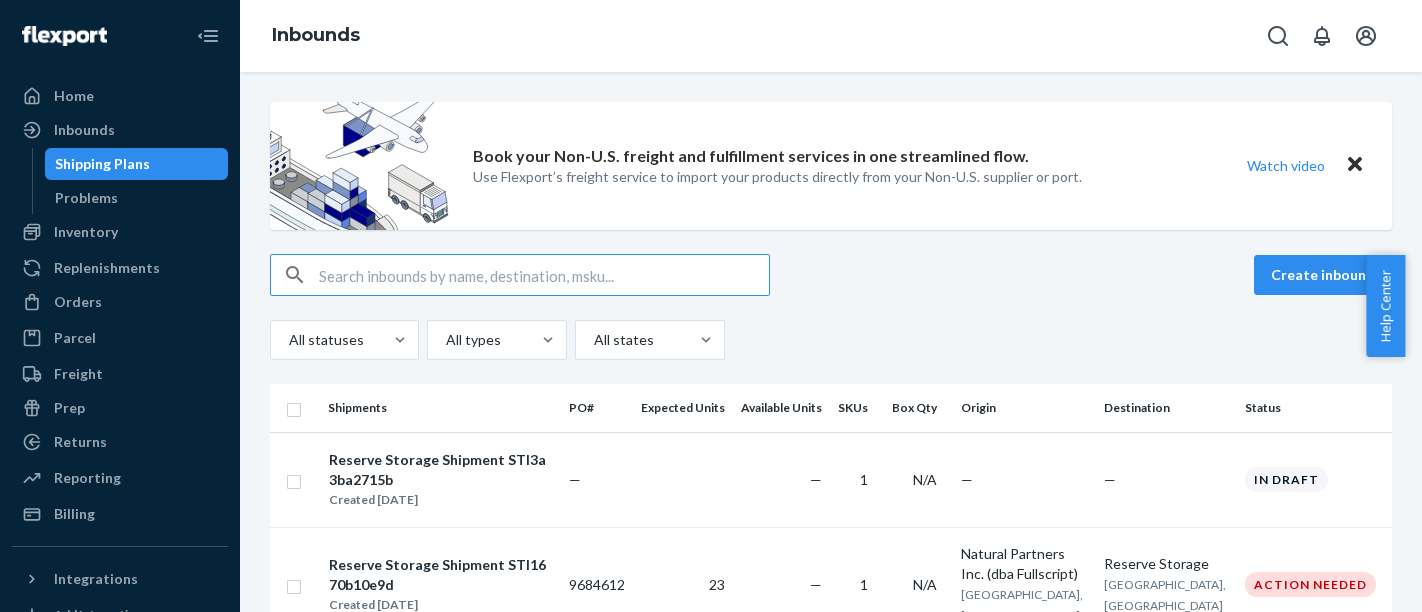 scroll, scrollTop: 0, scrollLeft: 0, axis: both 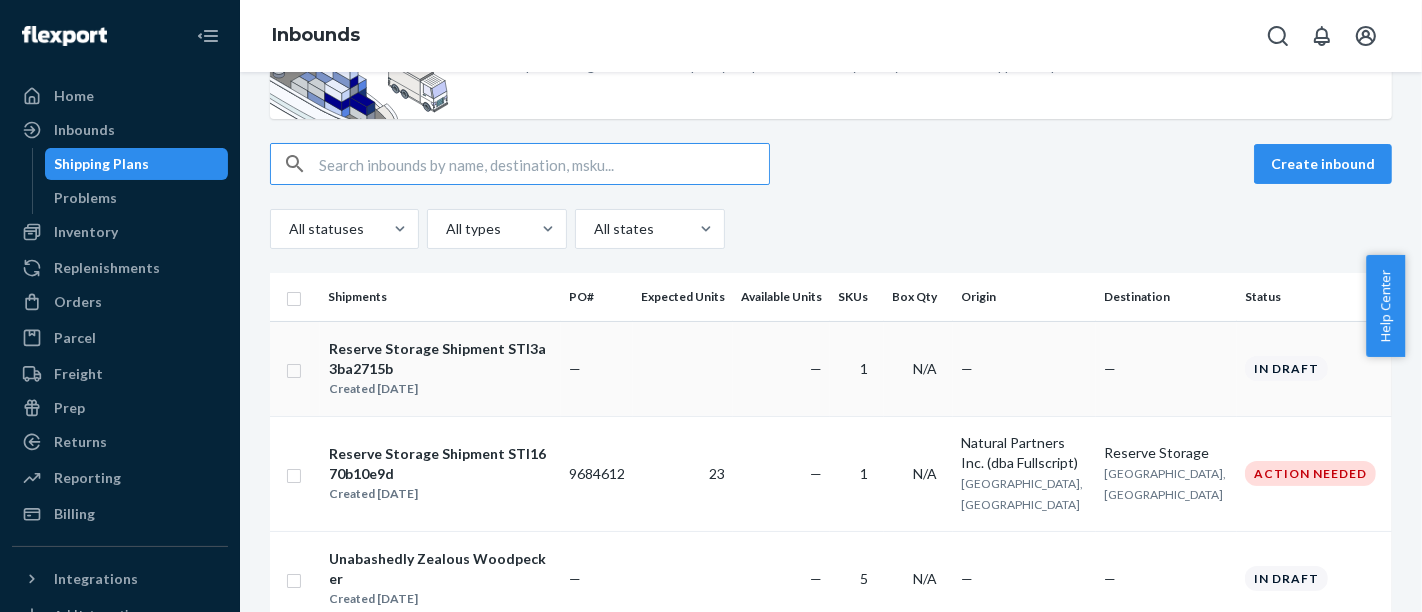 click on "Reserve Storage Shipment STI3a3ba2715b" at bounding box center (440, 359) 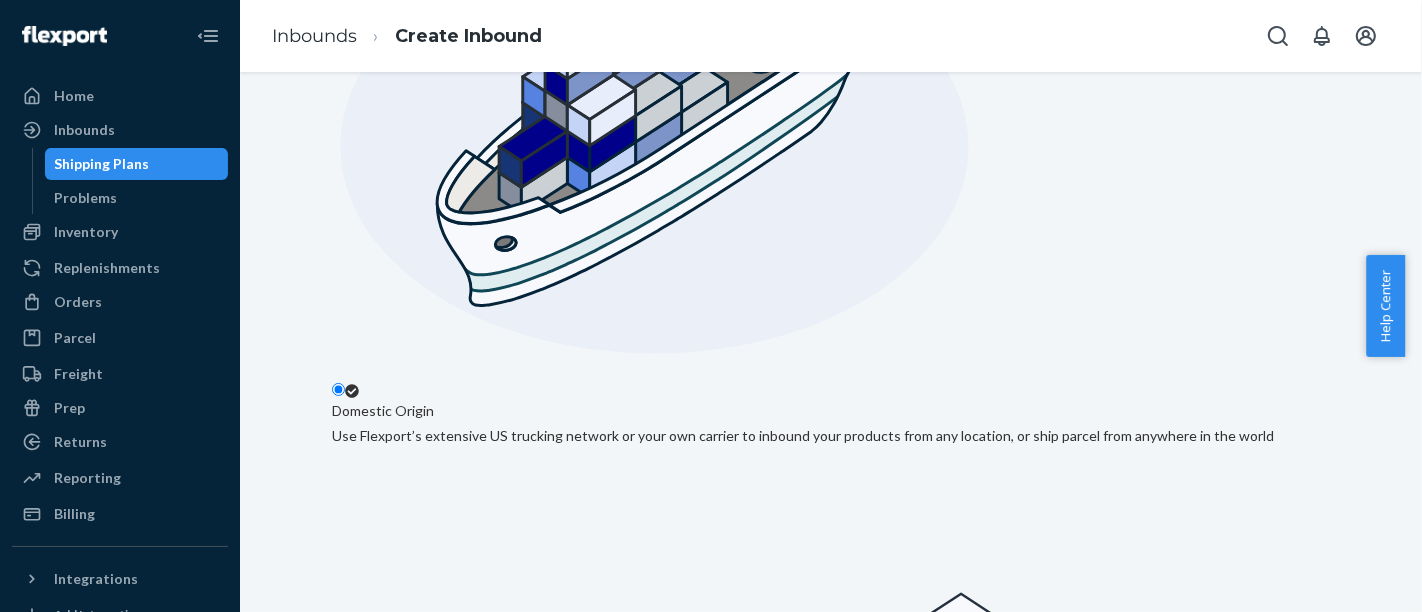 scroll, scrollTop: 446, scrollLeft: 0, axis: vertical 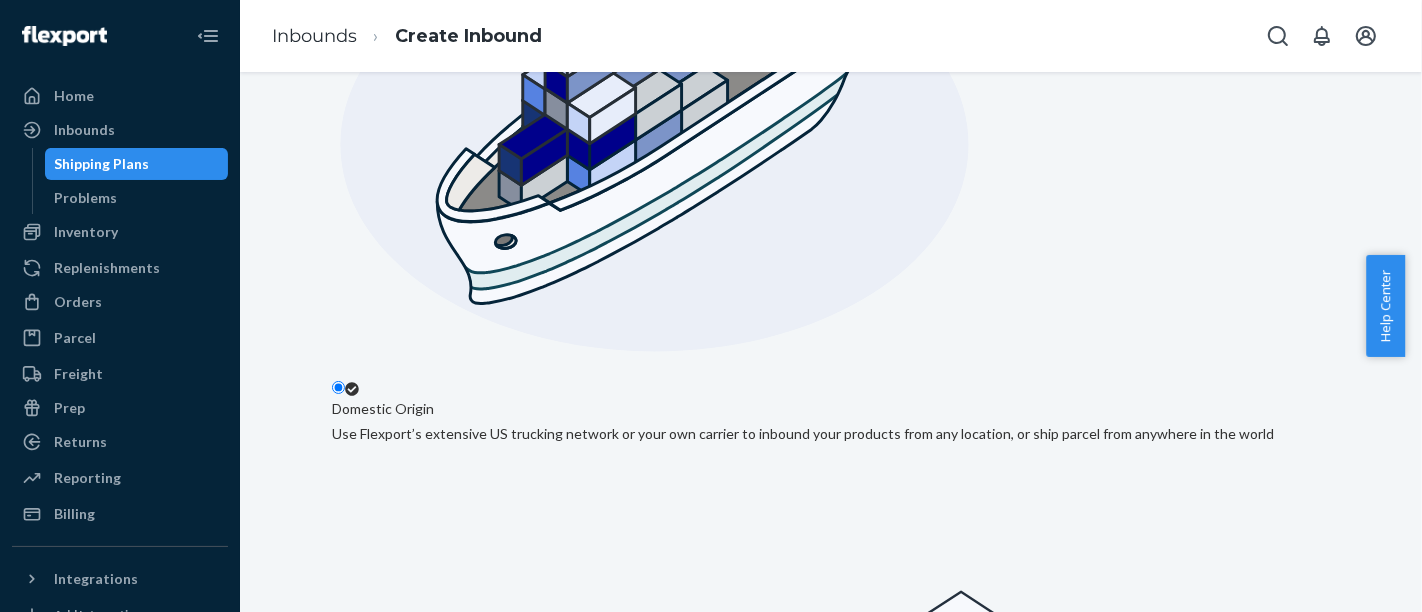 click on "Next" at bounding box center [366, 1774] 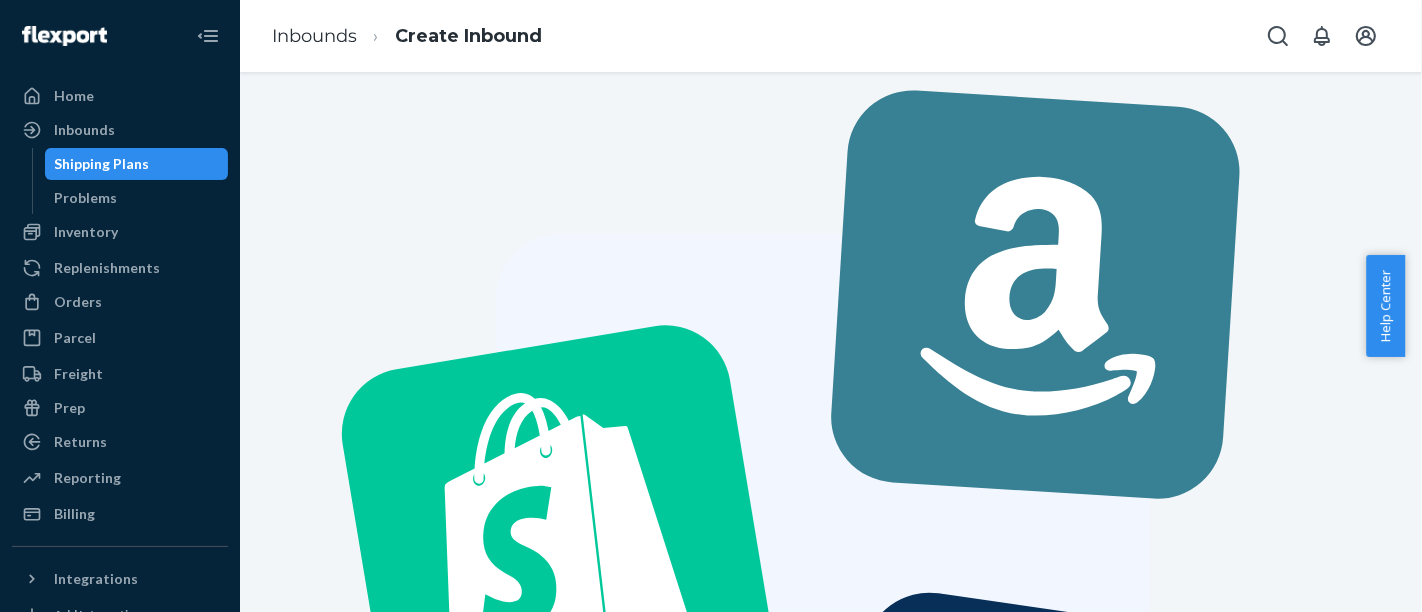 scroll, scrollTop: 222, scrollLeft: 0, axis: vertical 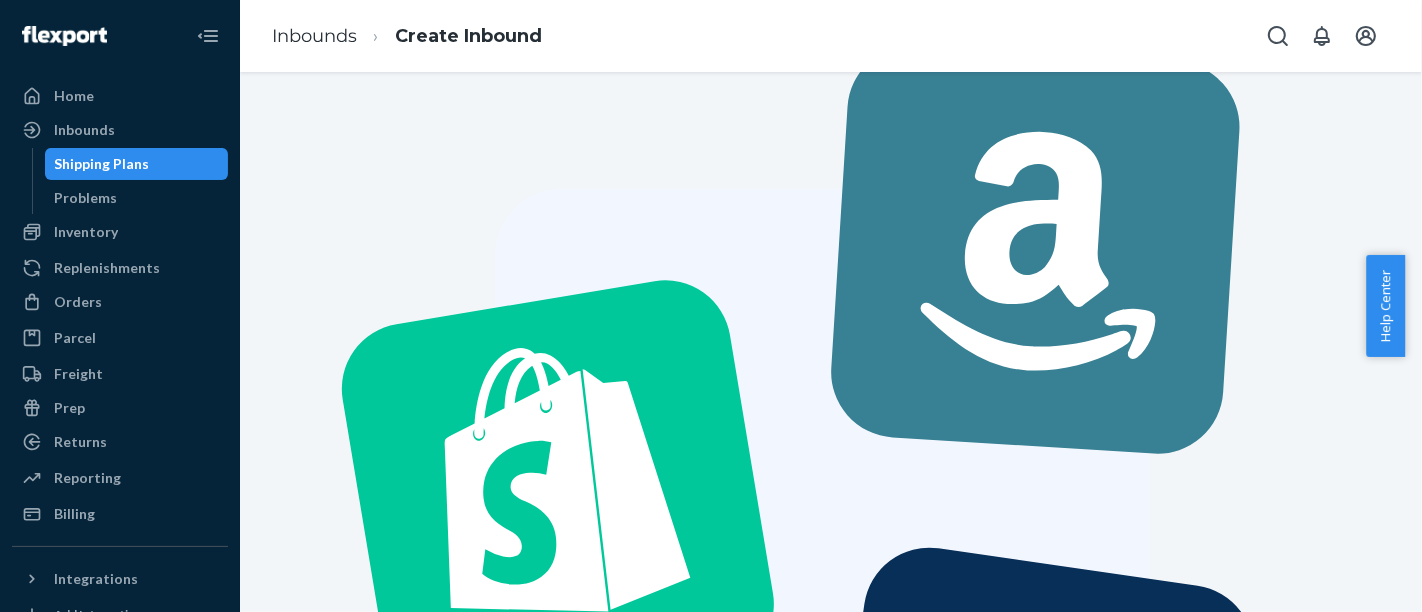 click on "Next" at bounding box center [366, 1560] 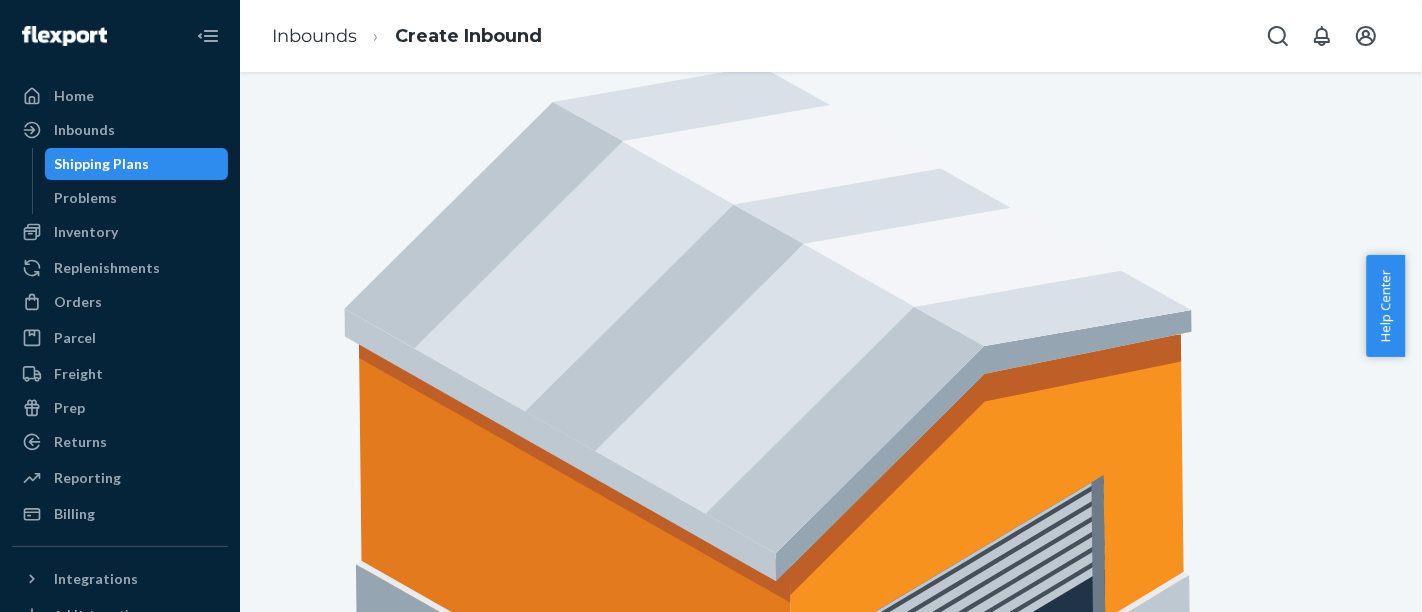 scroll, scrollTop: 265, scrollLeft: 0, axis: vertical 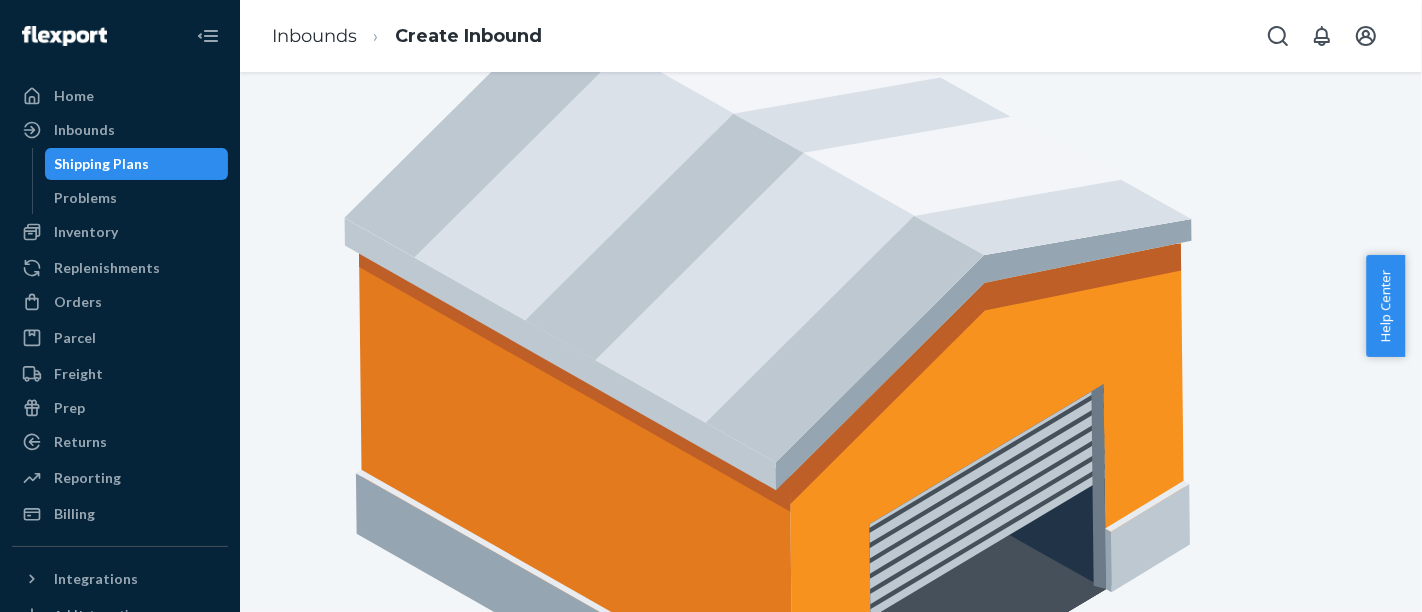 click on "Next" at bounding box center (366, 3294) 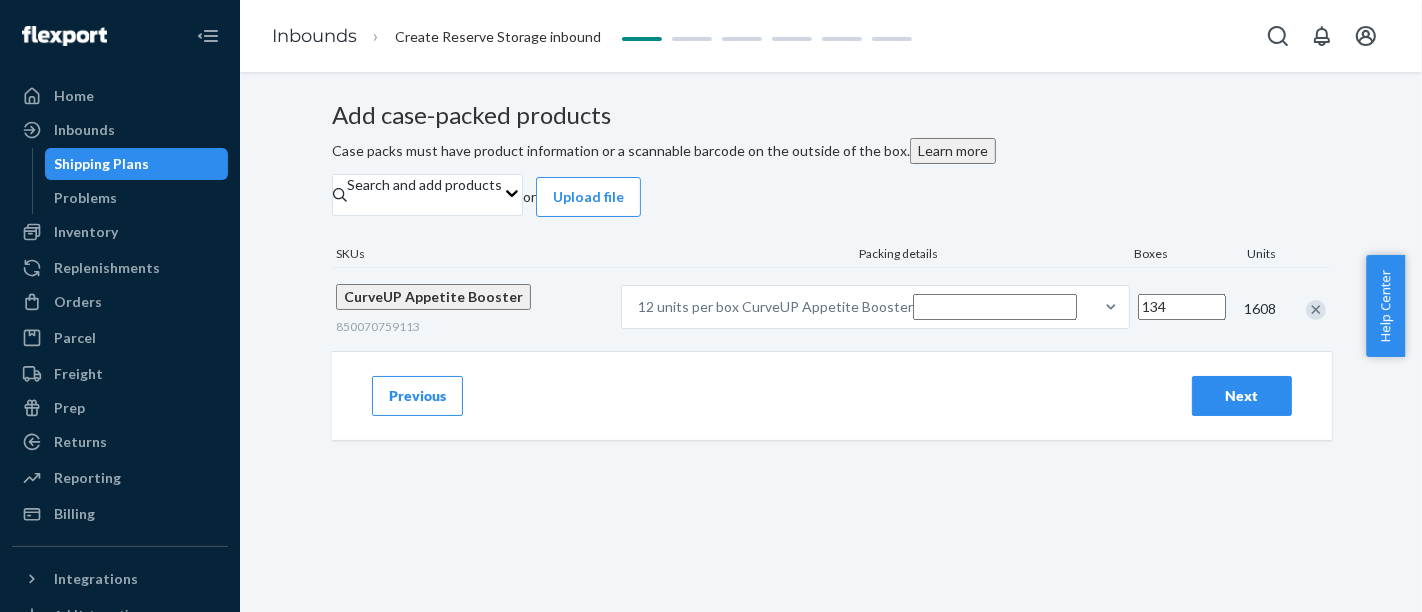 scroll, scrollTop: 0, scrollLeft: 0, axis: both 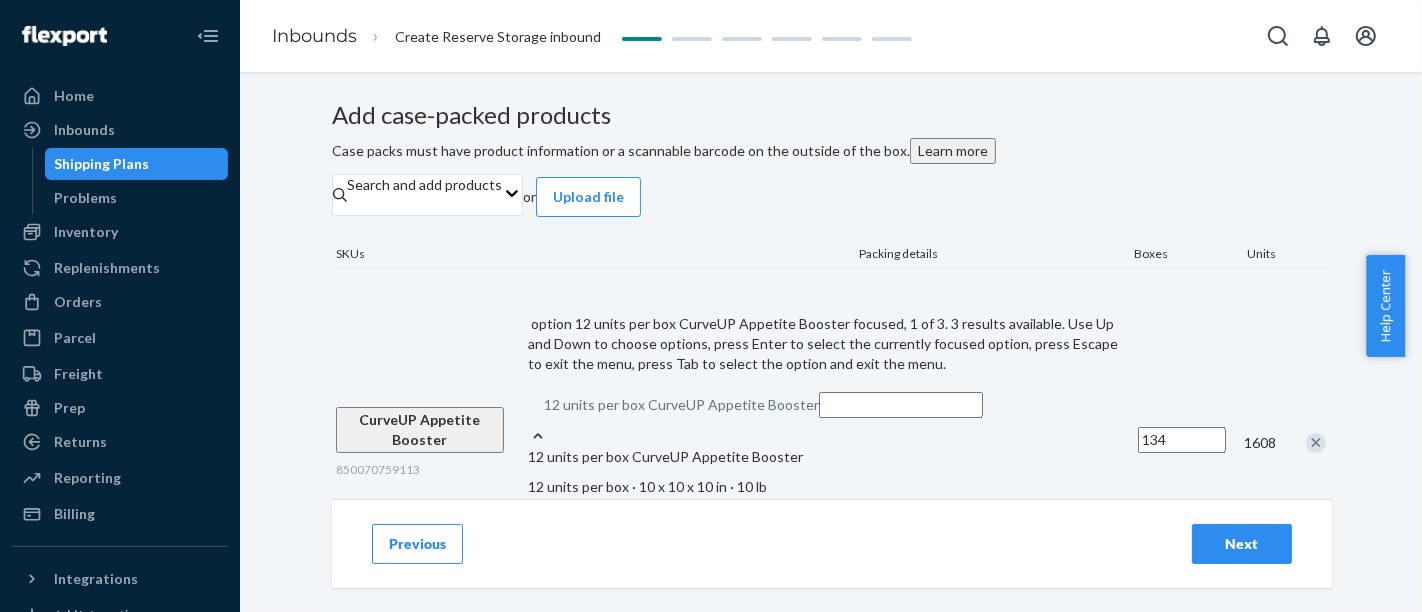 click at bounding box center [538, 436] 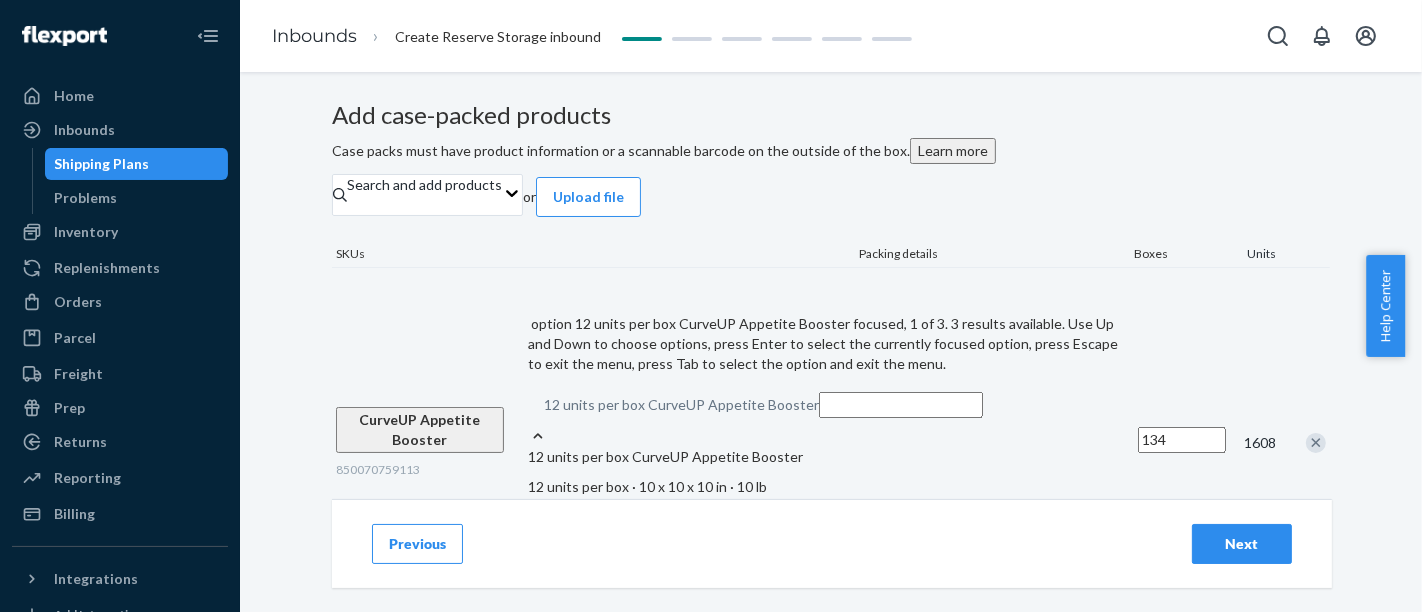 click on "Add case-packed products Case packs must have product information or a scannable barcode on the outside of the box.  Learn more Search and add products or Upload file SKUs Packing details Boxes Units CurveUP Appetite Booster 850070759113      option 12 units per box CurveUP Appetite Booster focused, 1 of 3. 3 results available. Use Up and Down to choose options, press Enter to select the currently focused option, press Escape to exit the menu, press Tab to select the option and exit the menu. 12 units per box CurveUP Appetite Booster 12 units per box CurveUP Appetite Booster 12 units per box · 10 x 10 x 10 in · 10 lb 9 units per box 9 units per box · 10 x 10 x 10 in · 6 lb + Add case pack template 134 1608 Previous Next" at bounding box center [831, 416] 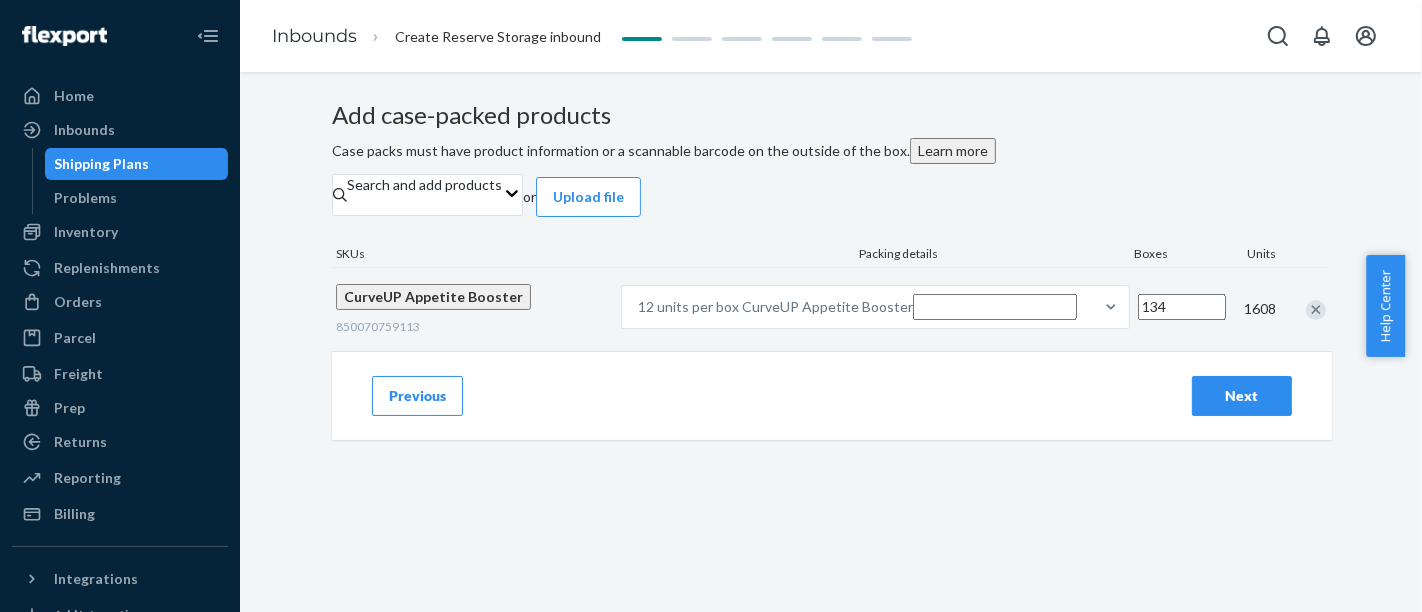 scroll, scrollTop: 182, scrollLeft: 0, axis: vertical 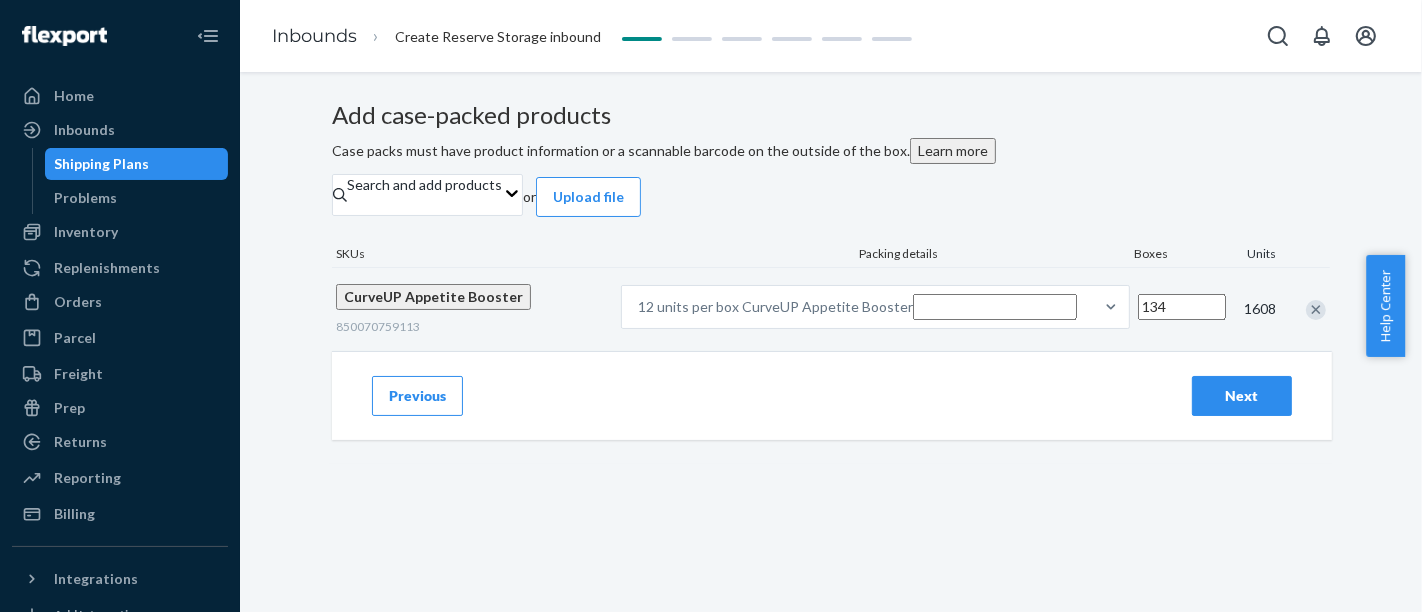 click on "Next" at bounding box center [1242, 396] 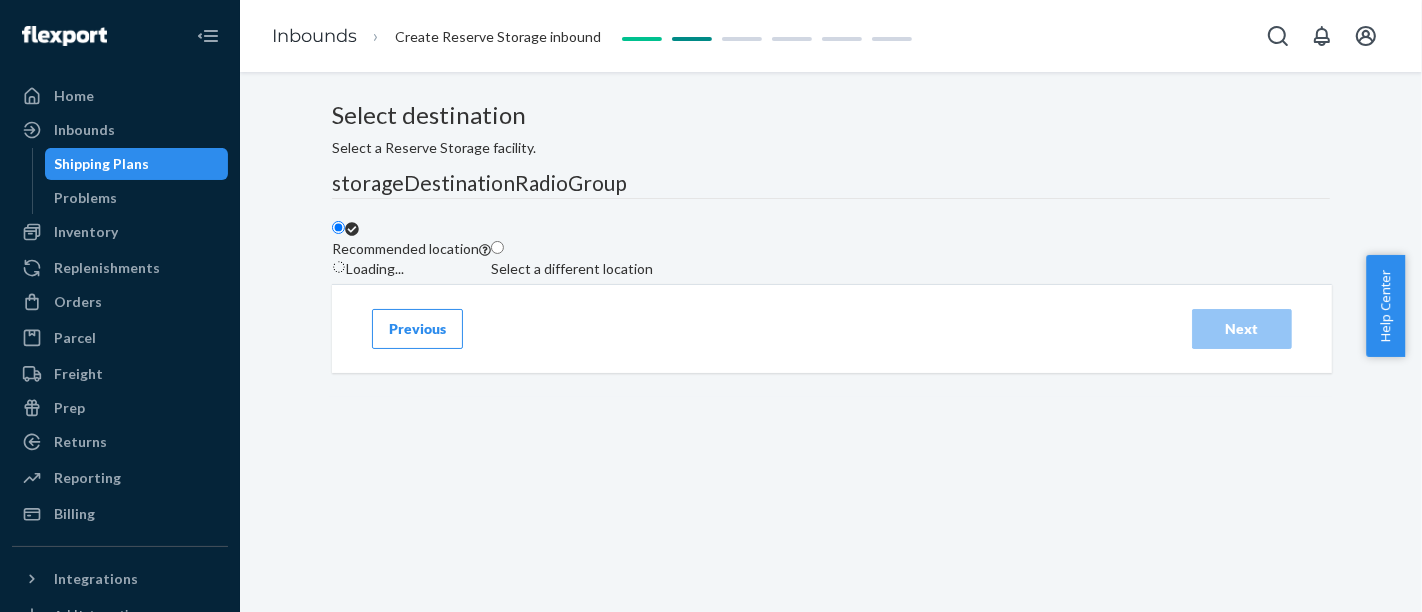 scroll, scrollTop: 0, scrollLeft: 0, axis: both 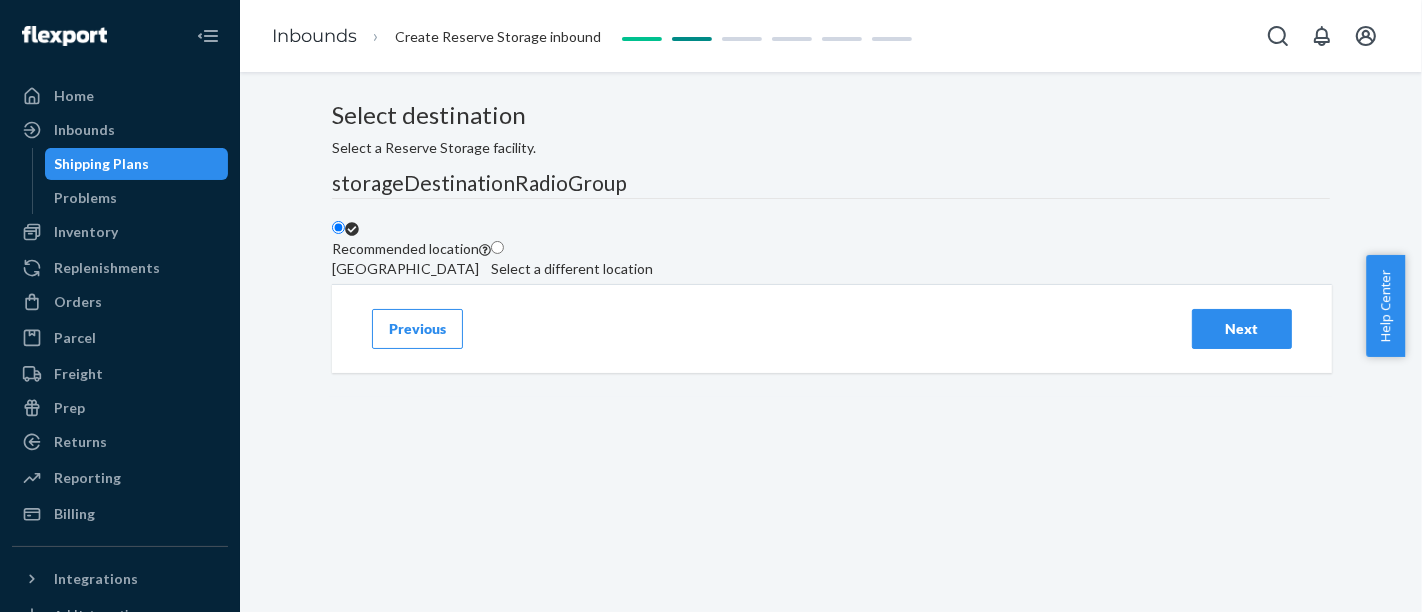 click on "Next" at bounding box center [1242, 329] 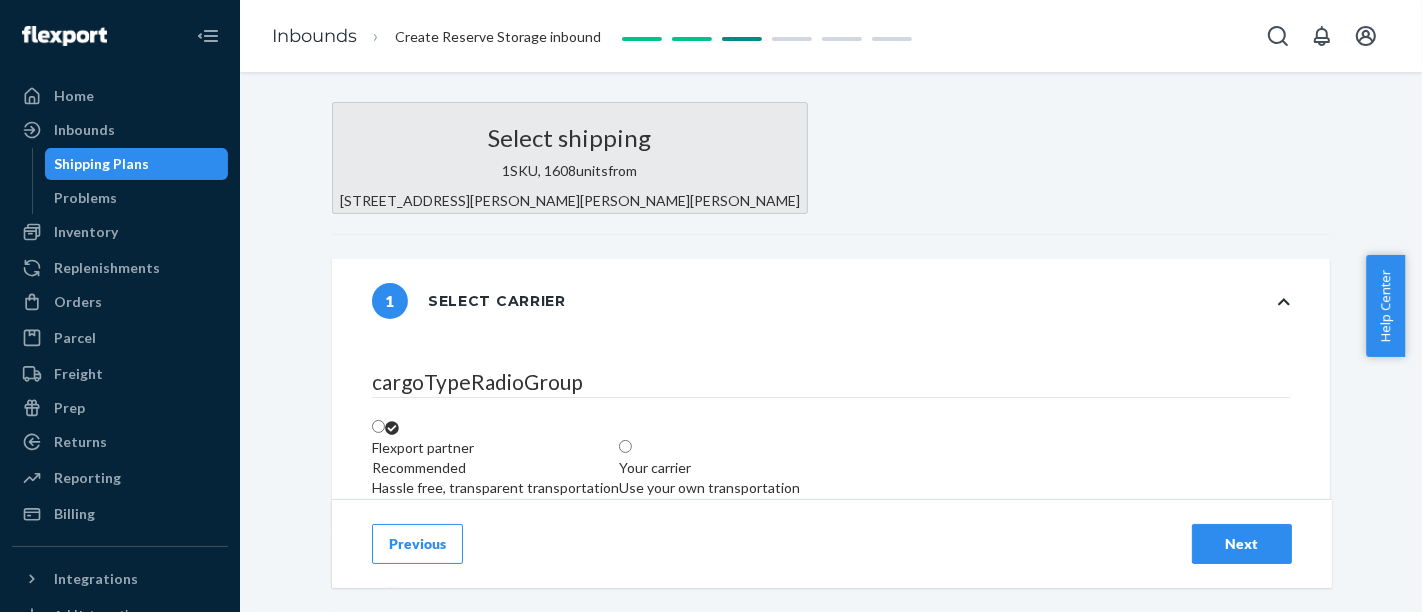 radio on "false" 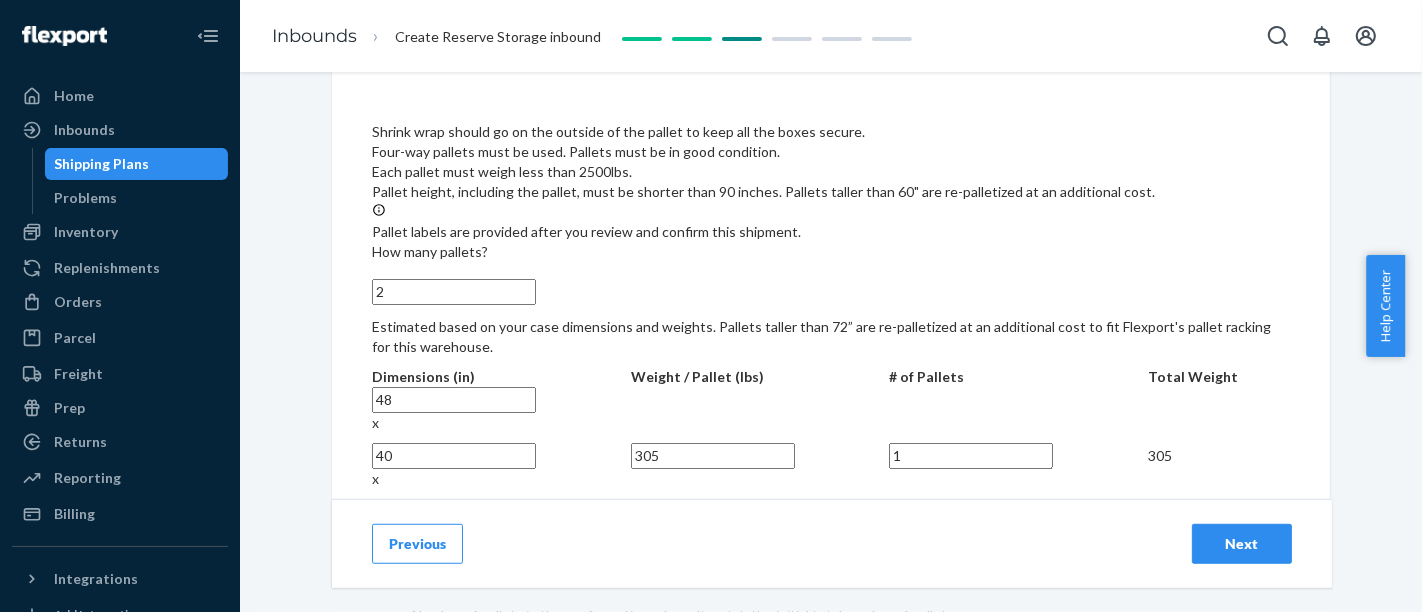scroll, scrollTop: 1111, scrollLeft: 0, axis: vertical 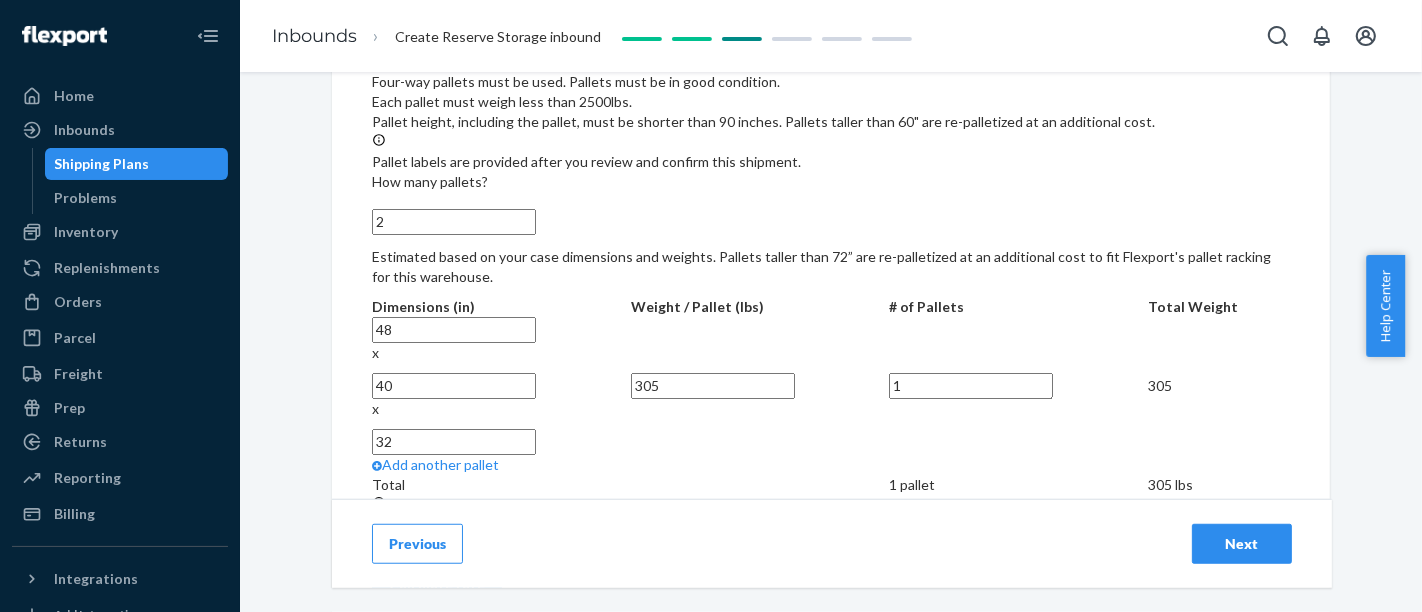 drag, startPoint x: 392, startPoint y: 217, endPoint x: 352, endPoint y: 215, distance: 40.04997 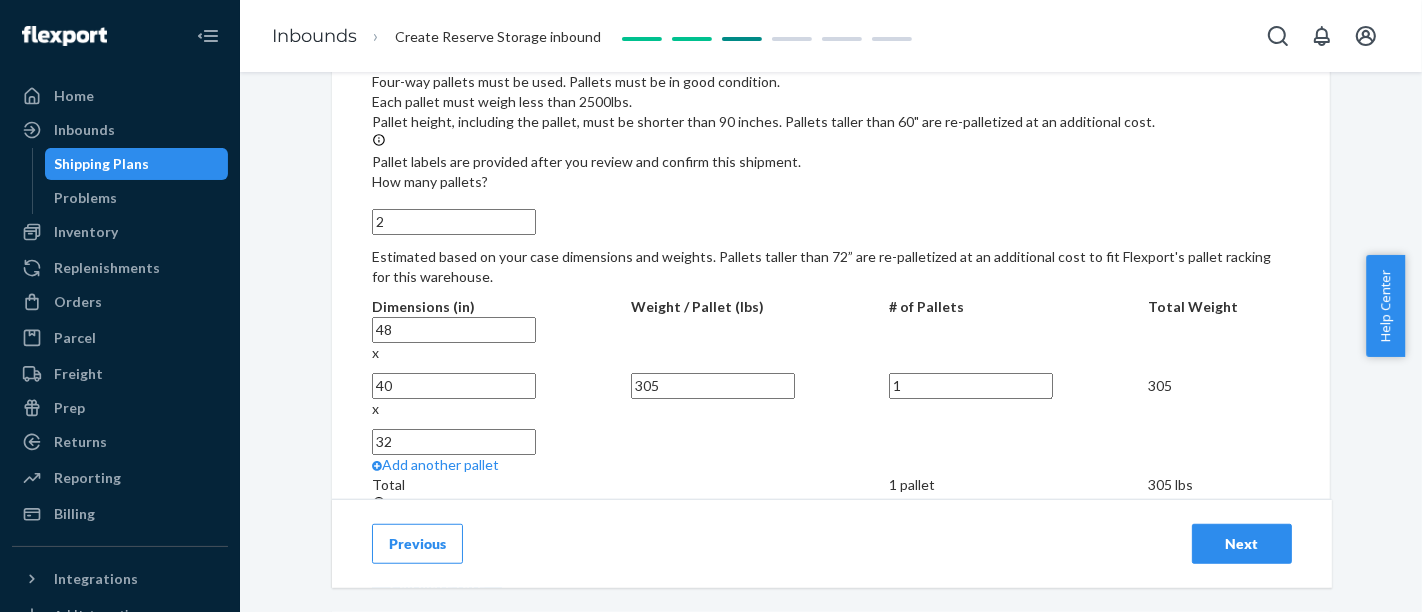 radio on "false" 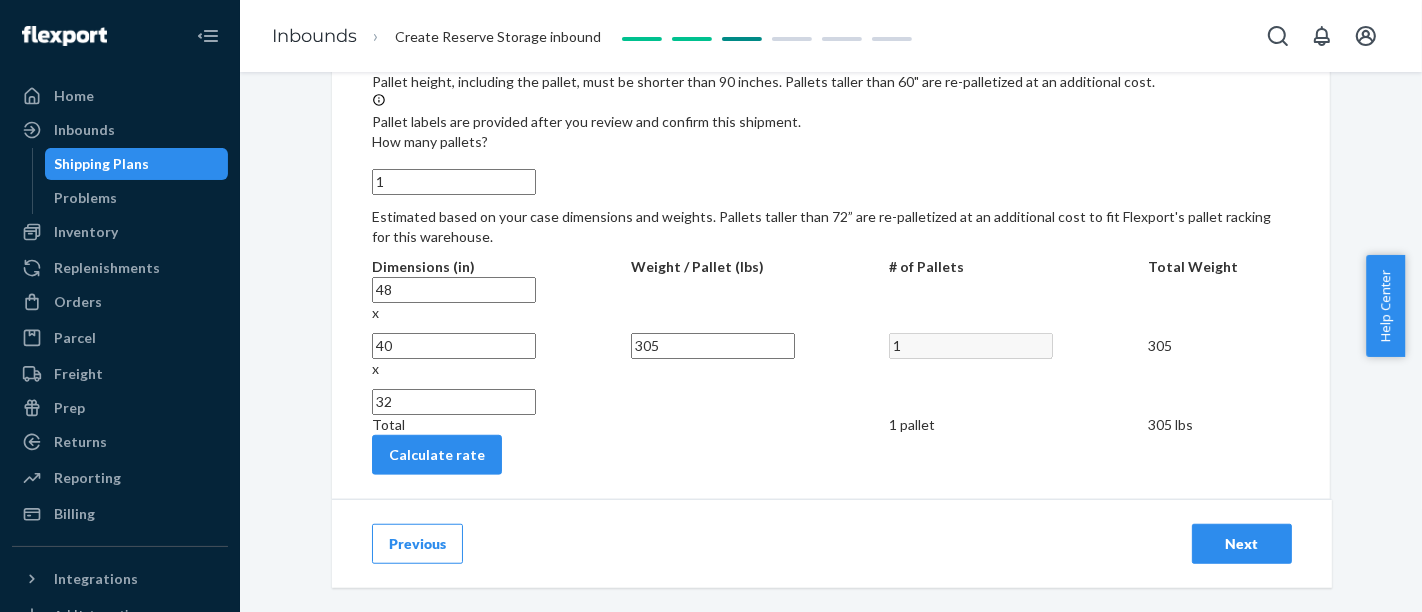 scroll, scrollTop: 1180, scrollLeft: 0, axis: vertical 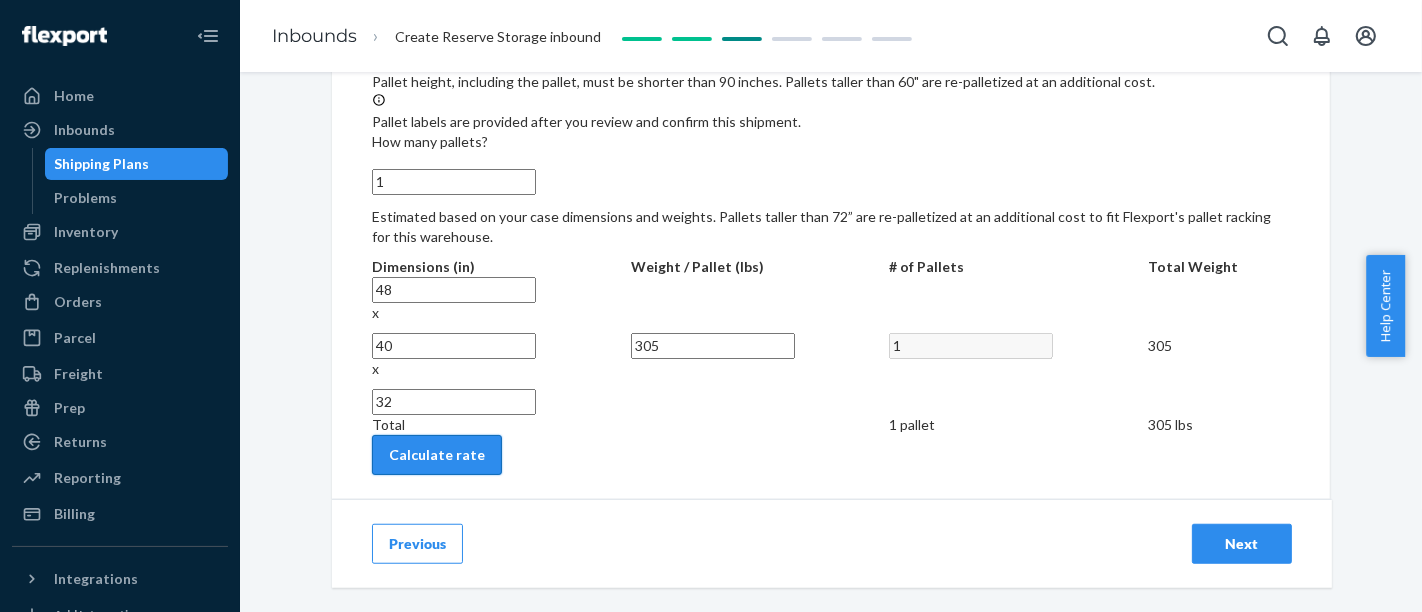 type on "1" 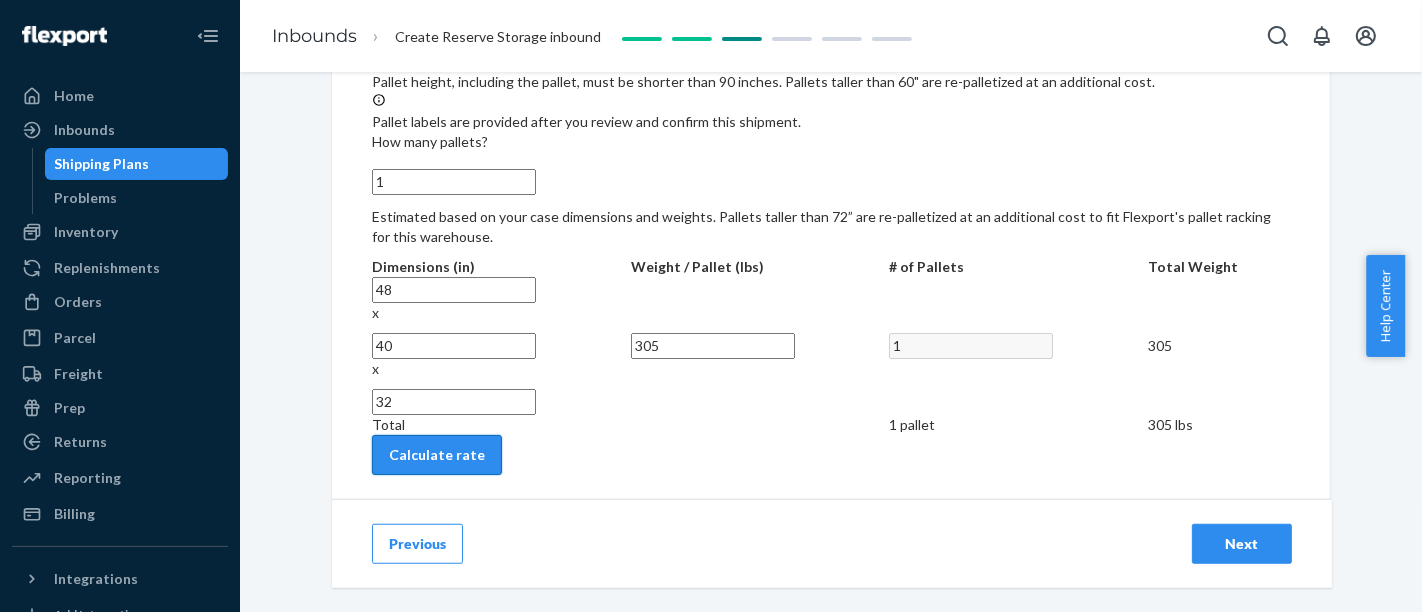 click on "Calculate rate" at bounding box center [437, 455] 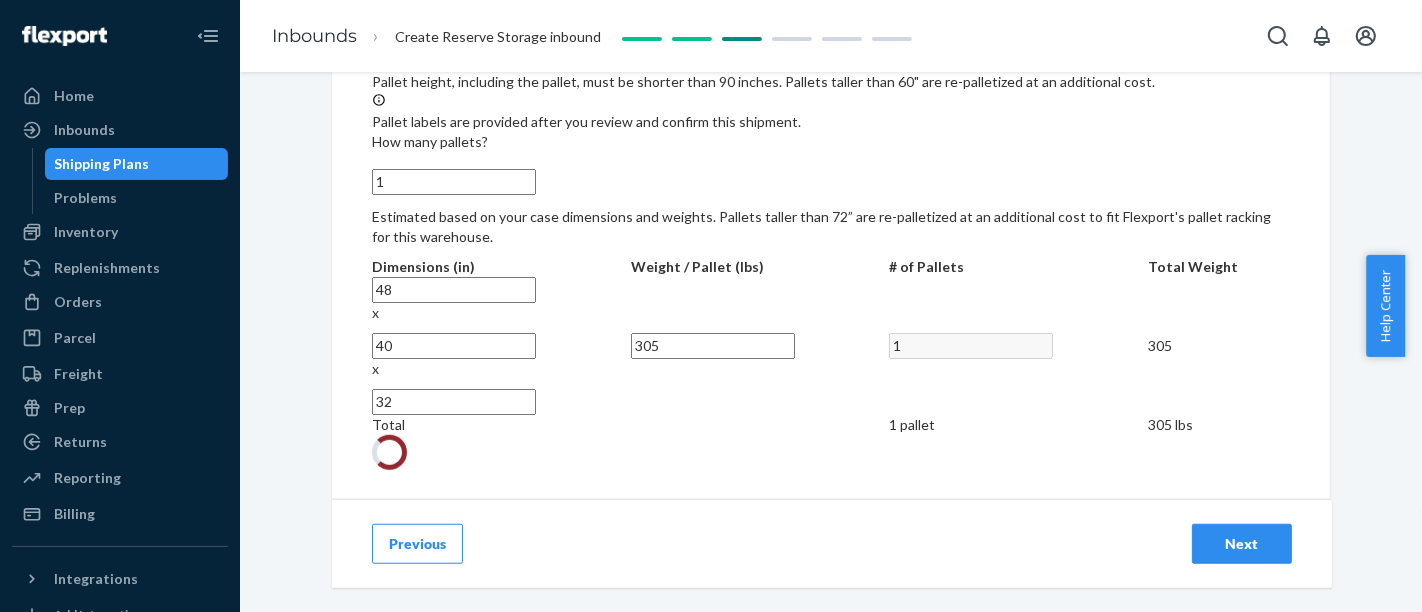 radio on "false" 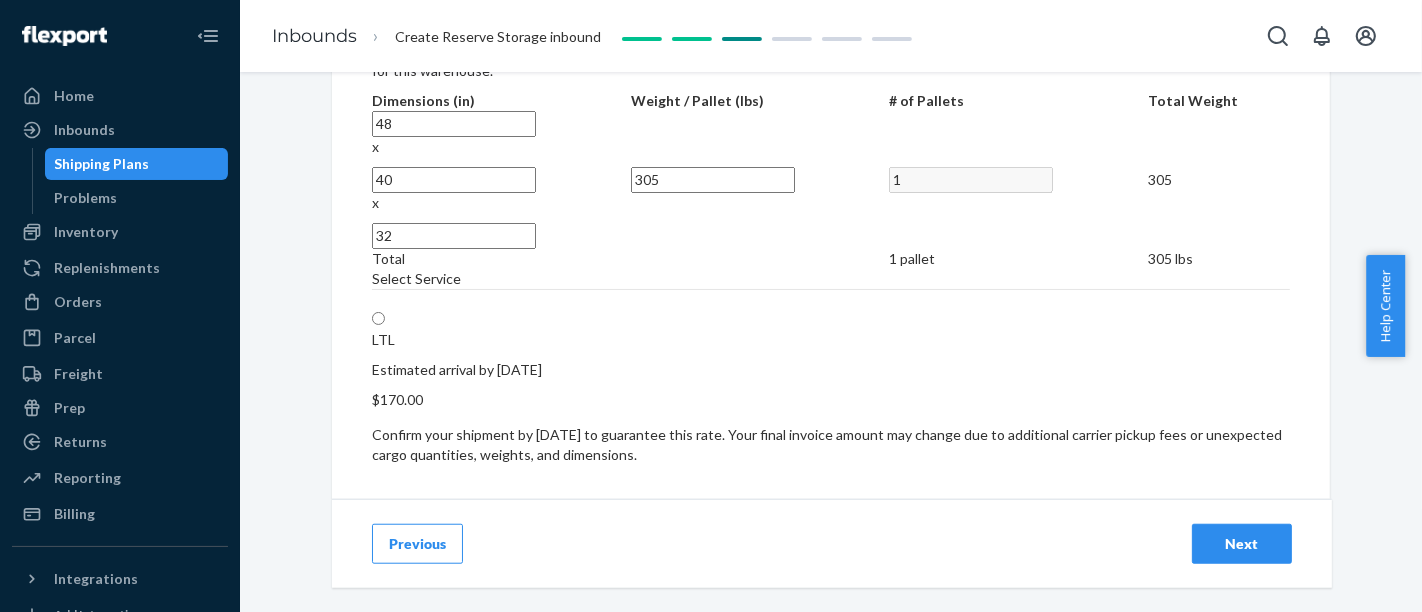 scroll, scrollTop: 1345, scrollLeft: 0, axis: vertical 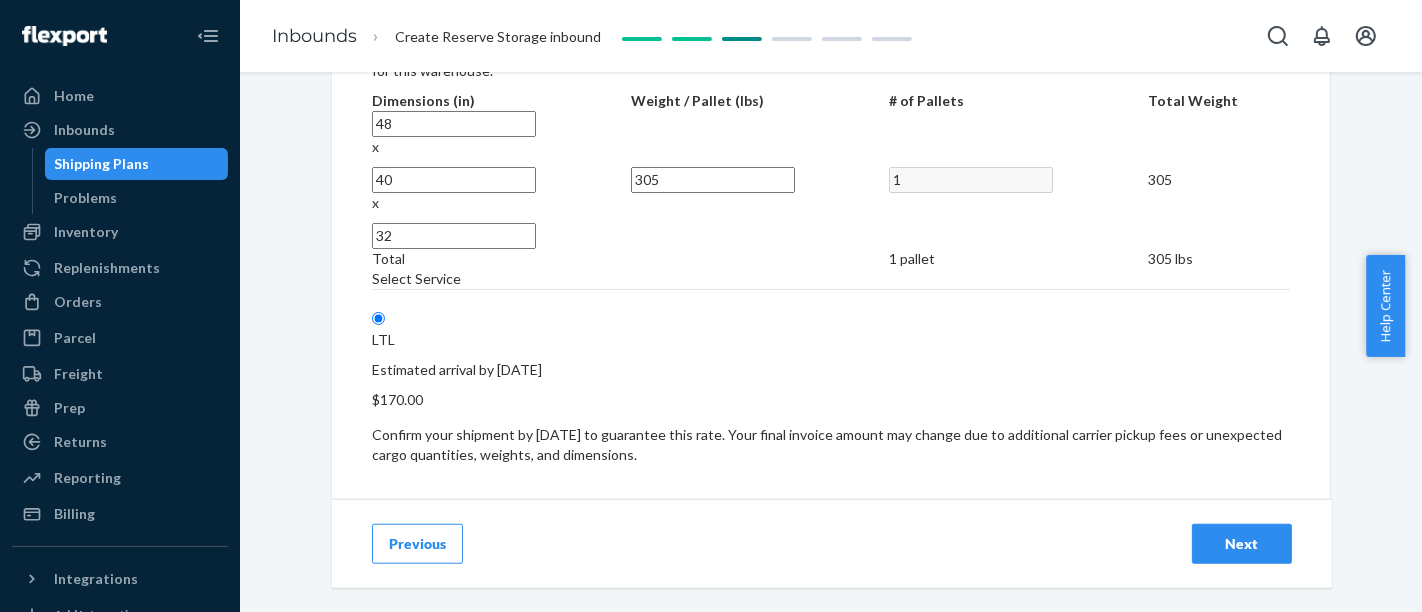 radio on "true" 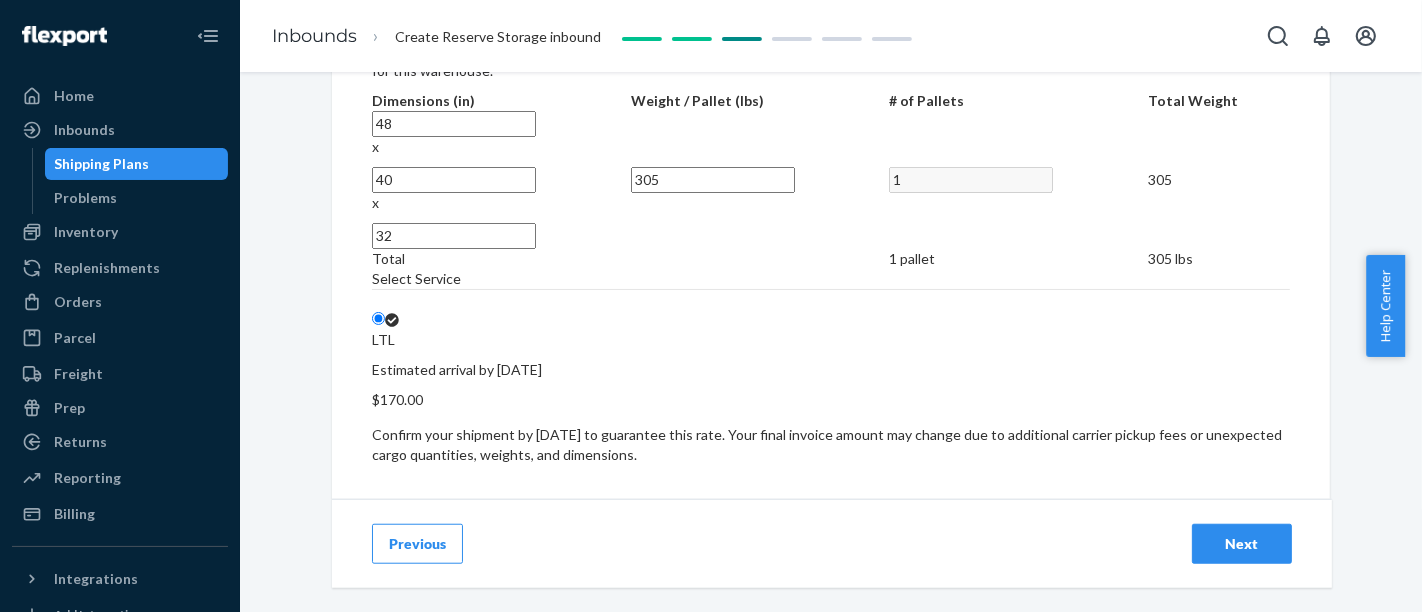 click on "Next" at bounding box center [1242, 544] 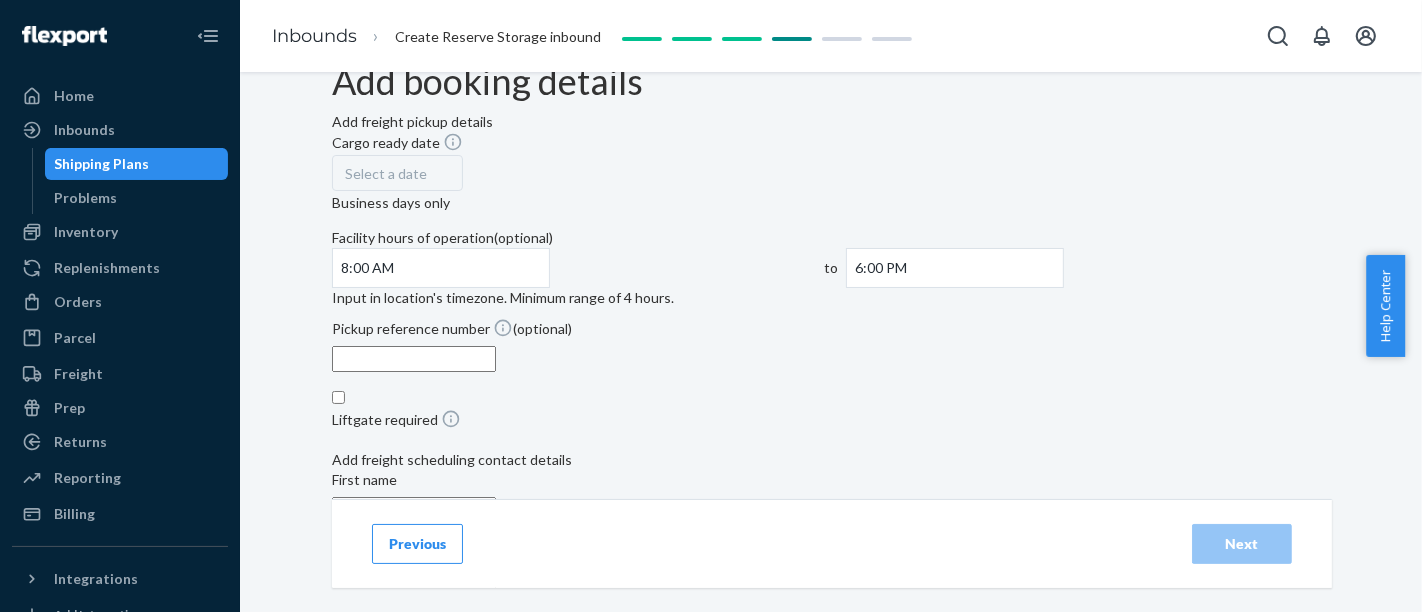 scroll, scrollTop: 16, scrollLeft: 0, axis: vertical 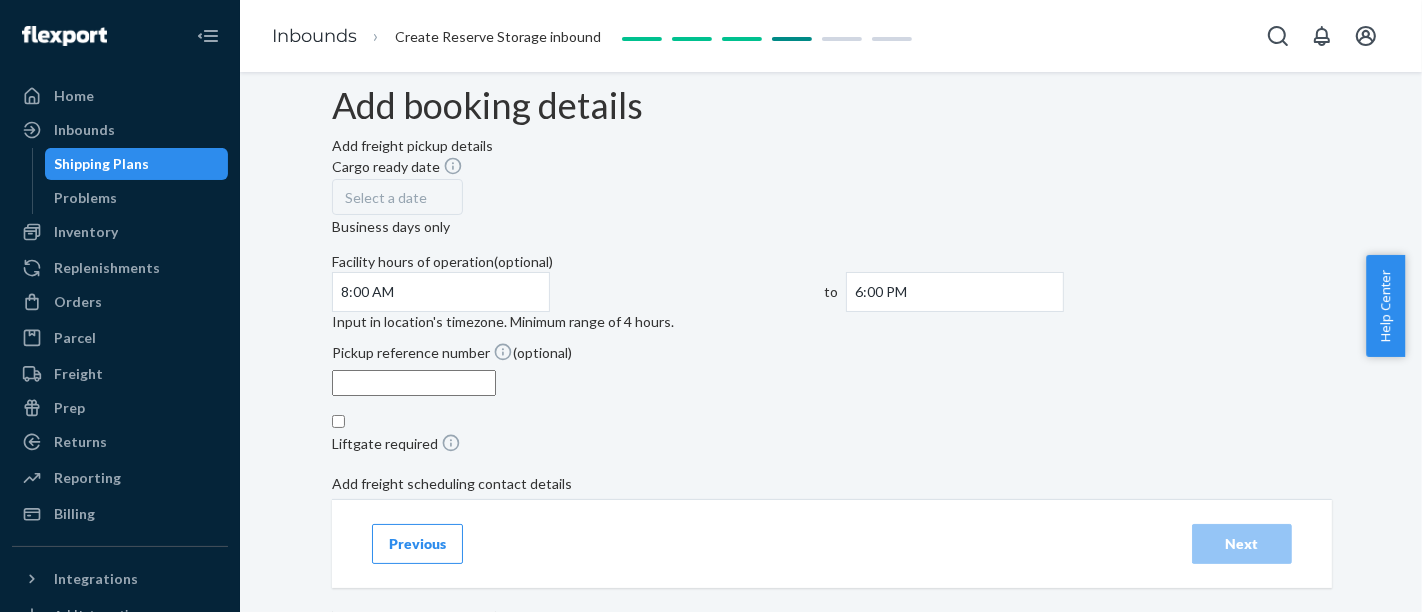 click on "Select a date" at bounding box center [397, 197] 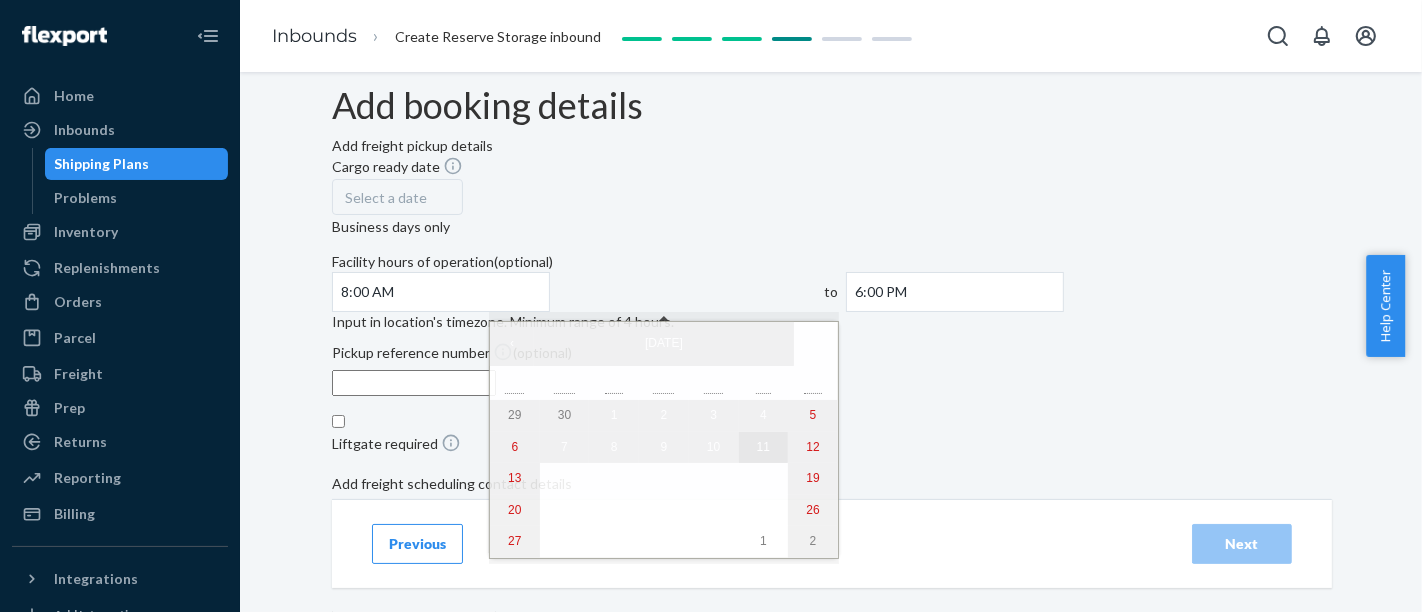 click on "11" at bounding box center [764, 448] 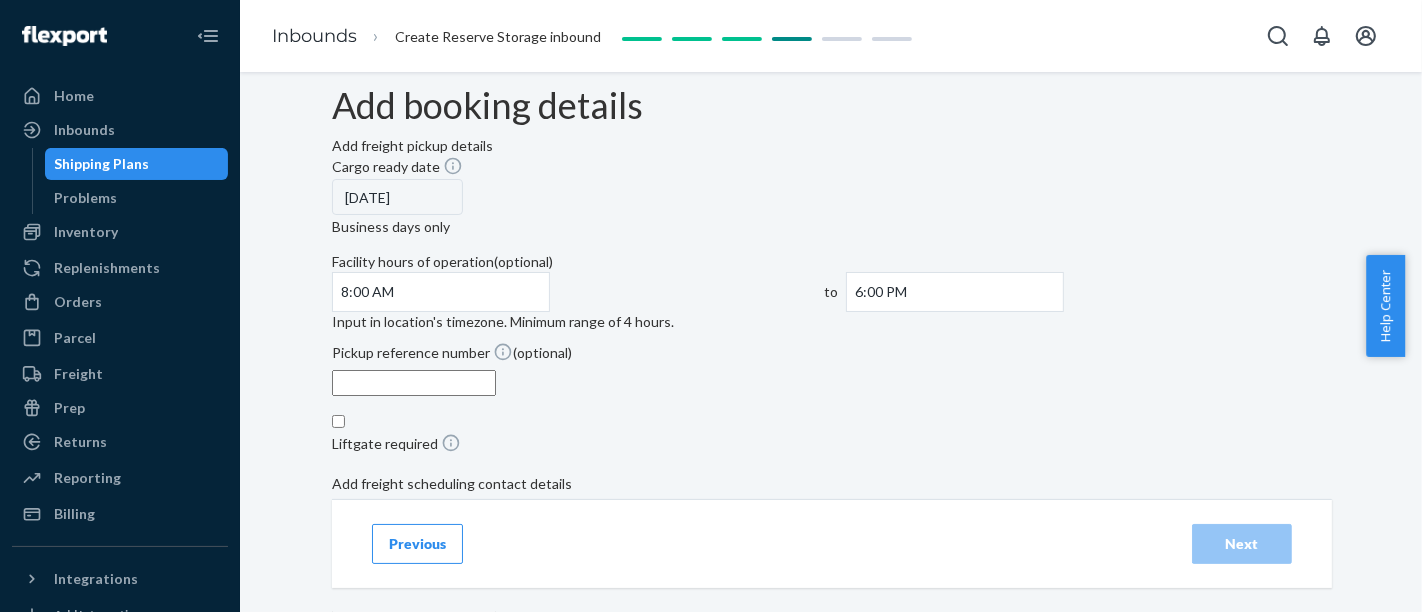 click on "[DATE]" at bounding box center [397, 197] 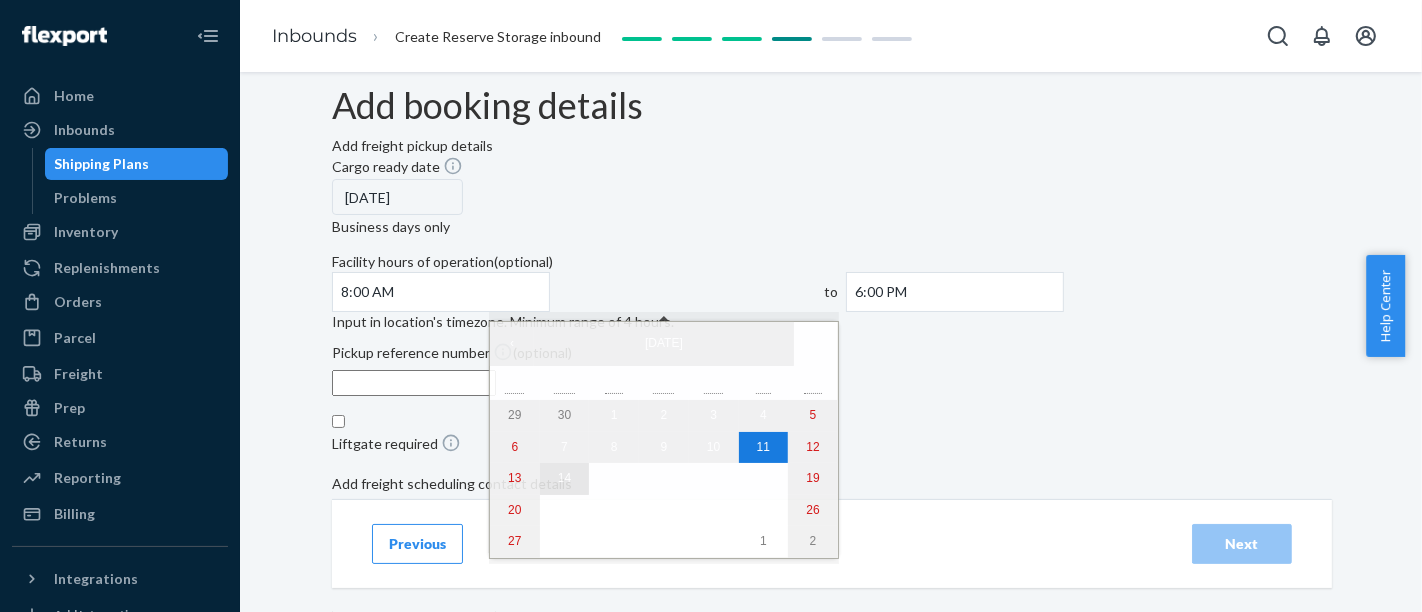 click on "14" at bounding box center (564, 478) 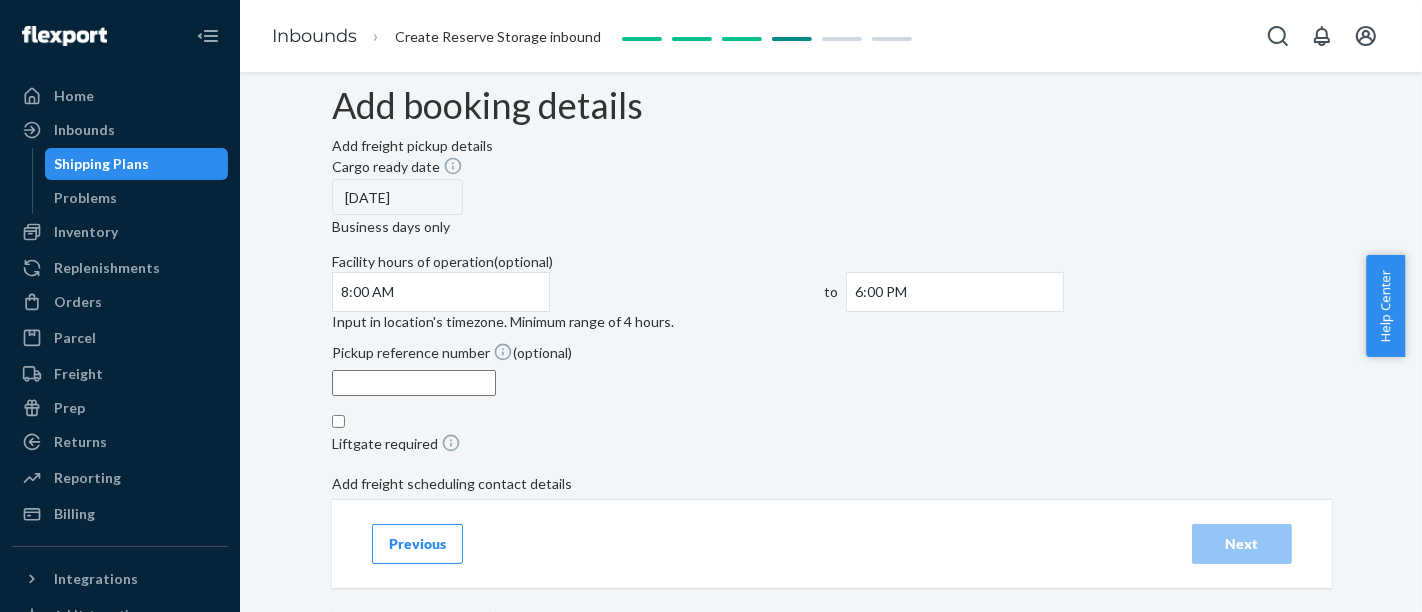 click on "Add booking details Add freight pickup details Cargo ready date   [DATE]   Business days only Facility hours of operation  (optional) 8:00 AM to 6:00 PM Input in location's timezone. Minimum range of 4 hours. Pickup reference number    (optional) Liftgate required   Add freight scheduling contact details First name Last name Phone number Email address" at bounding box center [831, 427] 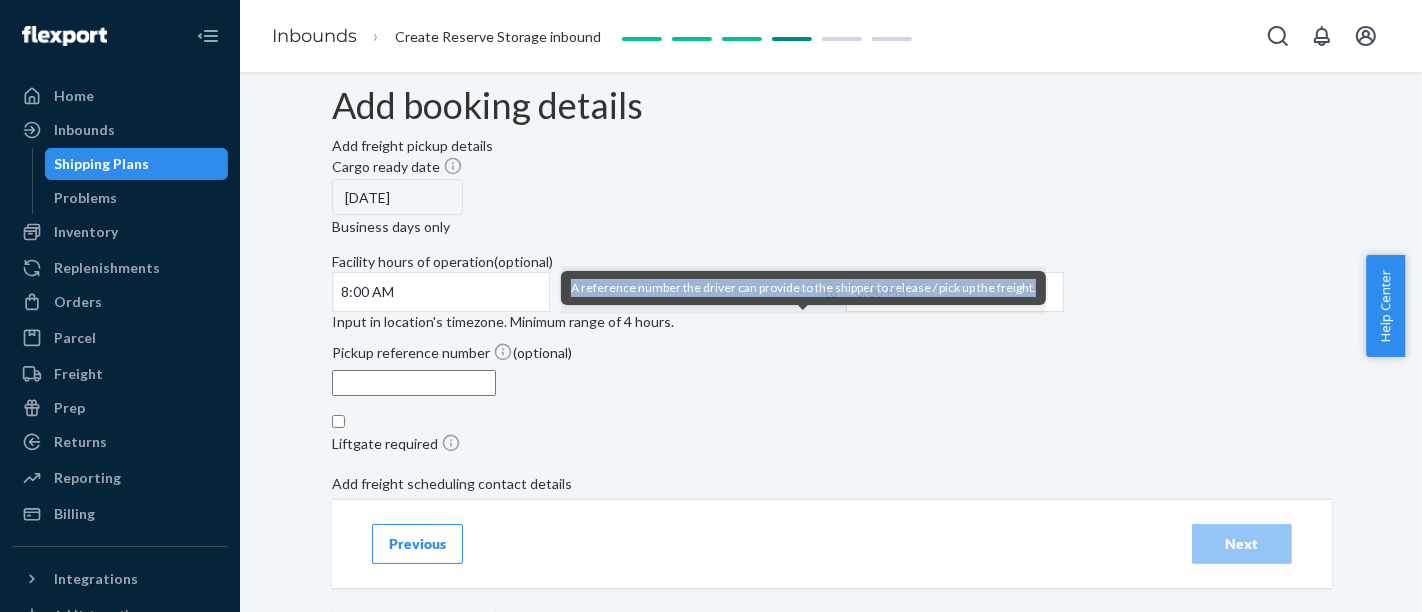drag, startPoint x: 724, startPoint y: 324, endPoint x: 568, endPoint y: 291, distance: 159.4522 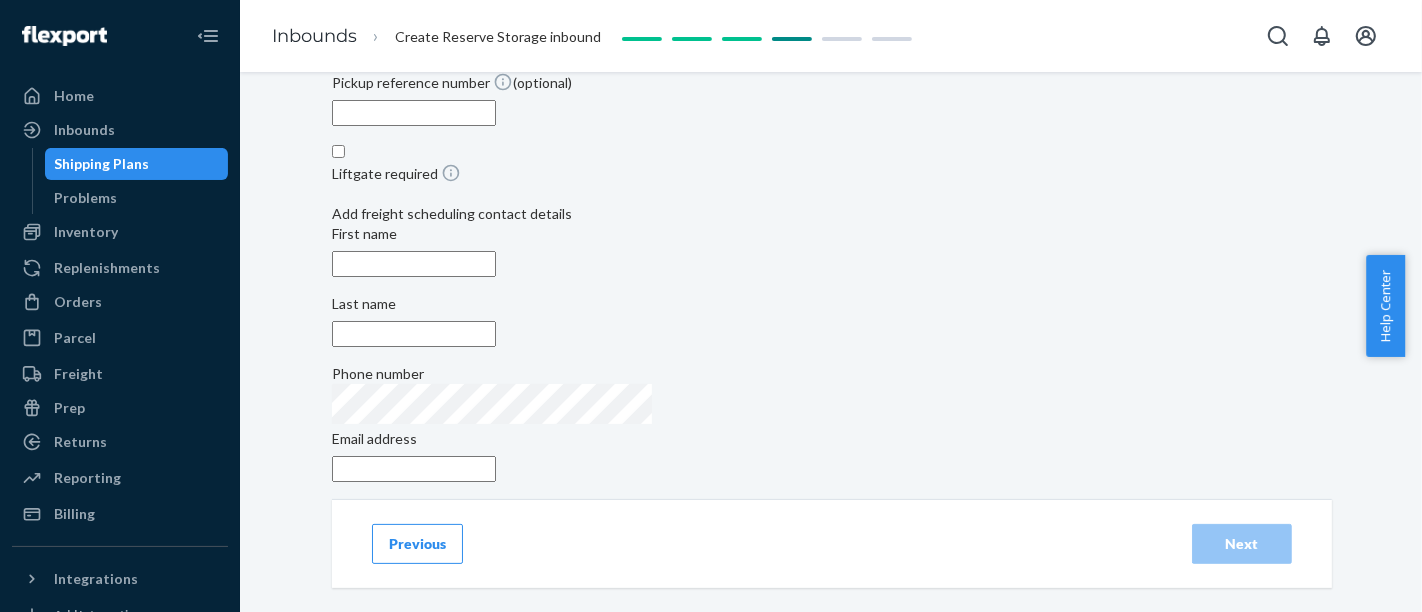 scroll, scrollTop: 349, scrollLeft: 0, axis: vertical 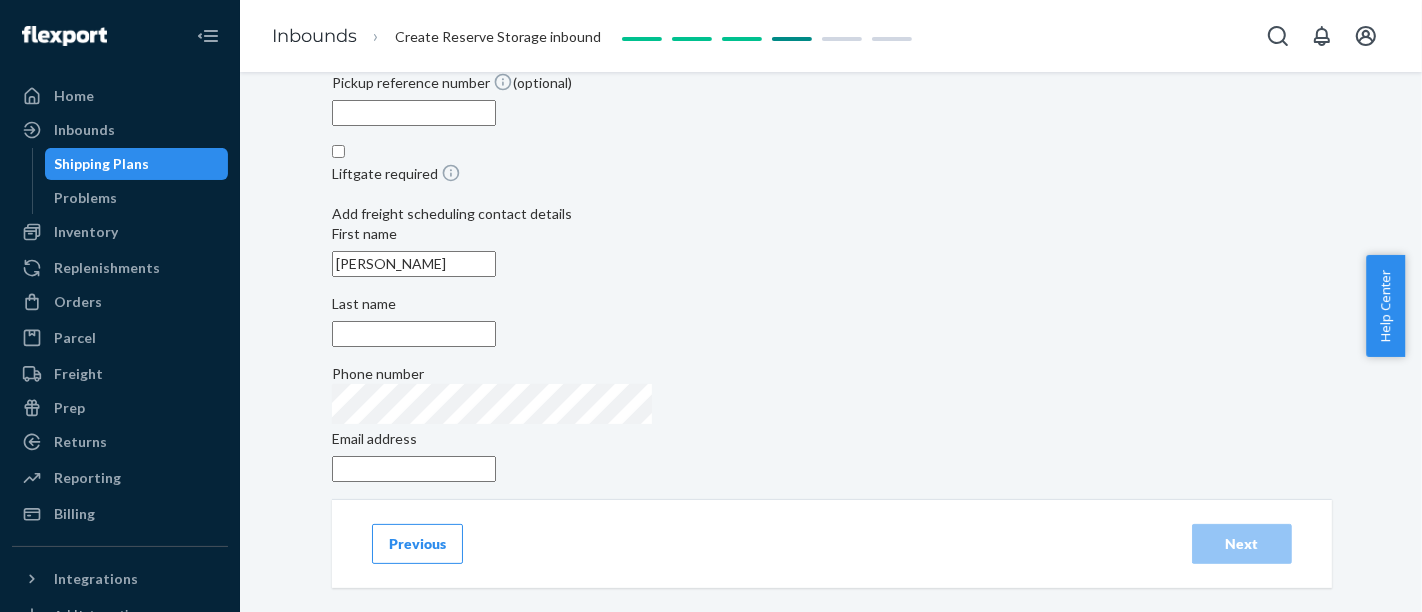 type on "Khalil" 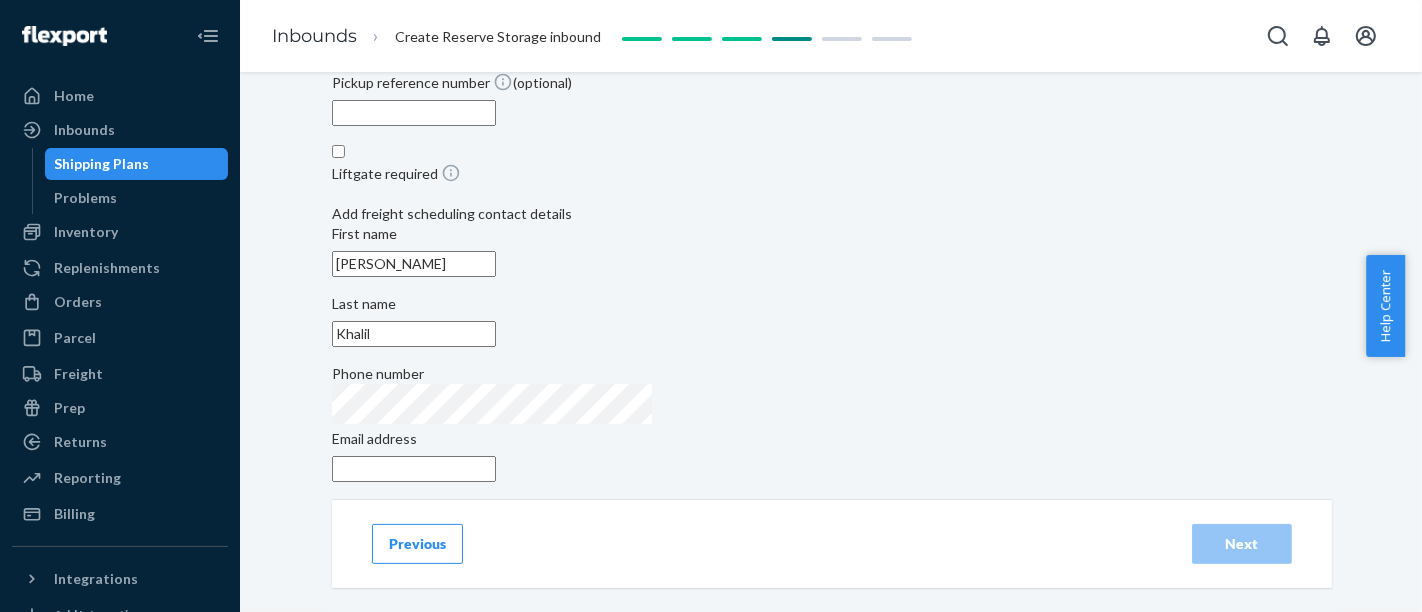 type on "[EMAIL_ADDRESS][DOMAIN_NAME]" 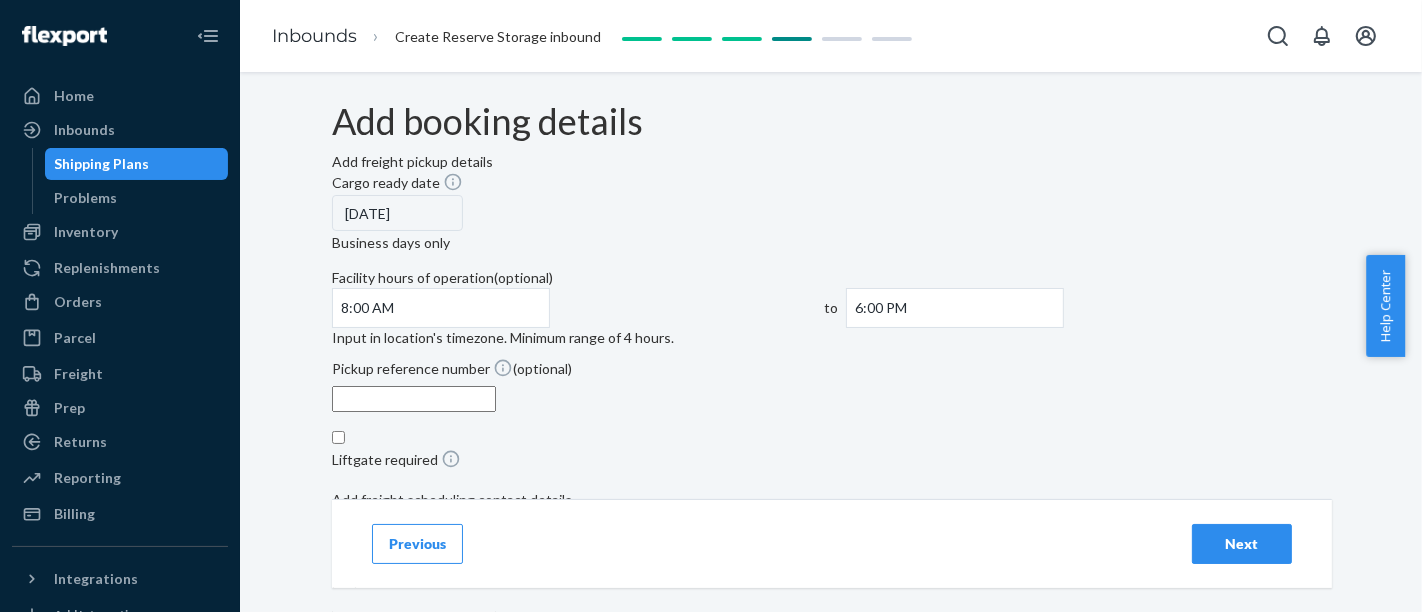 scroll, scrollTop: 349, scrollLeft: 0, axis: vertical 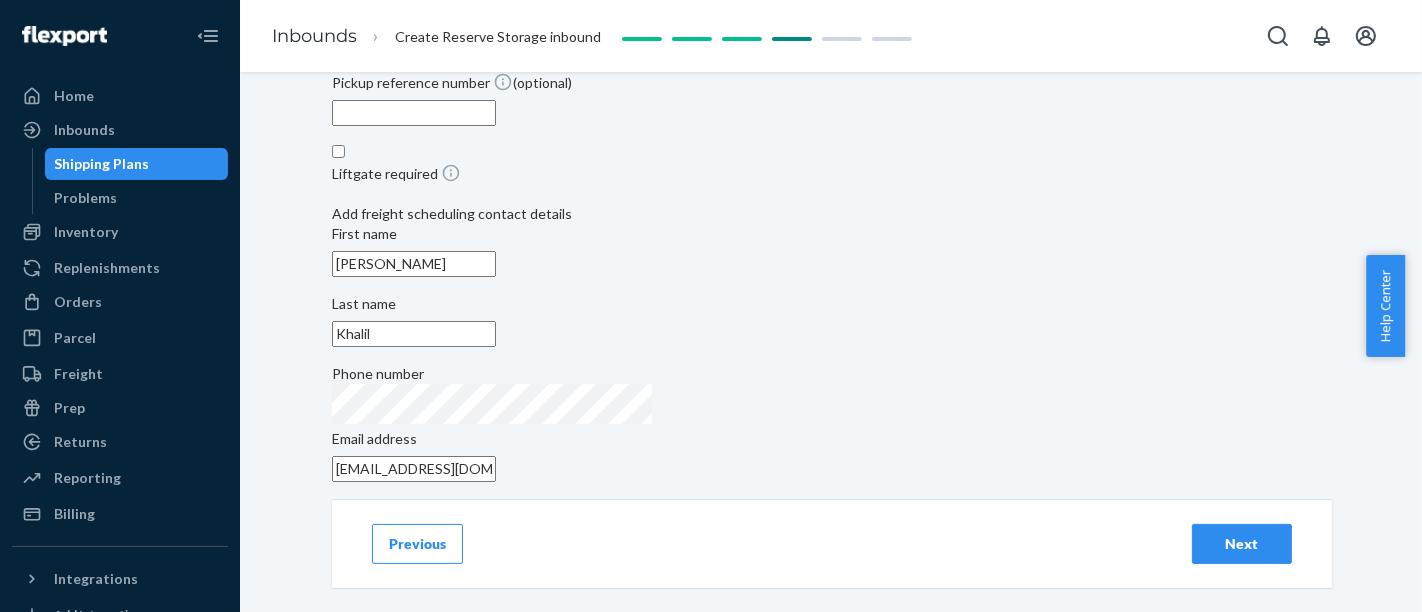 click on "Next" at bounding box center (1242, 544) 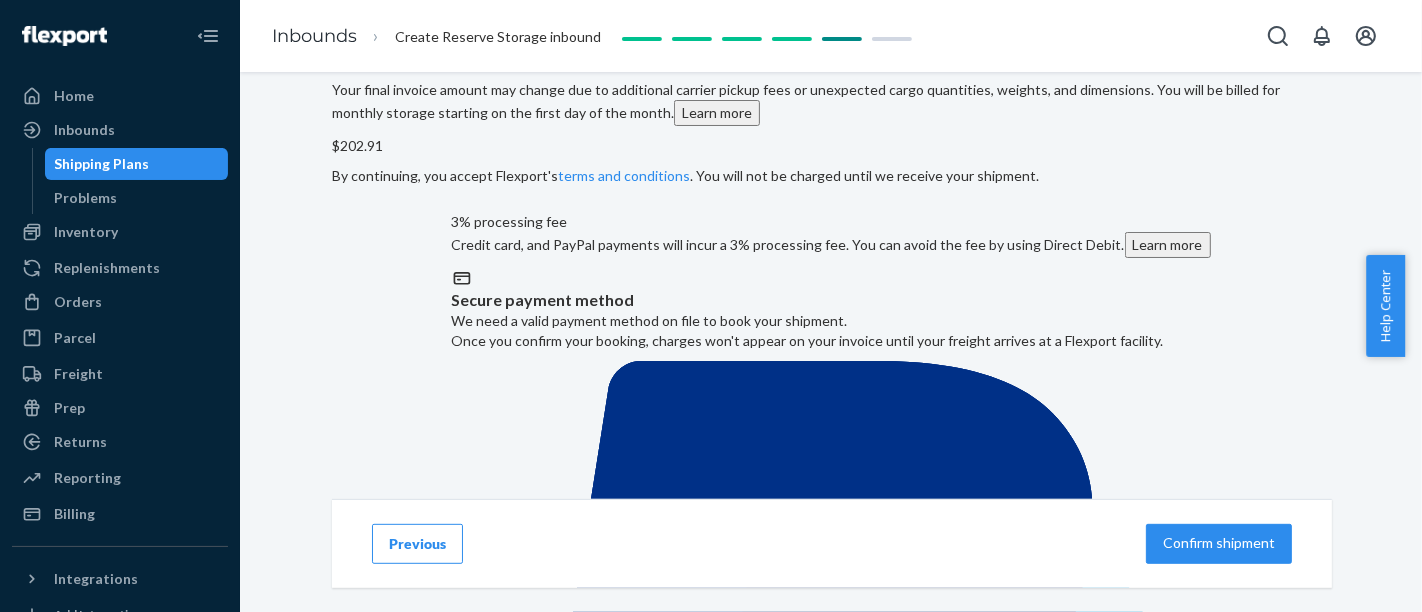 scroll, scrollTop: 781, scrollLeft: 0, axis: vertical 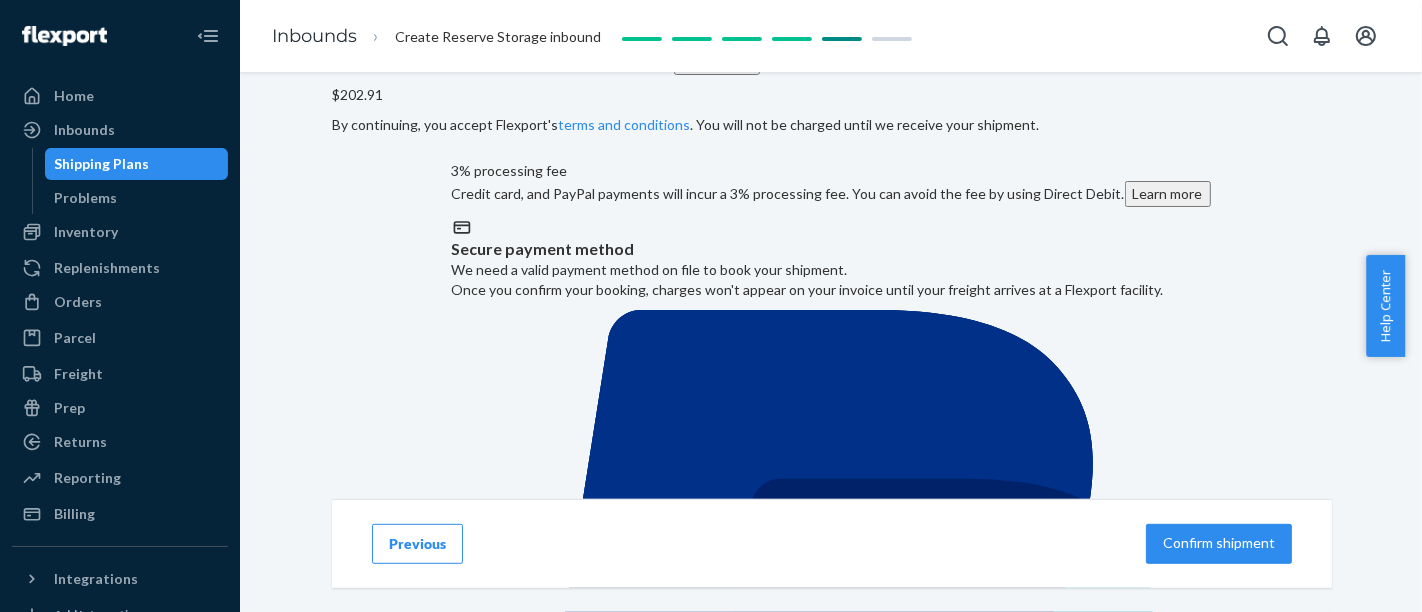 click on "Previous" at bounding box center [417, 544] 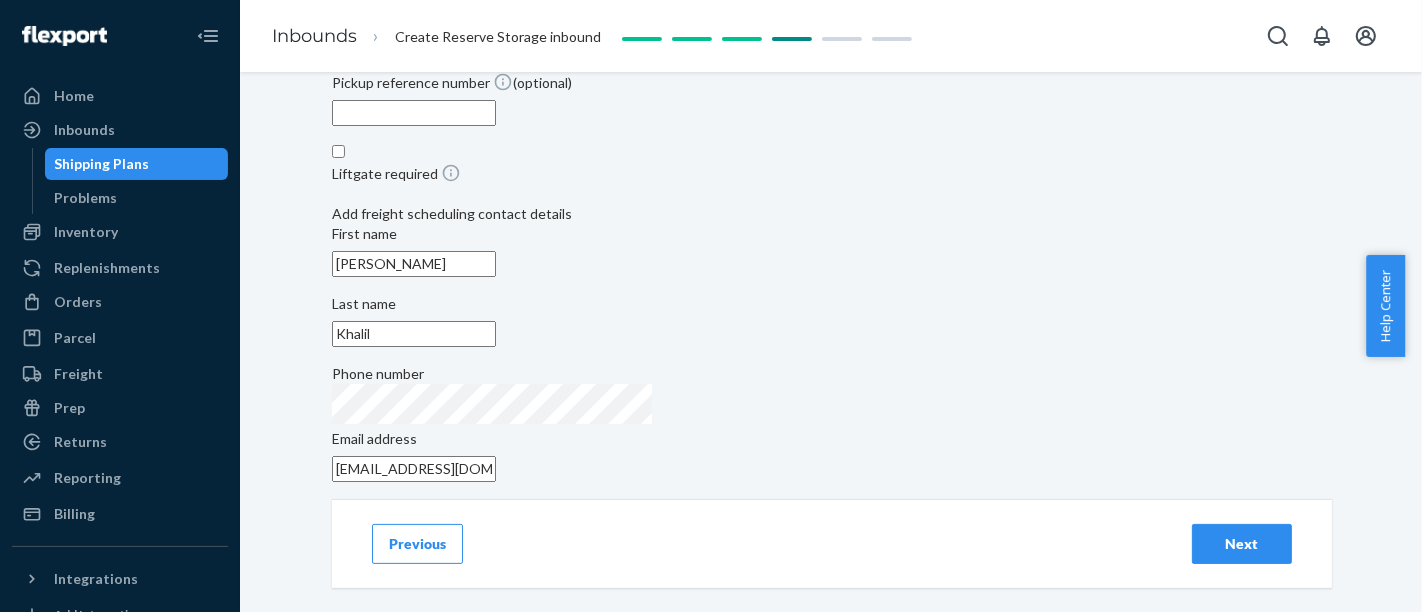 scroll, scrollTop: 0, scrollLeft: 0, axis: both 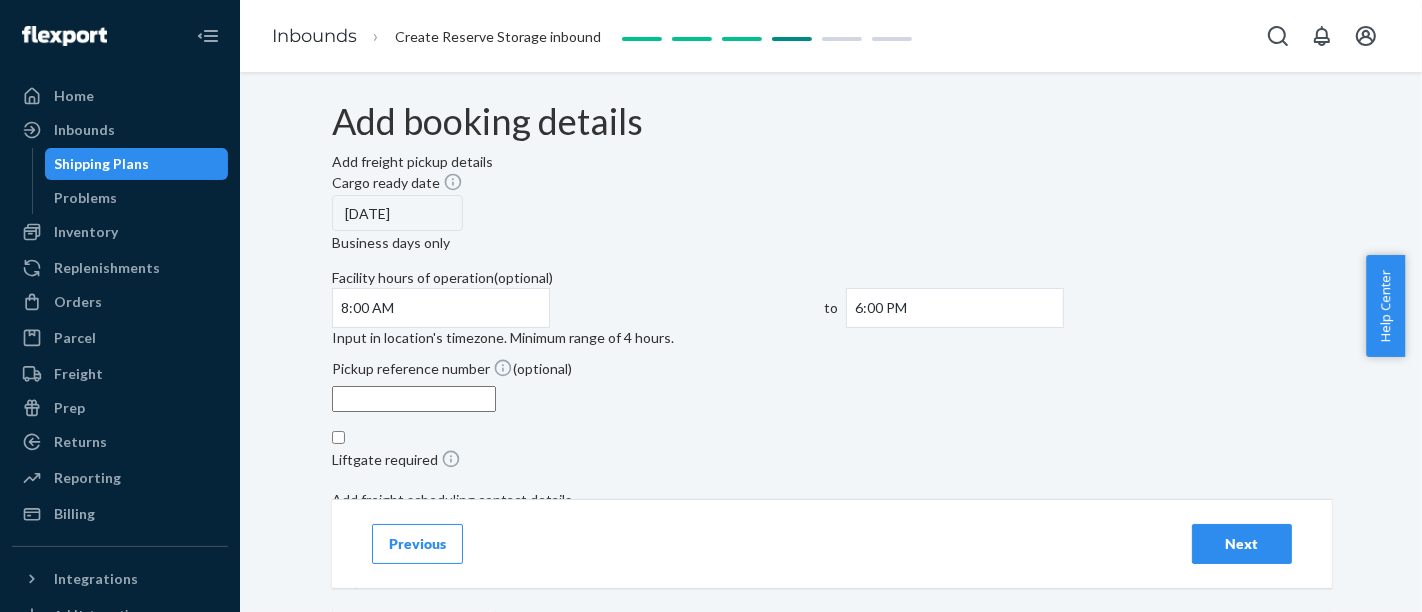 click on "Previous" at bounding box center [417, 544] 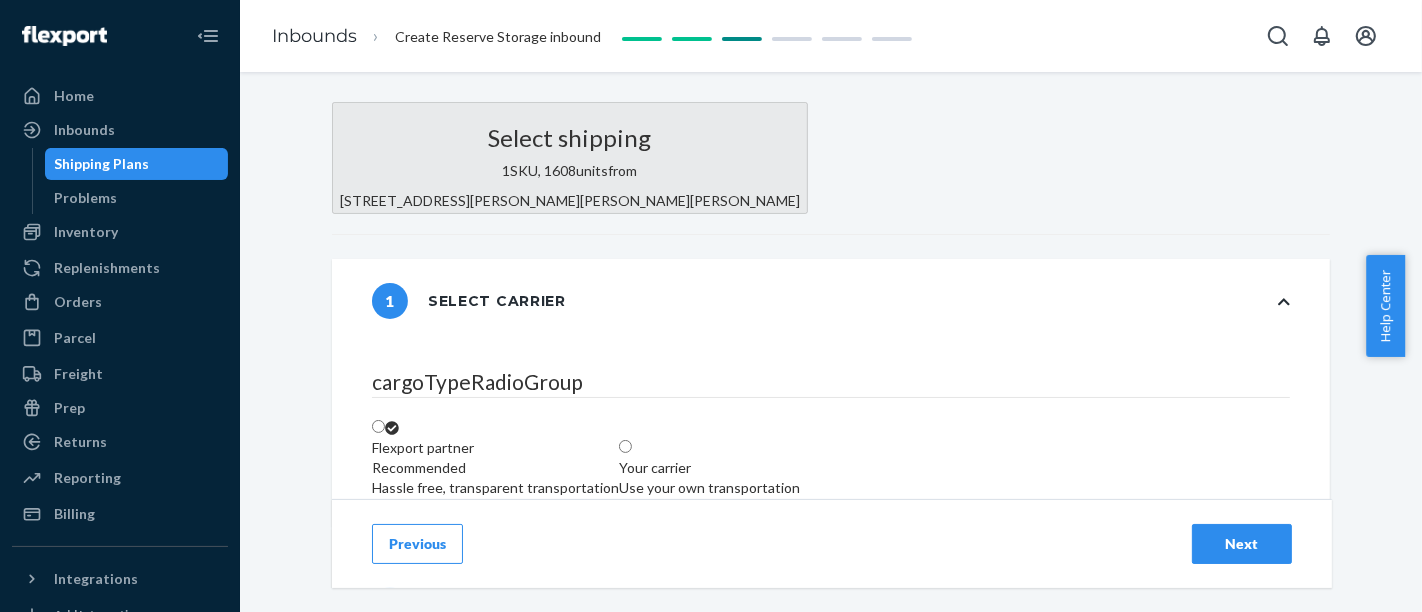 radio on "false" 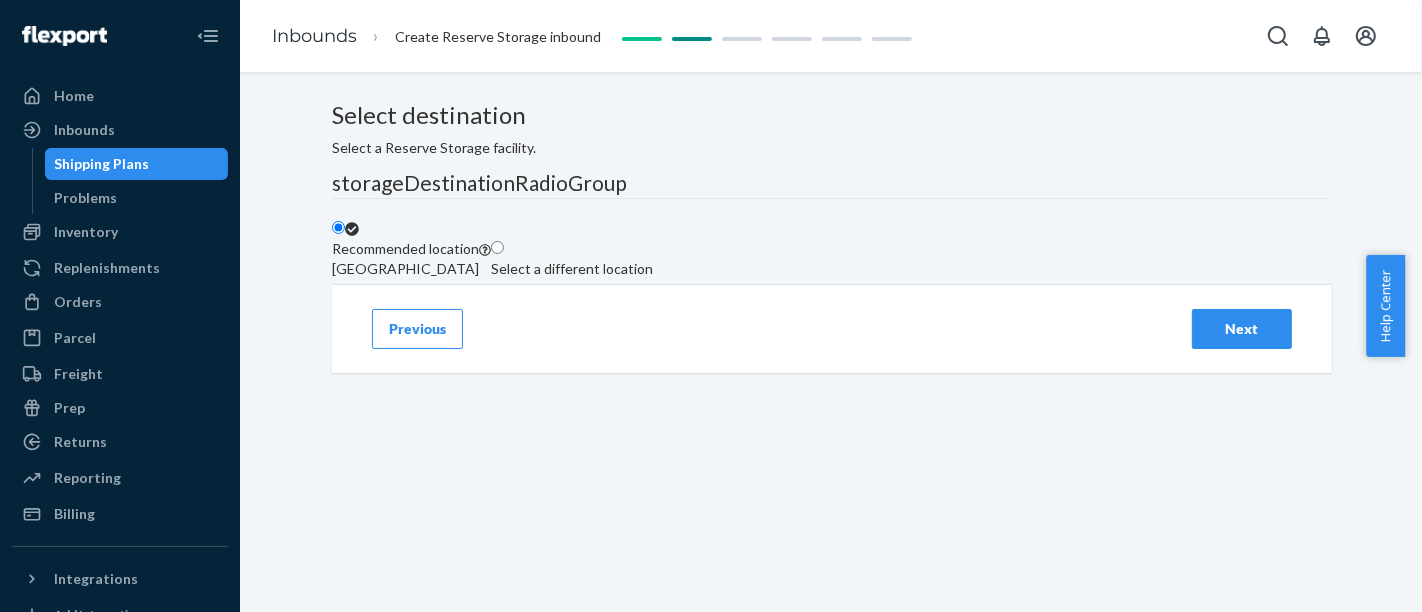 click on "Previous" at bounding box center (417, 329) 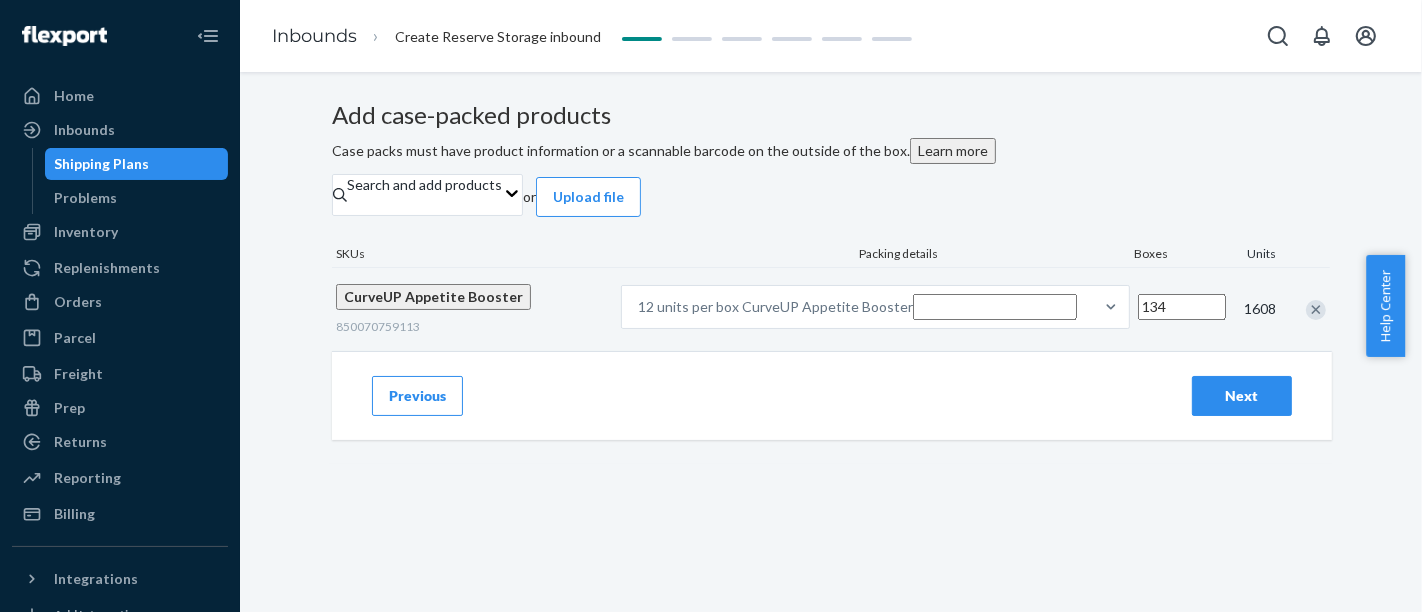 click on "Previous" at bounding box center (417, 396) 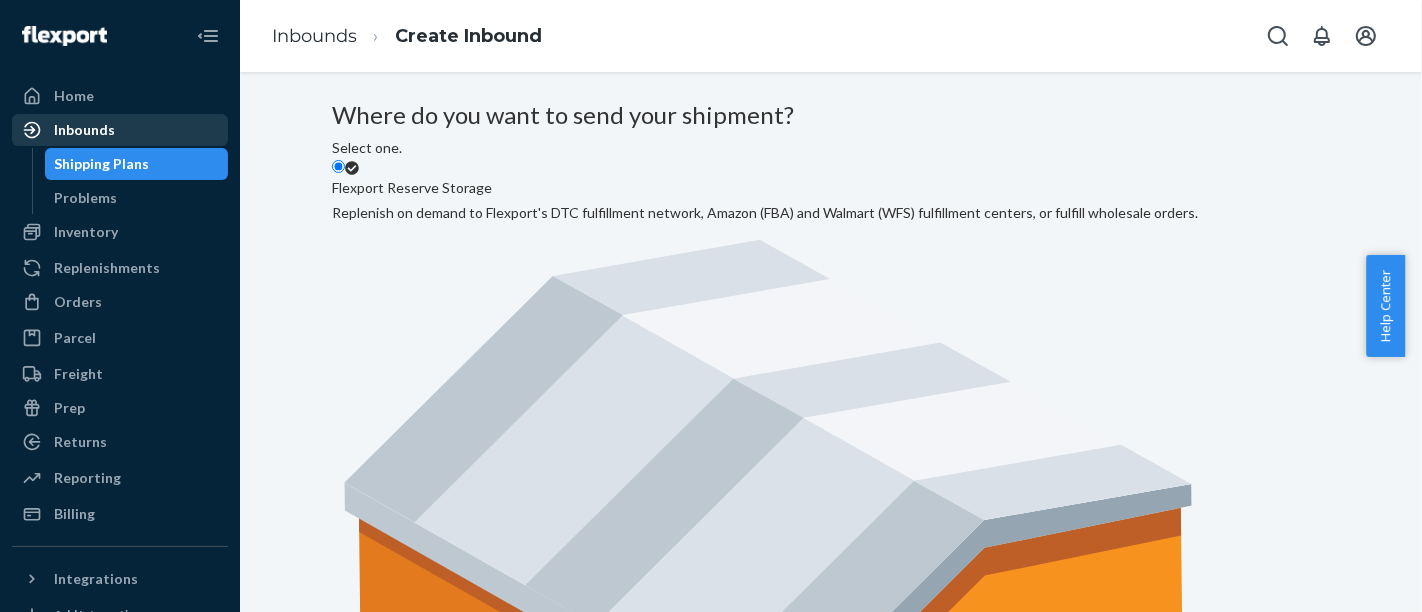 click on "Inbounds" at bounding box center (84, 130) 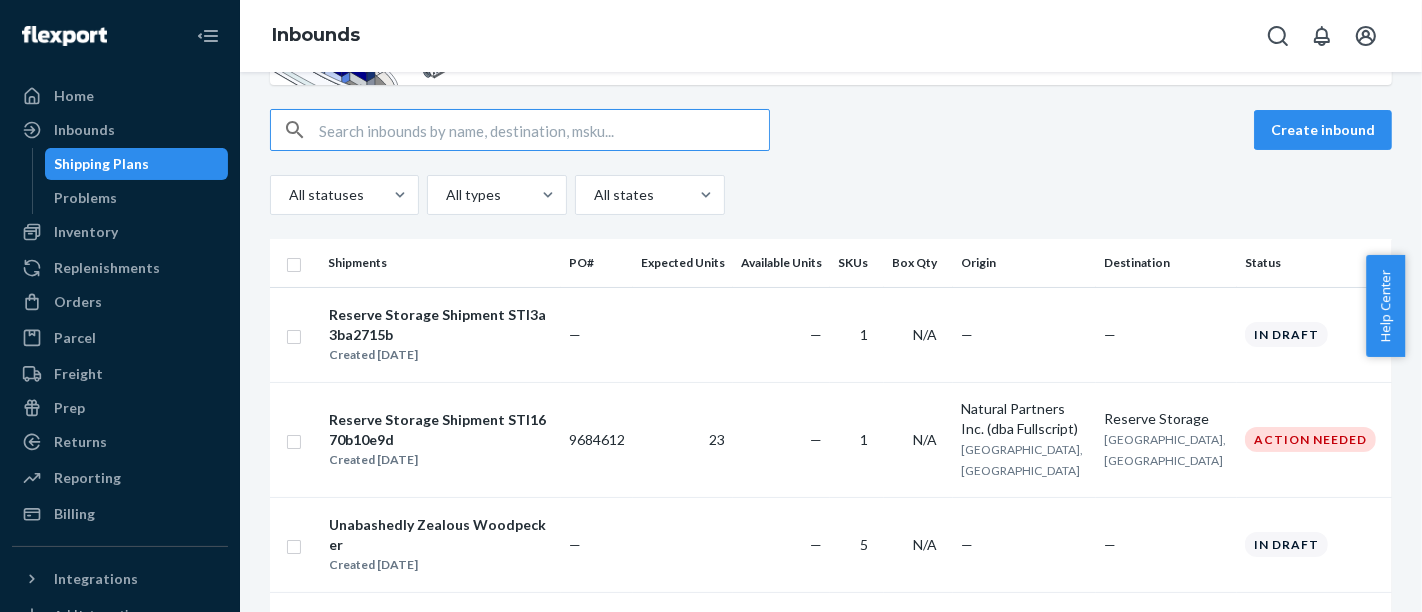 scroll, scrollTop: 111, scrollLeft: 0, axis: vertical 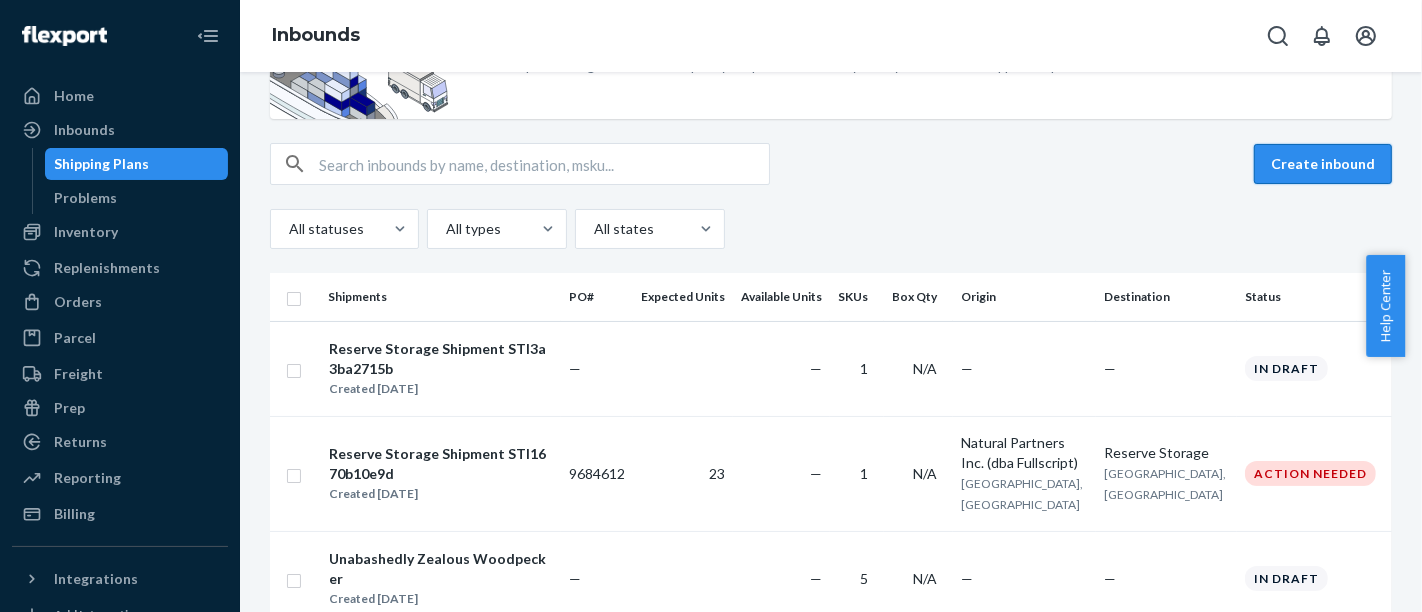 click on "Create inbound" at bounding box center (1323, 164) 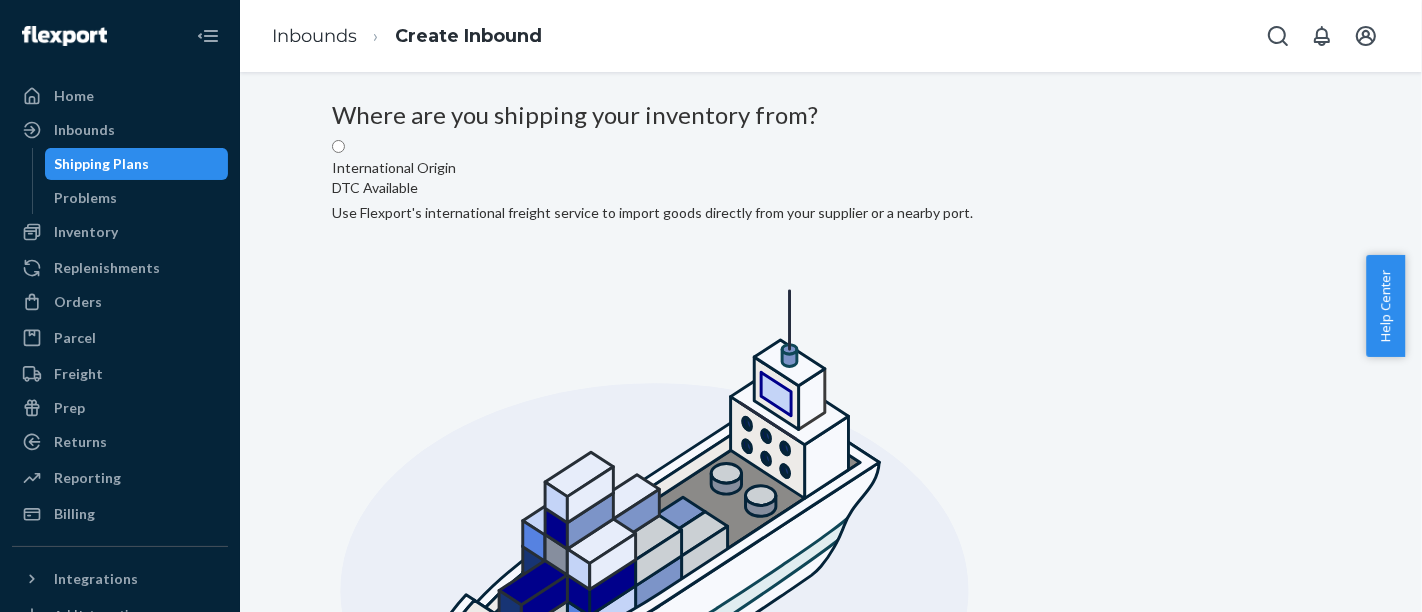 click on "Domestic Origin Use Flexport’s extensive US trucking network or your own carrier to inbound your products from any location, or ship parcel from anywhere in the world" at bounding box center [803, 1295] 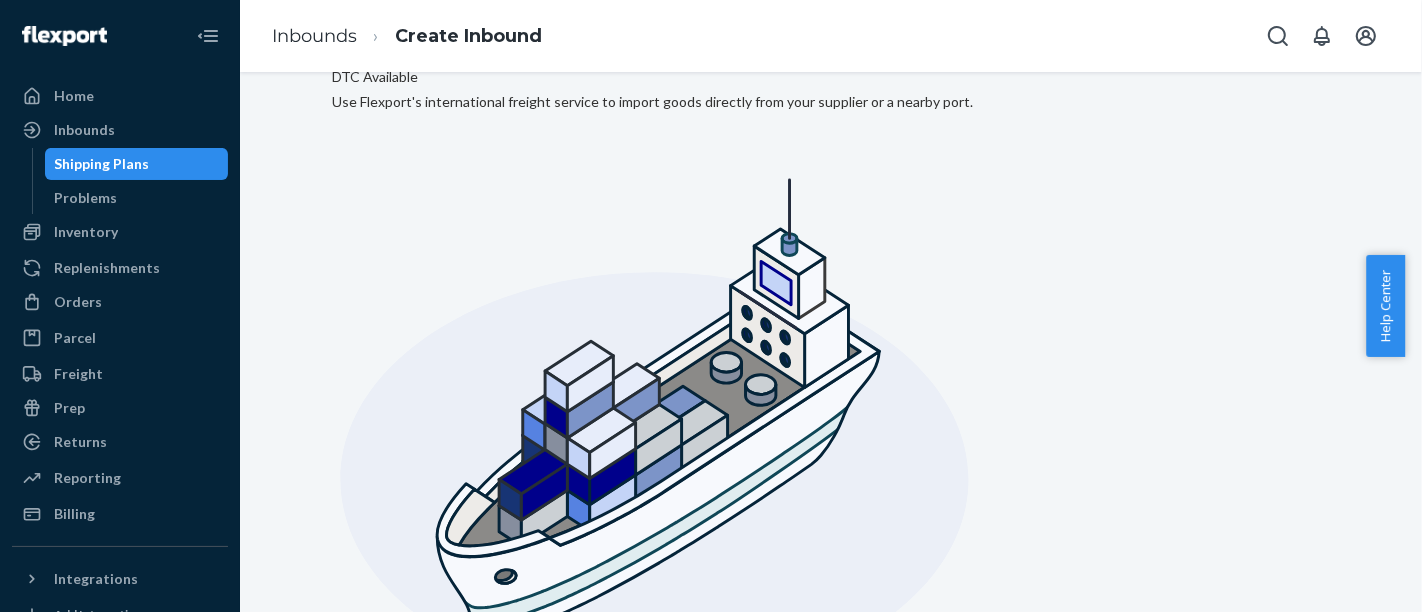 click on "Select from saved addresses" at bounding box center (438, 1778) 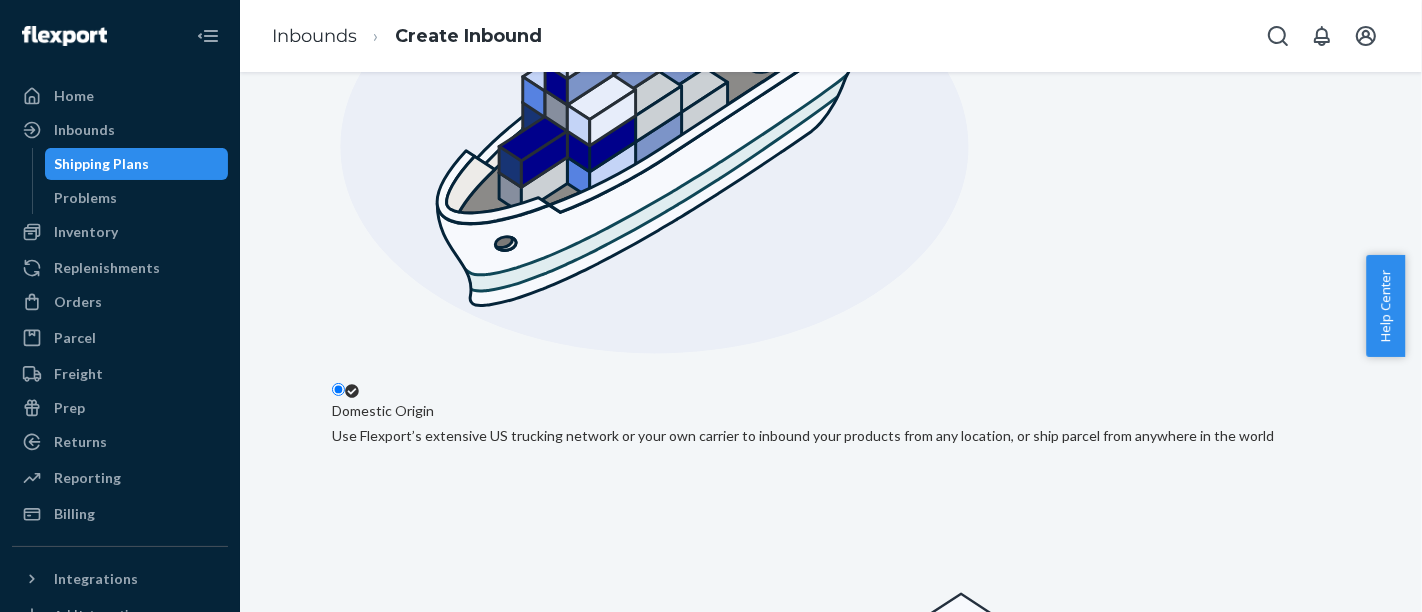 scroll, scrollTop: 446, scrollLeft: 0, axis: vertical 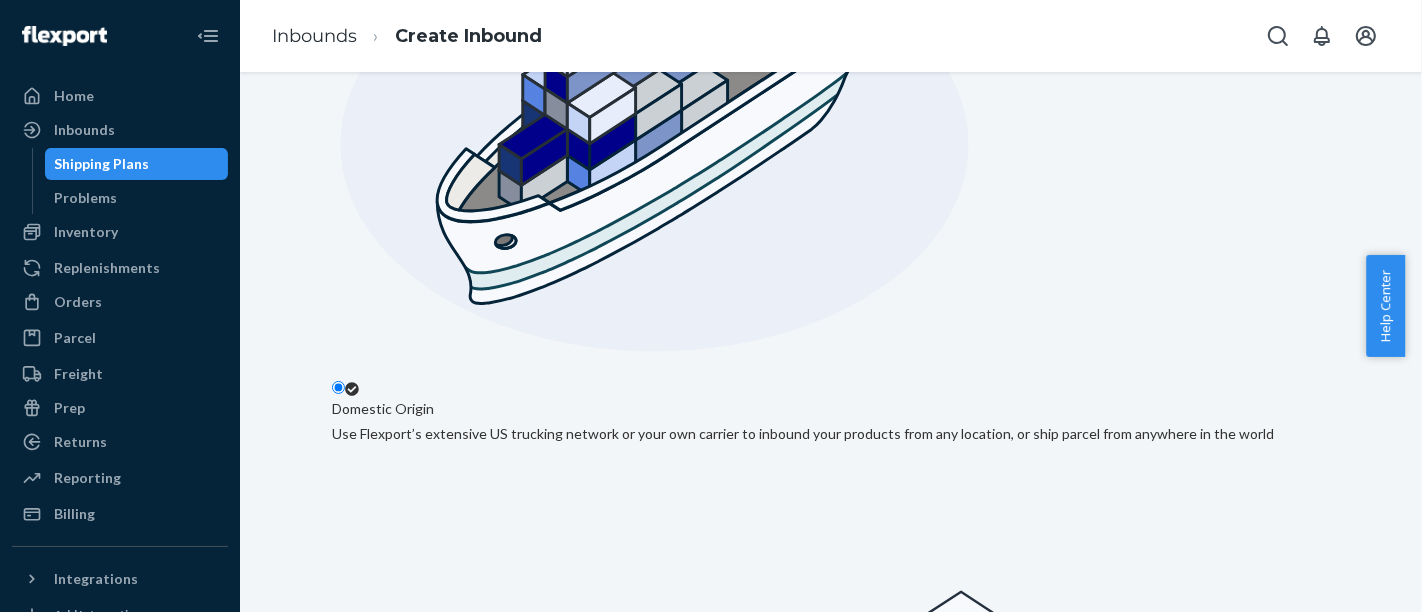 click on "Next" at bounding box center (366, 1774) 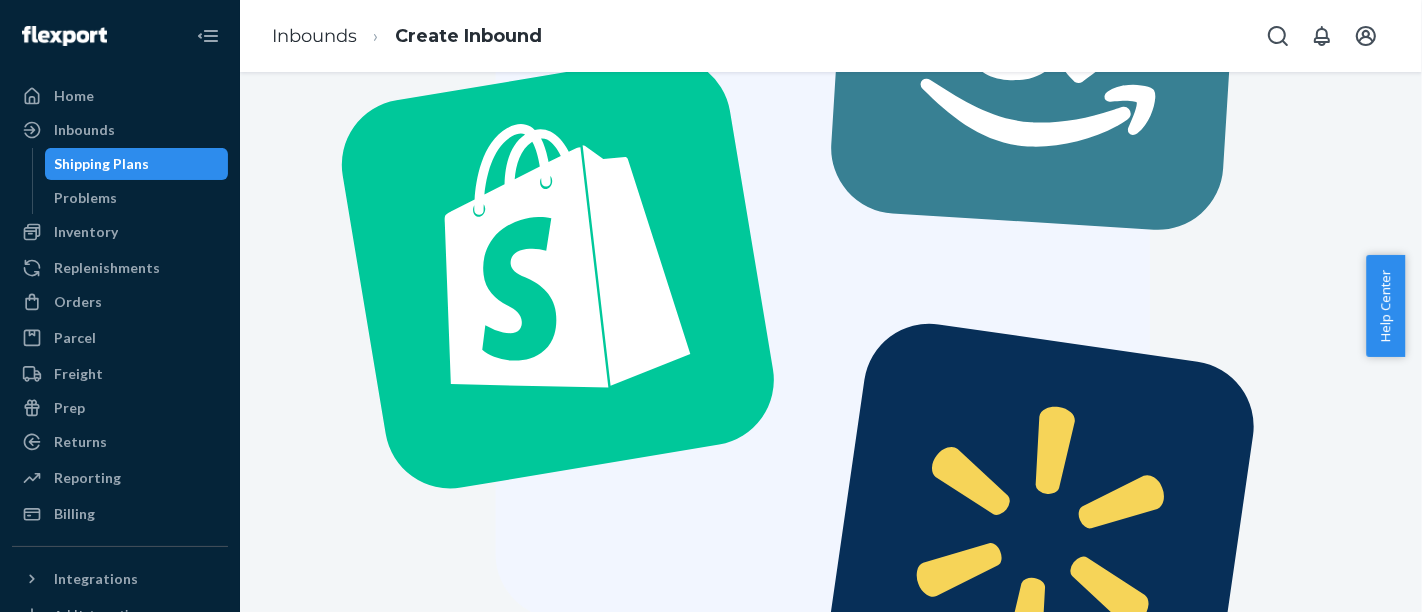 scroll, scrollTop: 0, scrollLeft: 0, axis: both 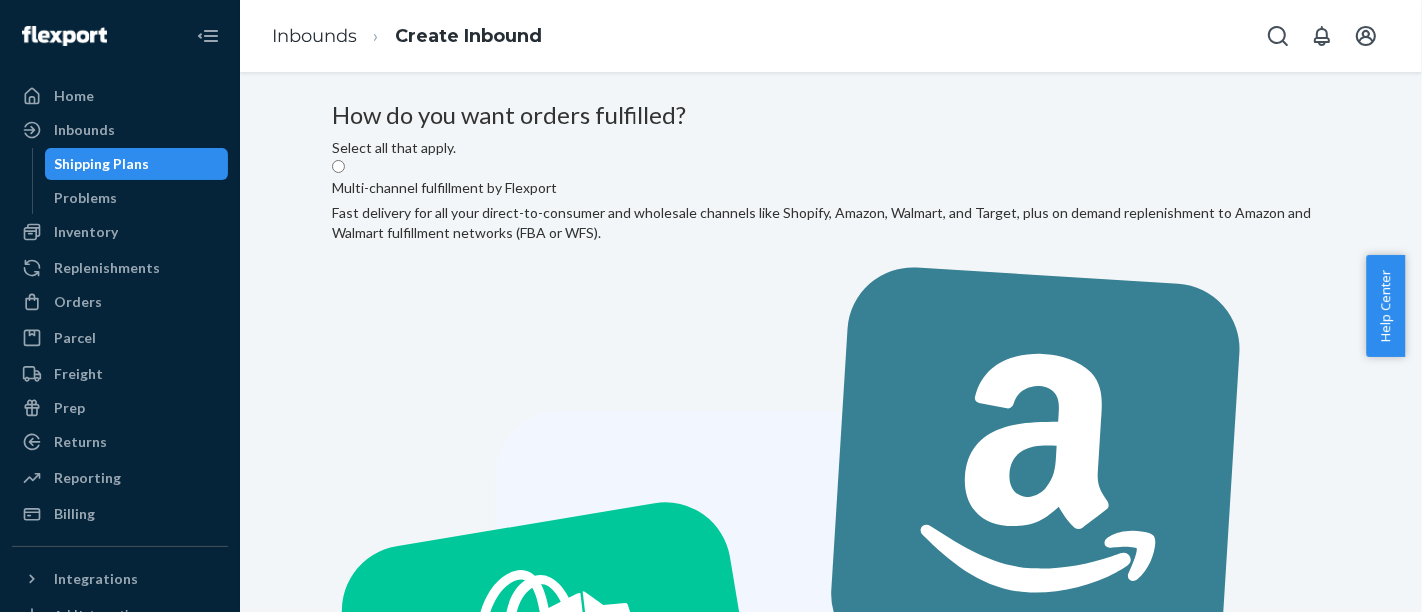 click on "Multi-channel fulfillment by Flexport Fast delivery for all your direct-to-consumer and wholesale channels like Shopify, Amazon, Walmart, and Target, plus on demand replenishment to Amazon and Walmart fulfillment networks (FBA or WFS)." at bounding box center [831, 702] 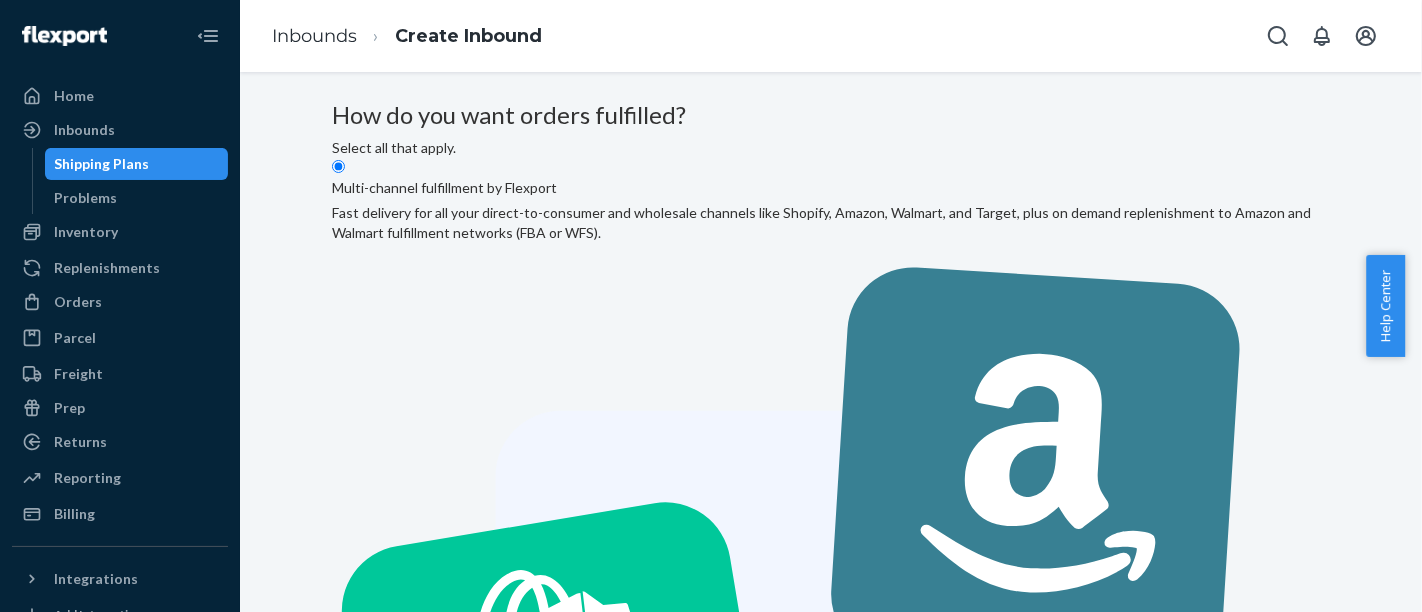 radio on "true" 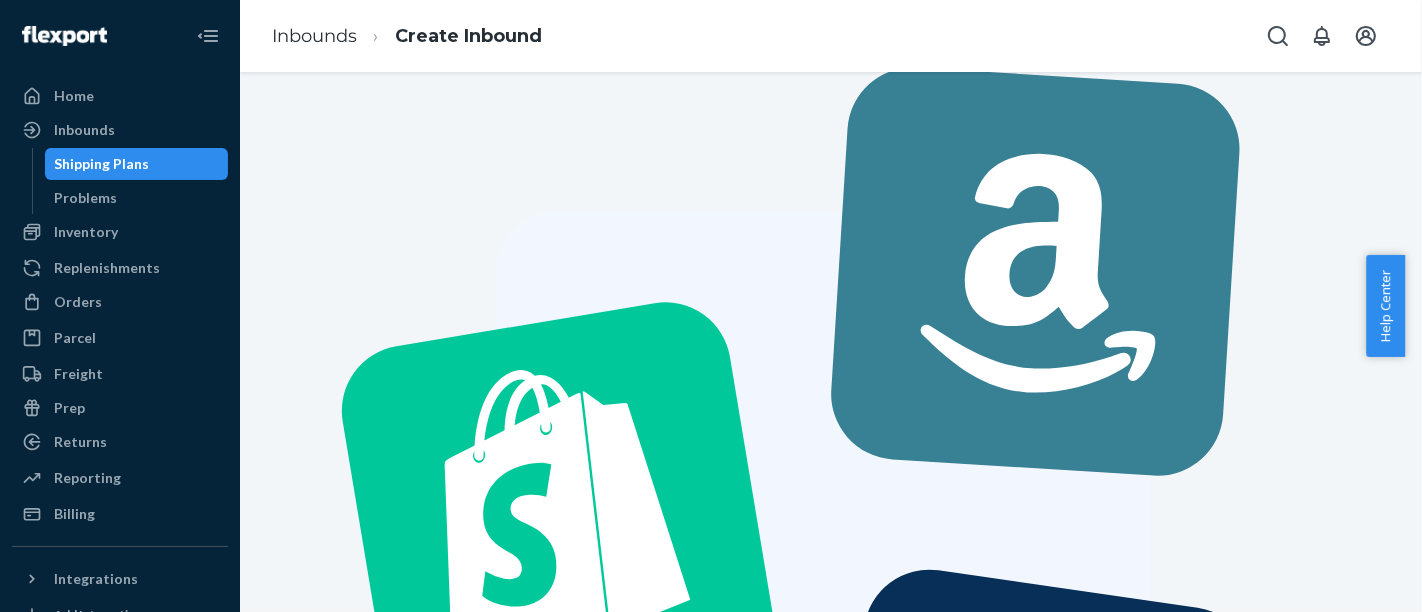 scroll, scrollTop: 222, scrollLeft: 0, axis: vertical 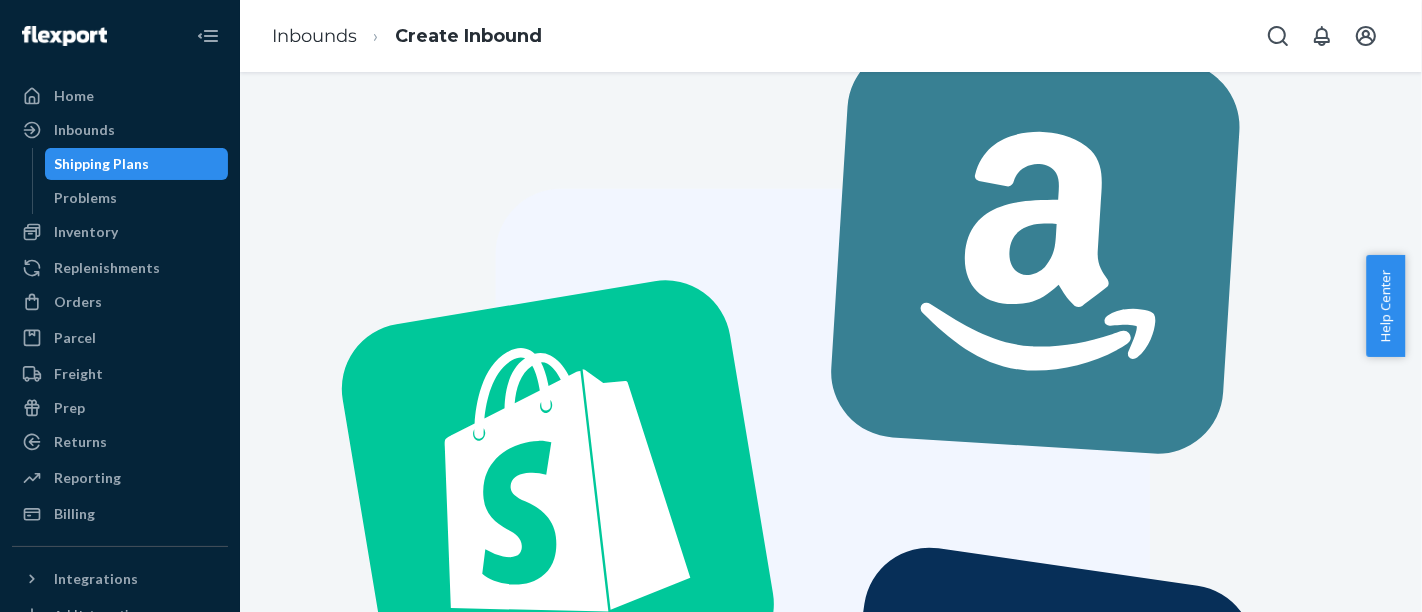 click on "Next" at bounding box center (366, 1560) 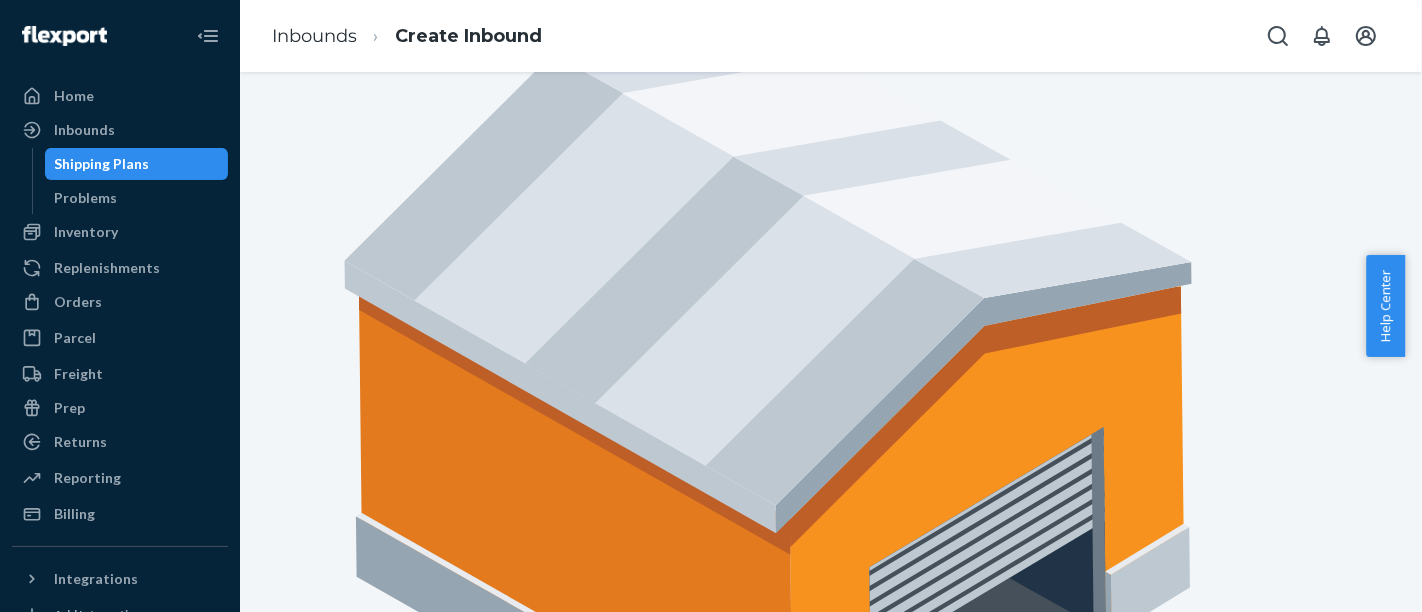 scroll, scrollTop: 0, scrollLeft: 0, axis: both 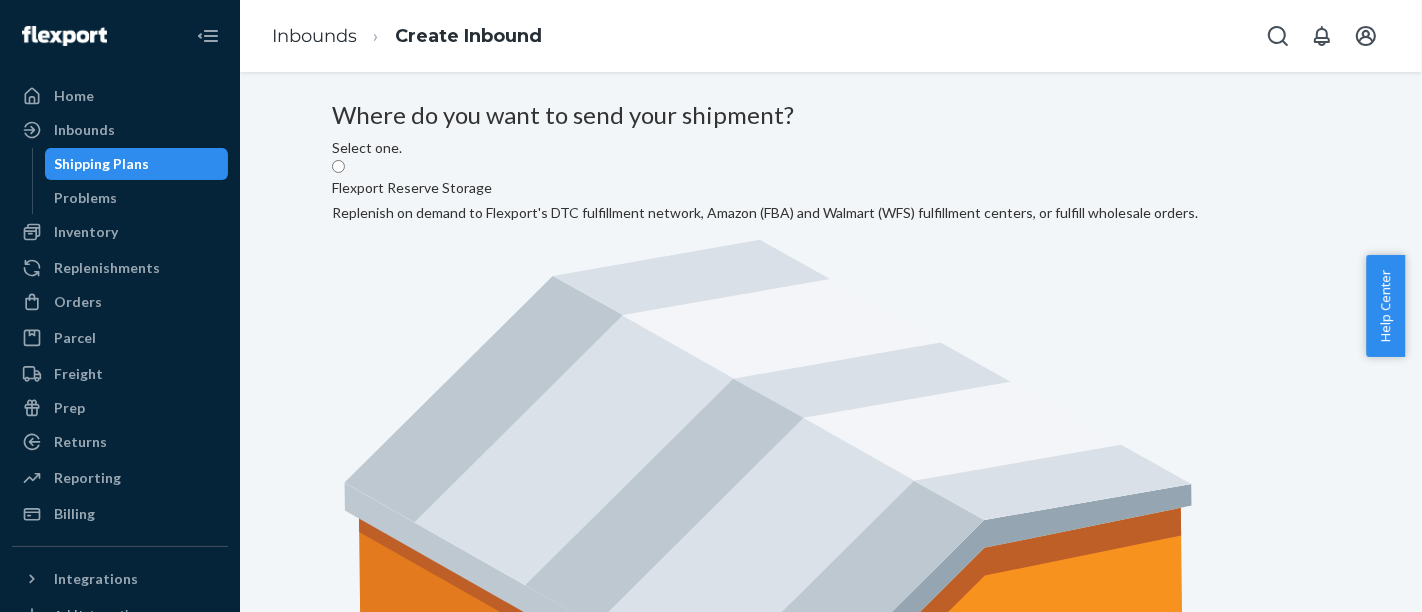 click on "Flexport Reserve Storage Replenish on demand to Flexport's DTC fulfillment network, Amazon (FBA) and Walmart (WFS) fulfillment centers, or fulfill wholesale orders." at bounding box center (765, 609) 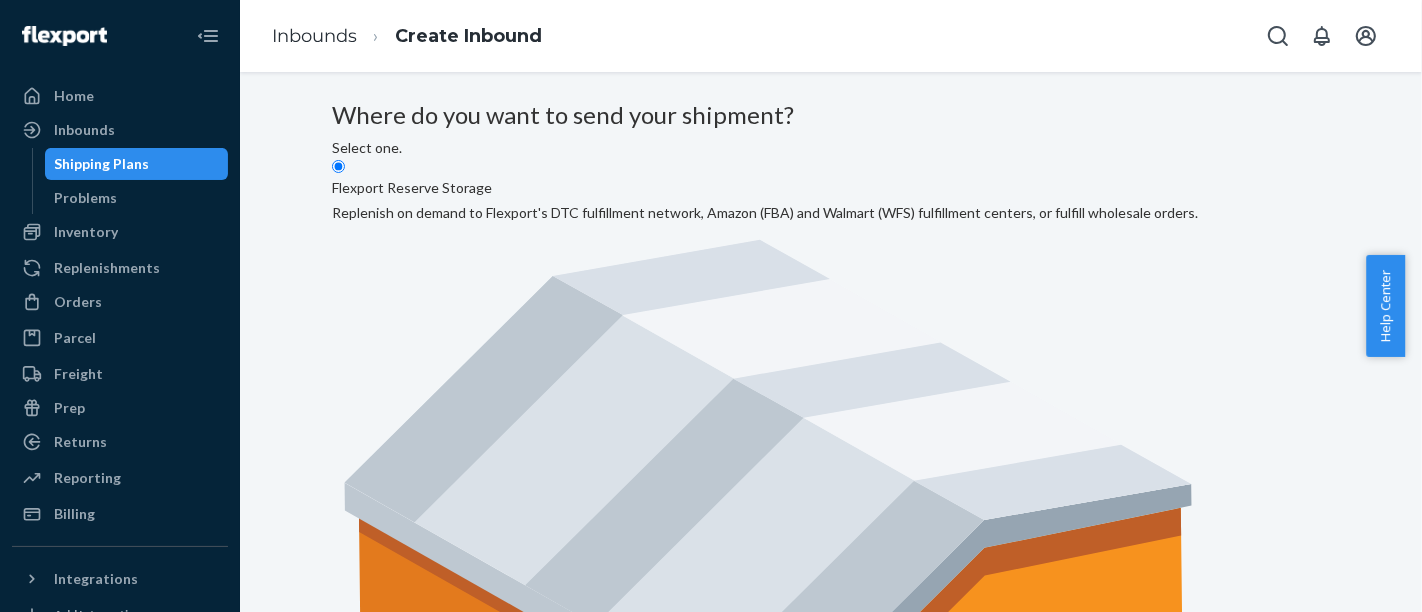 radio on "true" 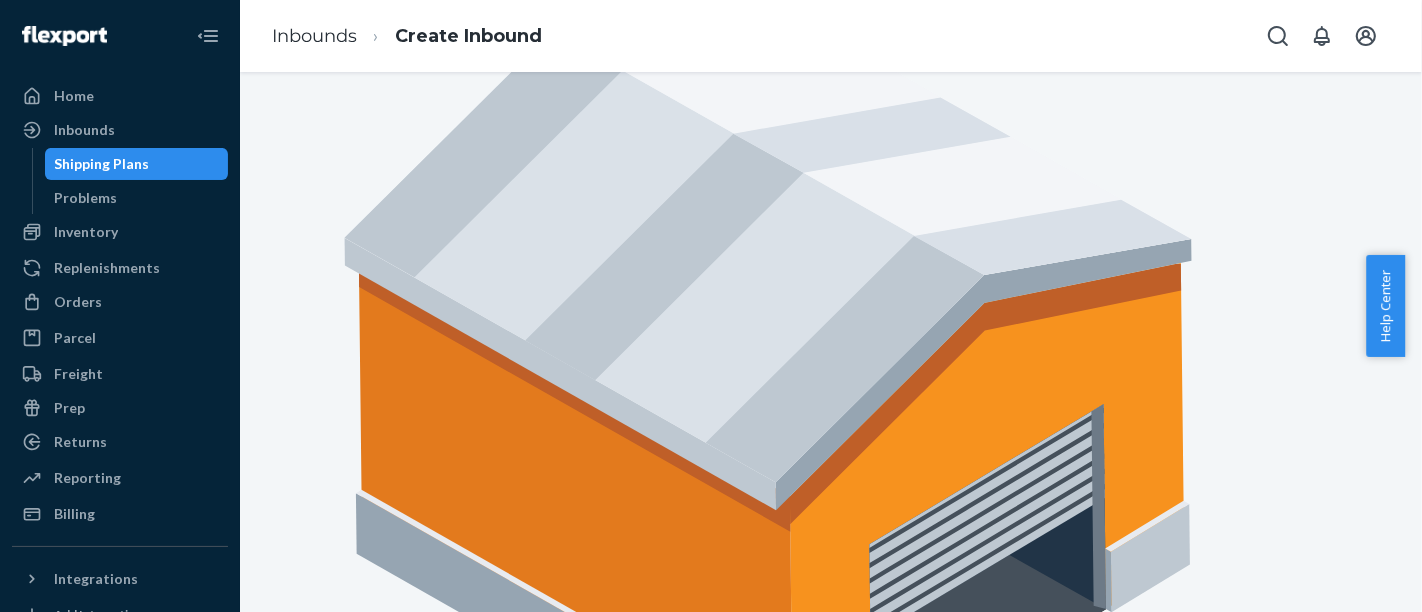 scroll, scrollTop: 265, scrollLeft: 0, axis: vertical 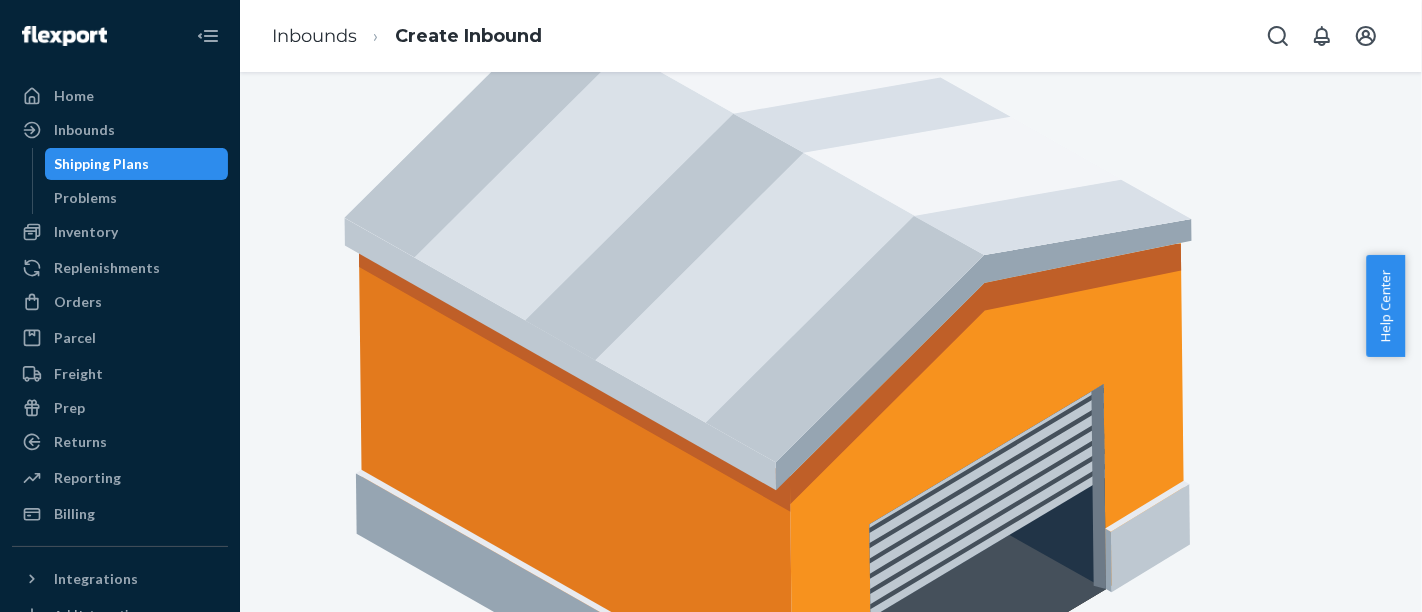 click on "Next" at bounding box center [366, 3294] 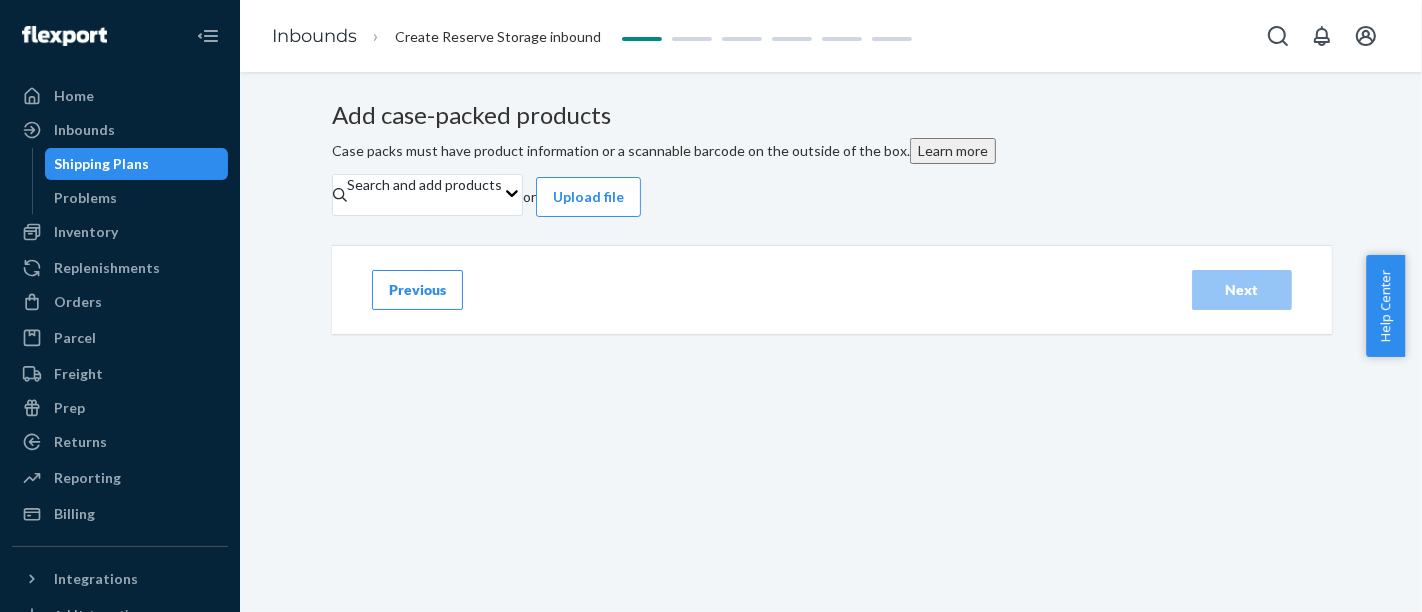 scroll, scrollTop: 0, scrollLeft: 0, axis: both 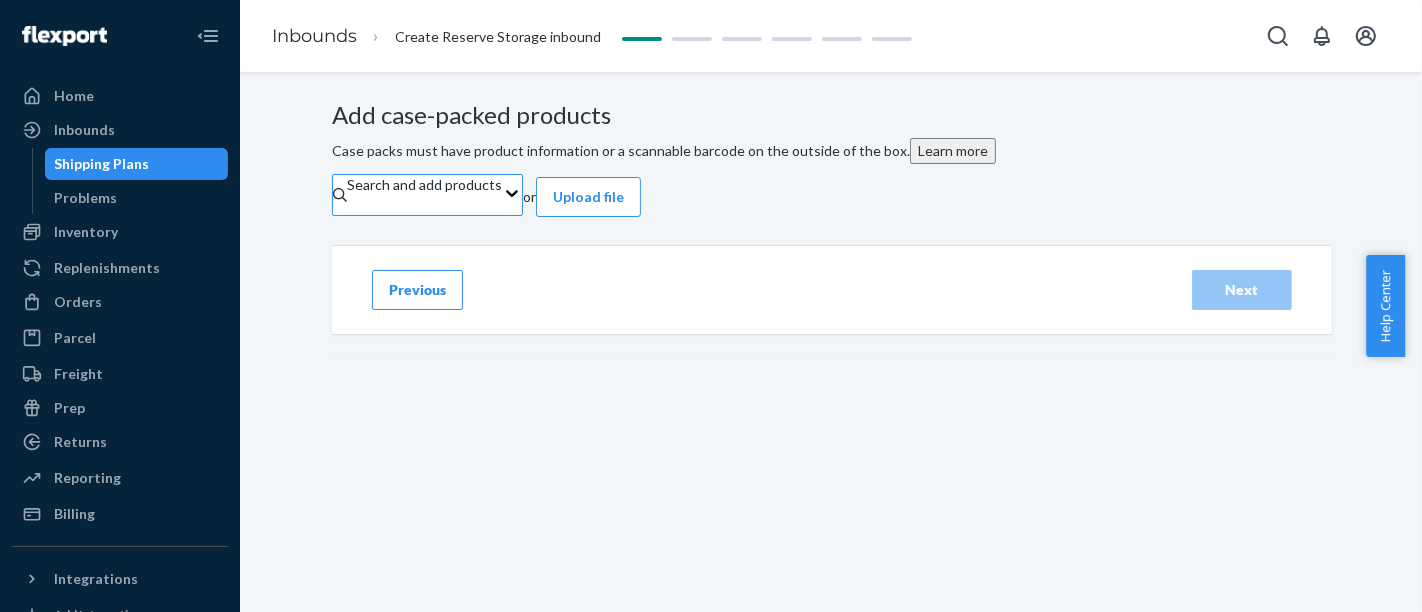 click on "Search and add products" at bounding box center [424, 195] 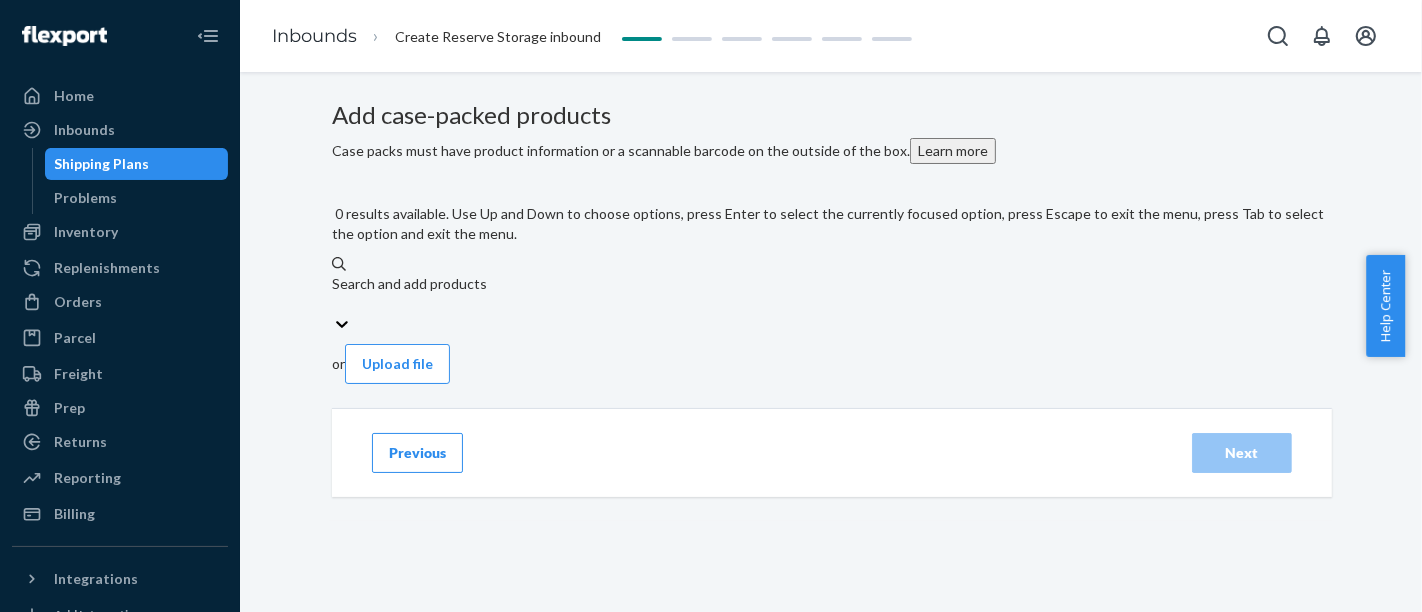 scroll, scrollTop: 0, scrollLeft: 0, axis: both 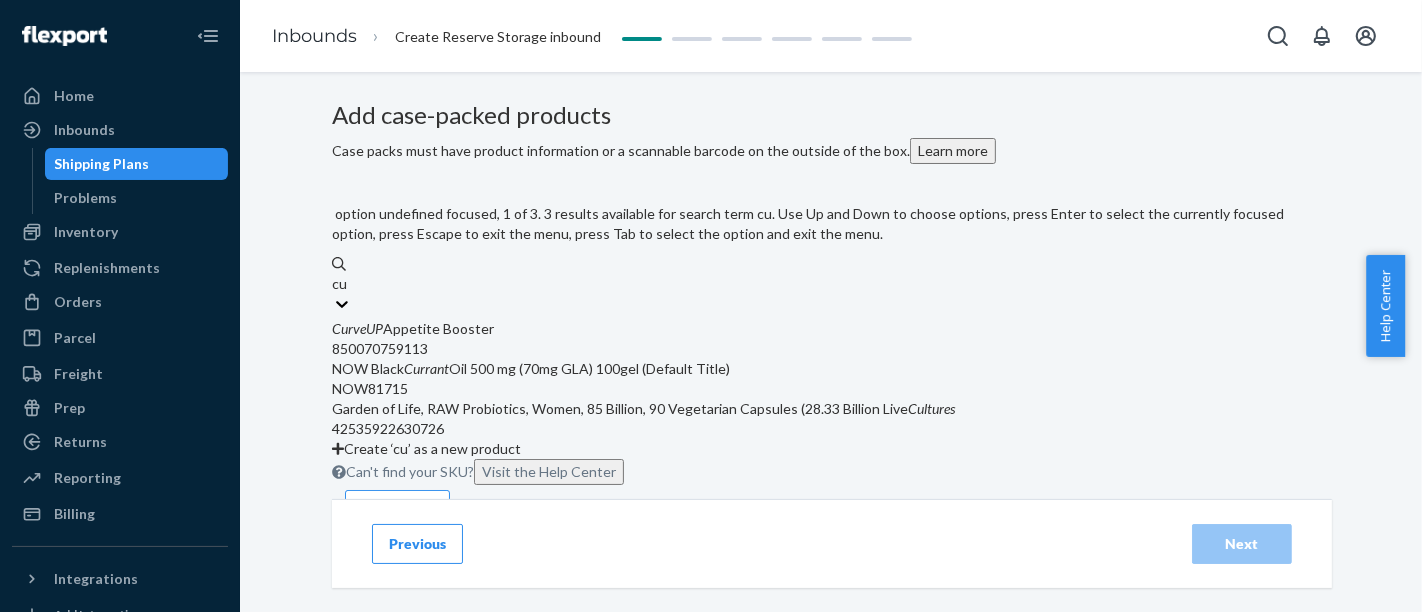 type on "cu" 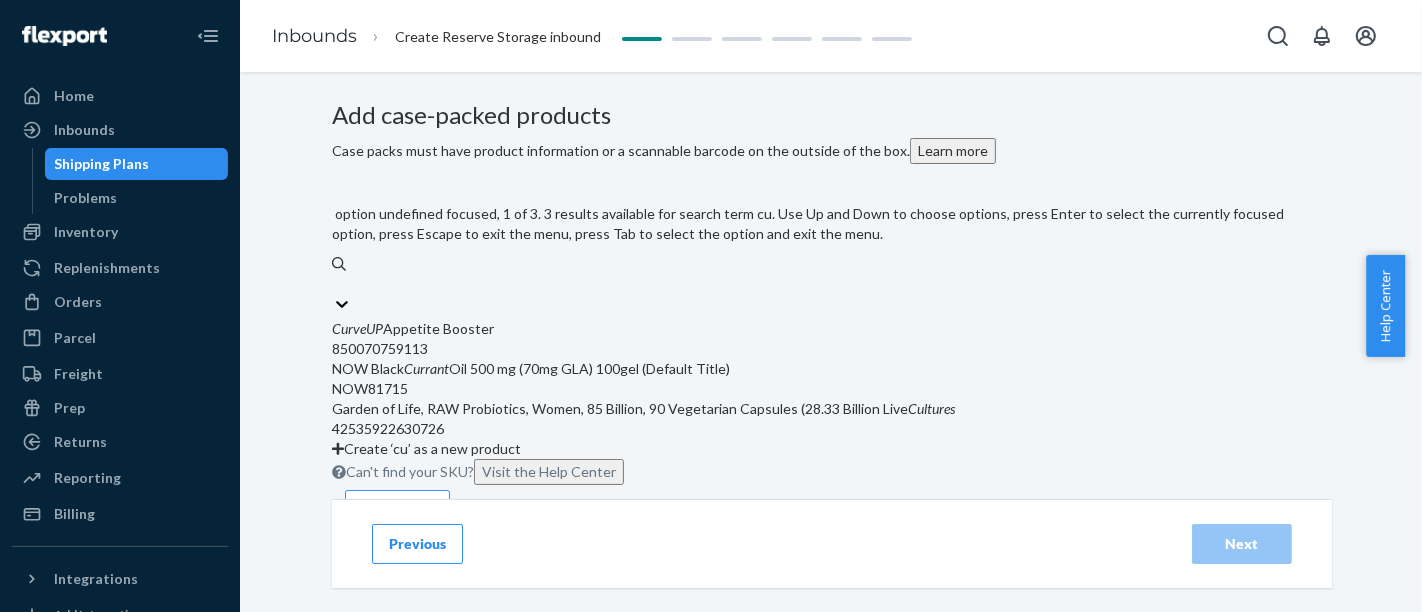 click on "Add case-packed products Case packs must have product information or a scannable barcode on the outside of the box.  Learn more      option undefined focused, 1 of 3. 3 results available for search term cu. Use Up and Down to choose options, press Enter to select the currently focused option, press Escape to exit the menu, press Tab to select the option and exit the menu. cu CurveUP  Appetite Booster 850070759113 NOW Black  Currant  Oil 500 mg (70mg GLA) 100gel (Default Title) NOW81715 Garden of Life, RAW Probiotics, Women, 85 Billion, 90 Vegetarian Capsules (28.33 Billion Live  Cultures 42535922630726 Create ‘cu’ as a new product Can't find your SKU?  Visit the Help Center or Upload file" at bounding box center (831, 316) 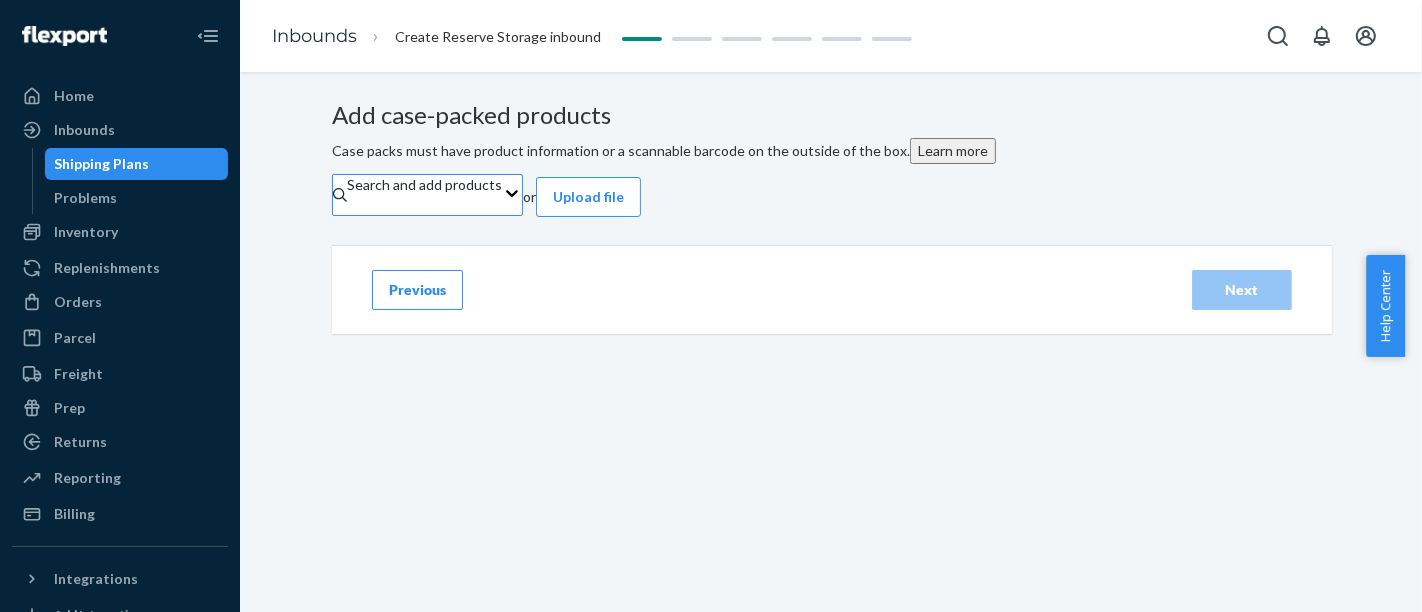 scroll, scrollTop: 0, scrollLeft: 0, axis: both 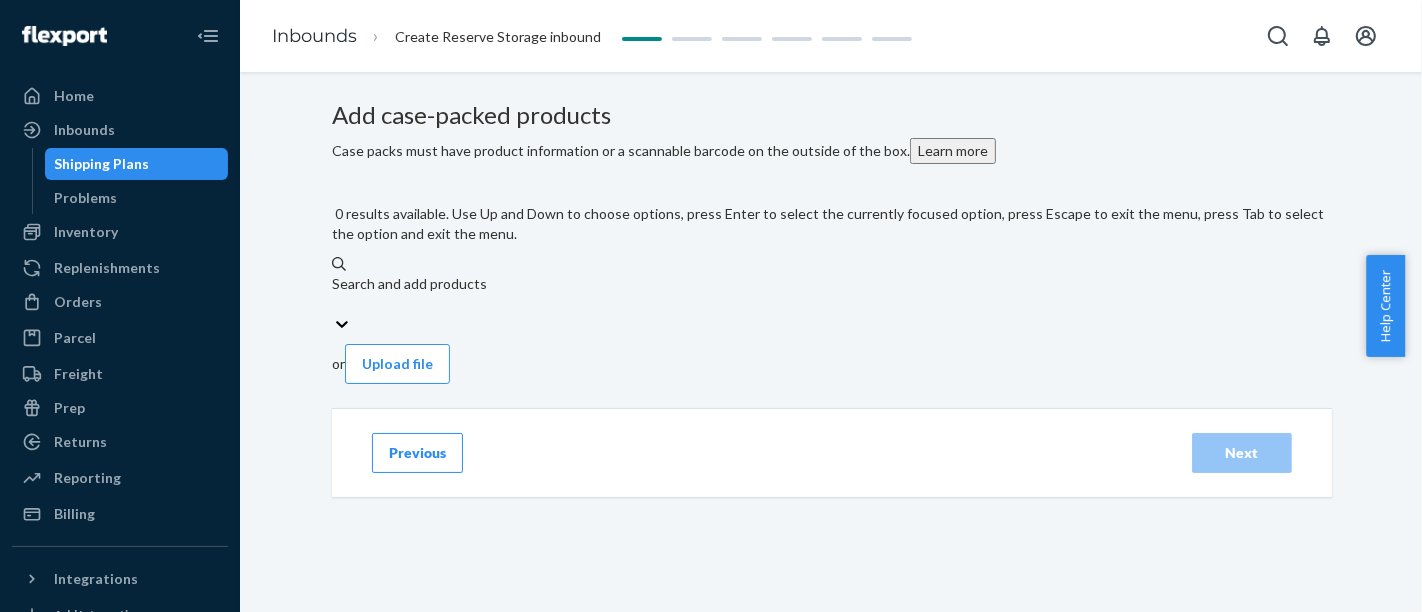 click on "Search and add products" at bounding box center (831, 294) 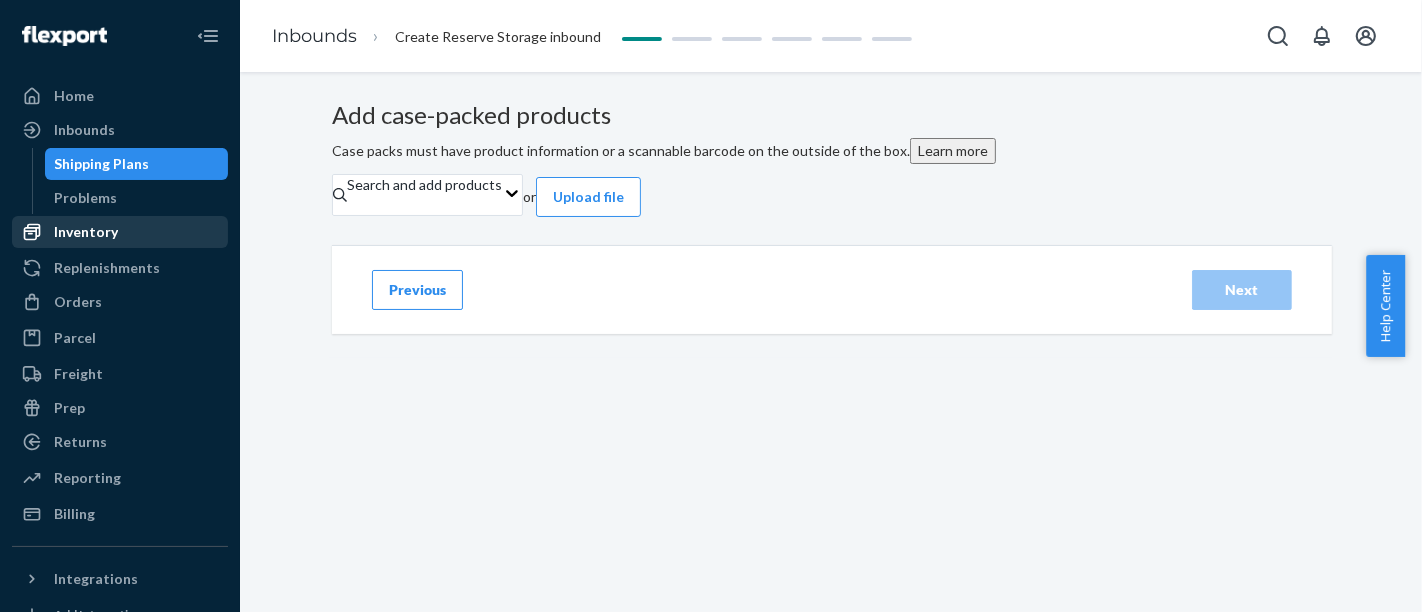 click on "Inventory" at bounding box center [120, 232] 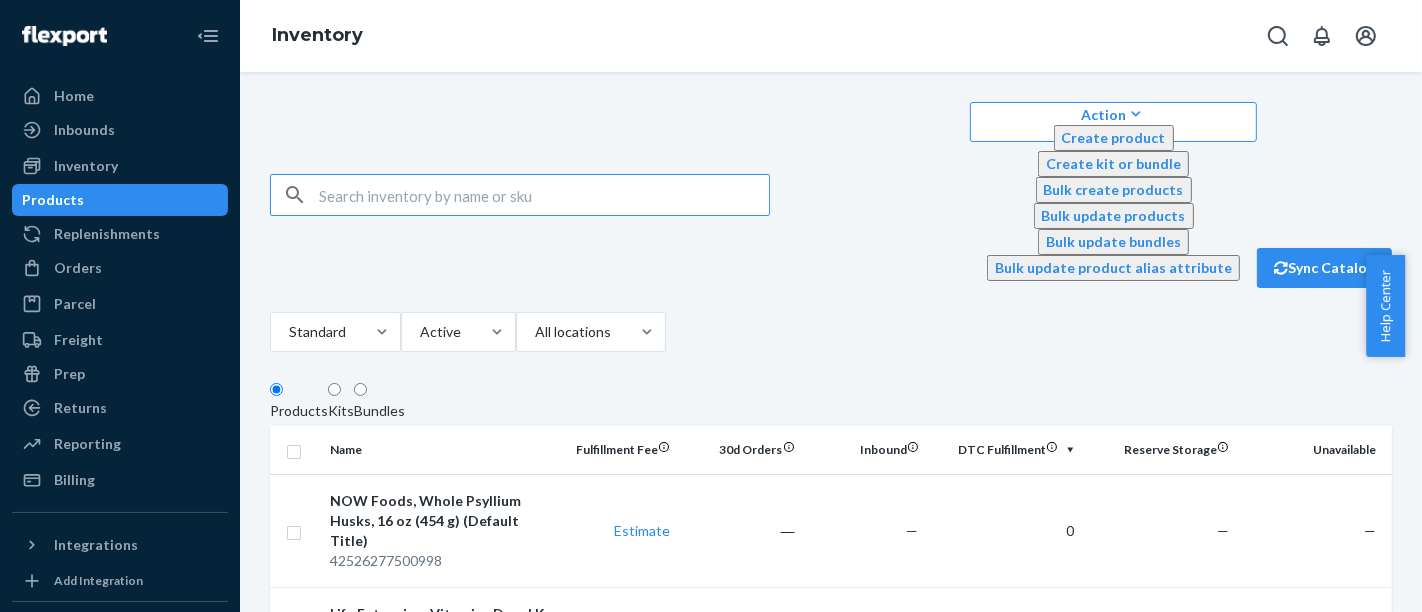 click at bounding box center [544, 195] 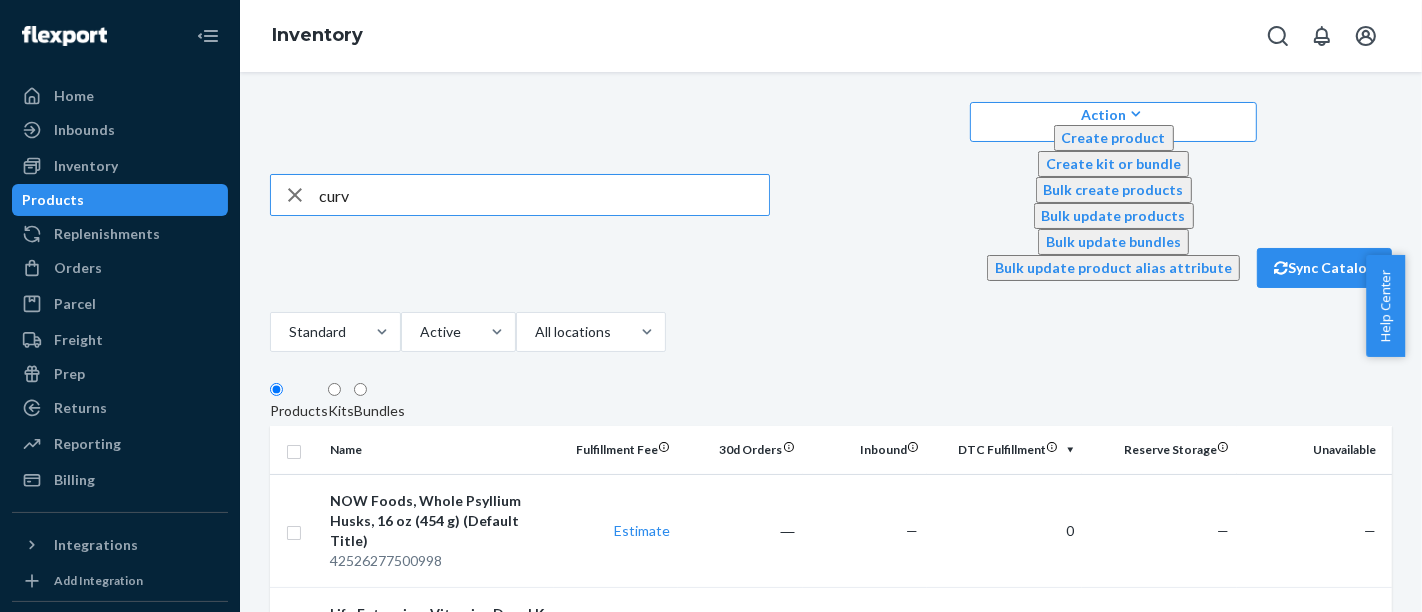 type on "curv" 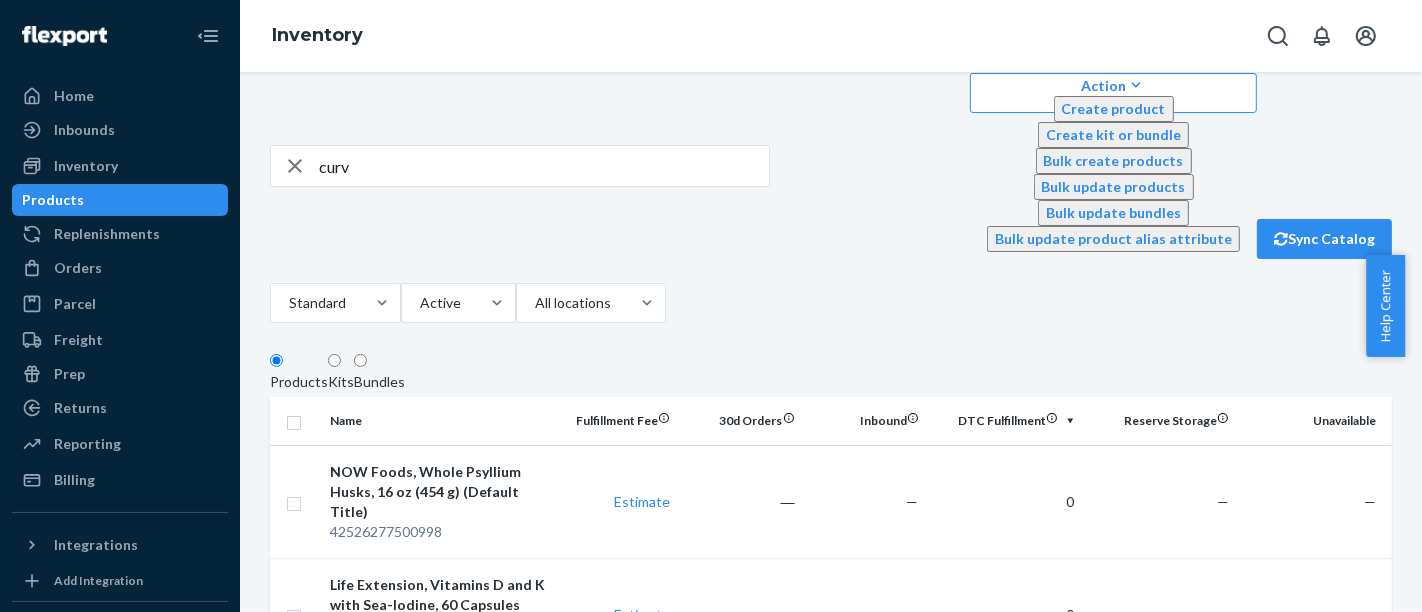 scroll, scrollTop: 0, scrollLeft: 0, axis: both 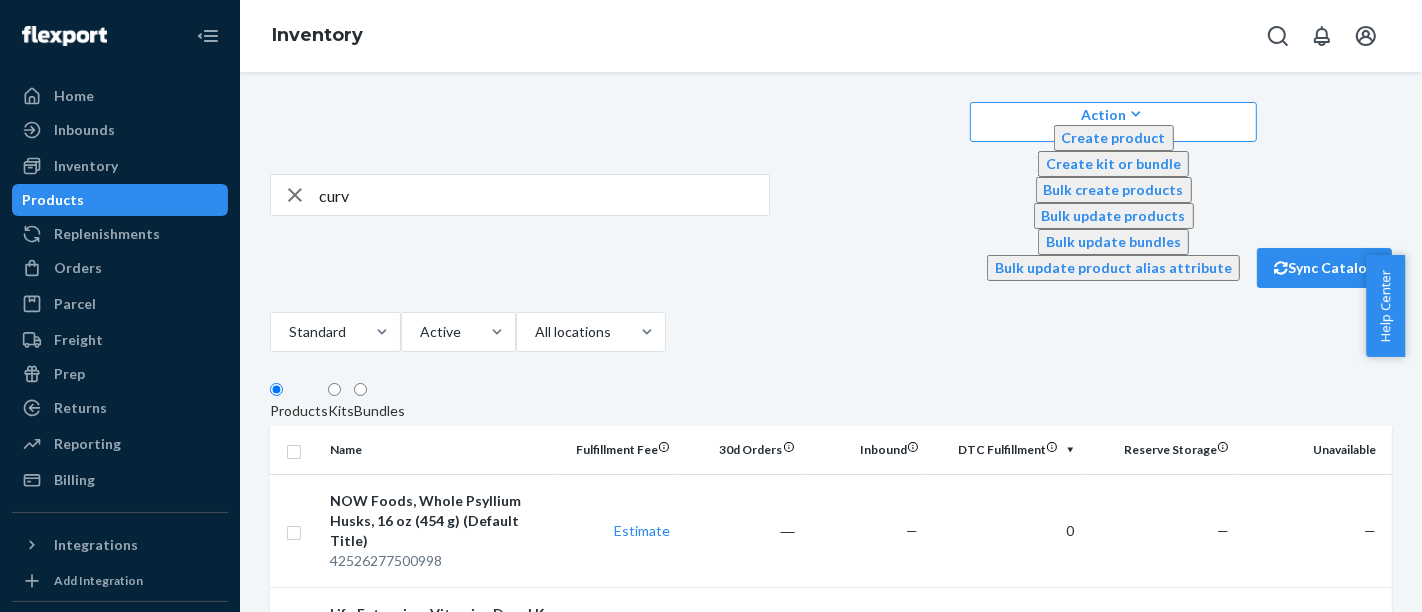 click on "Kits" at bounding box center (341, 411) 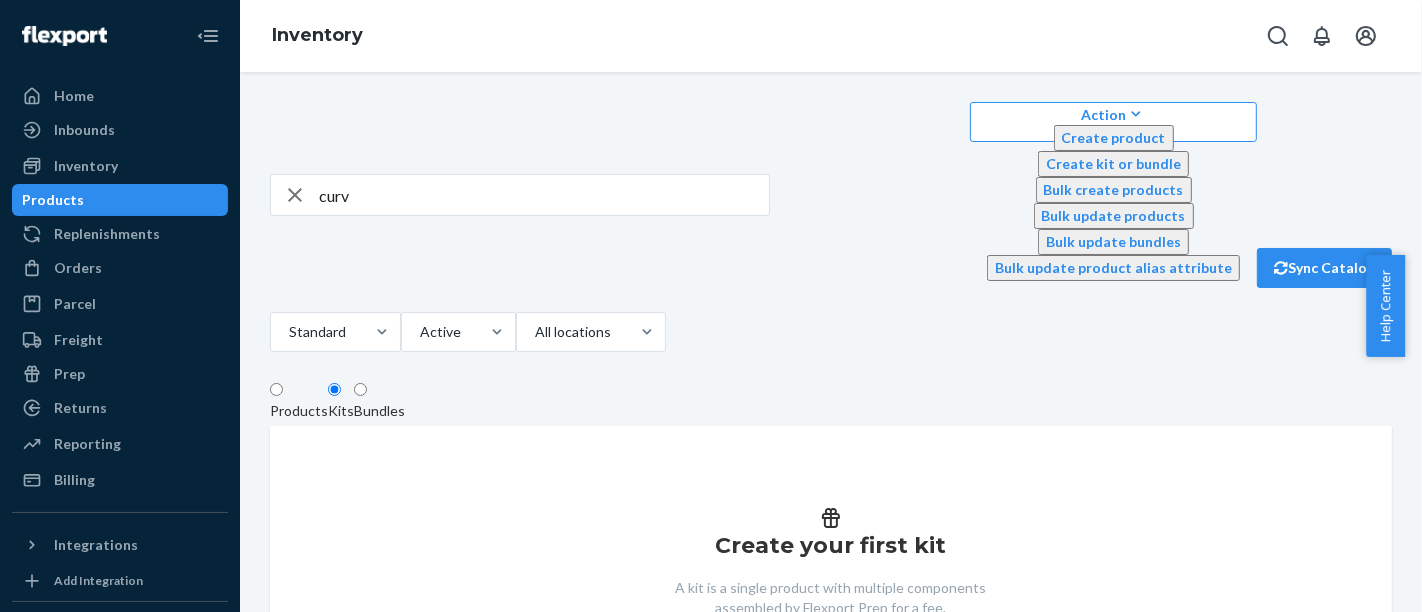 click on "Bundles" at bounding box center [379, 411] 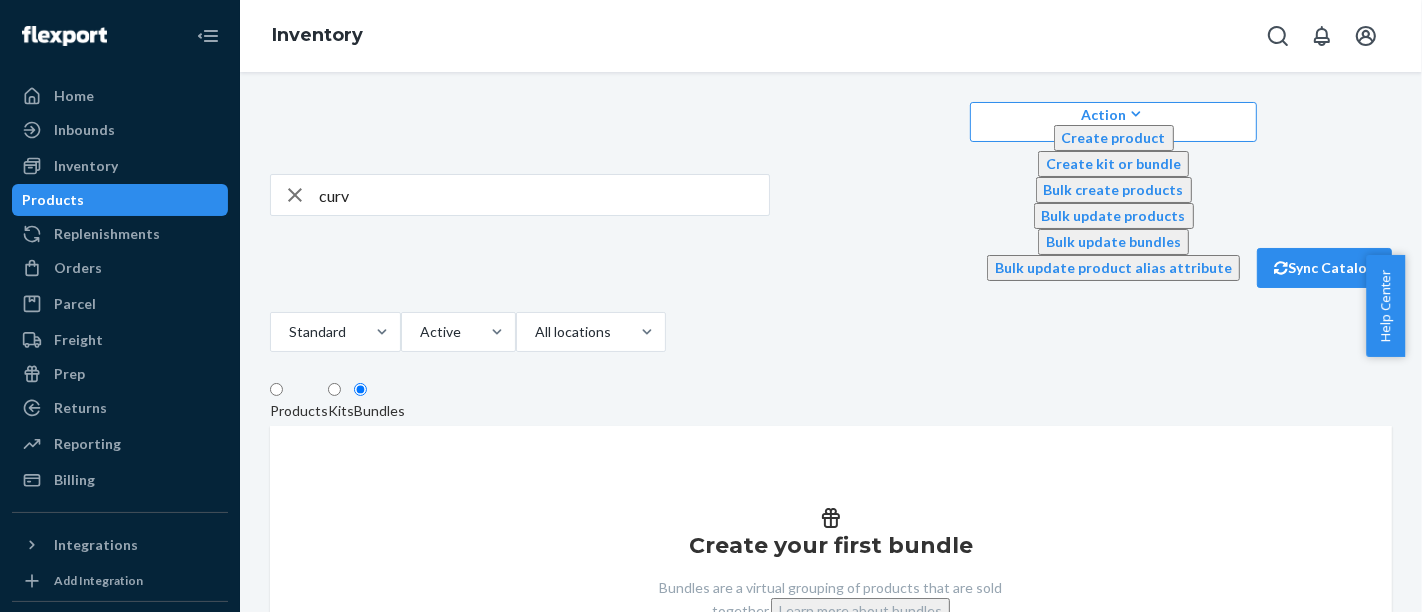 click on "Products" at bounding box center [299, 411] 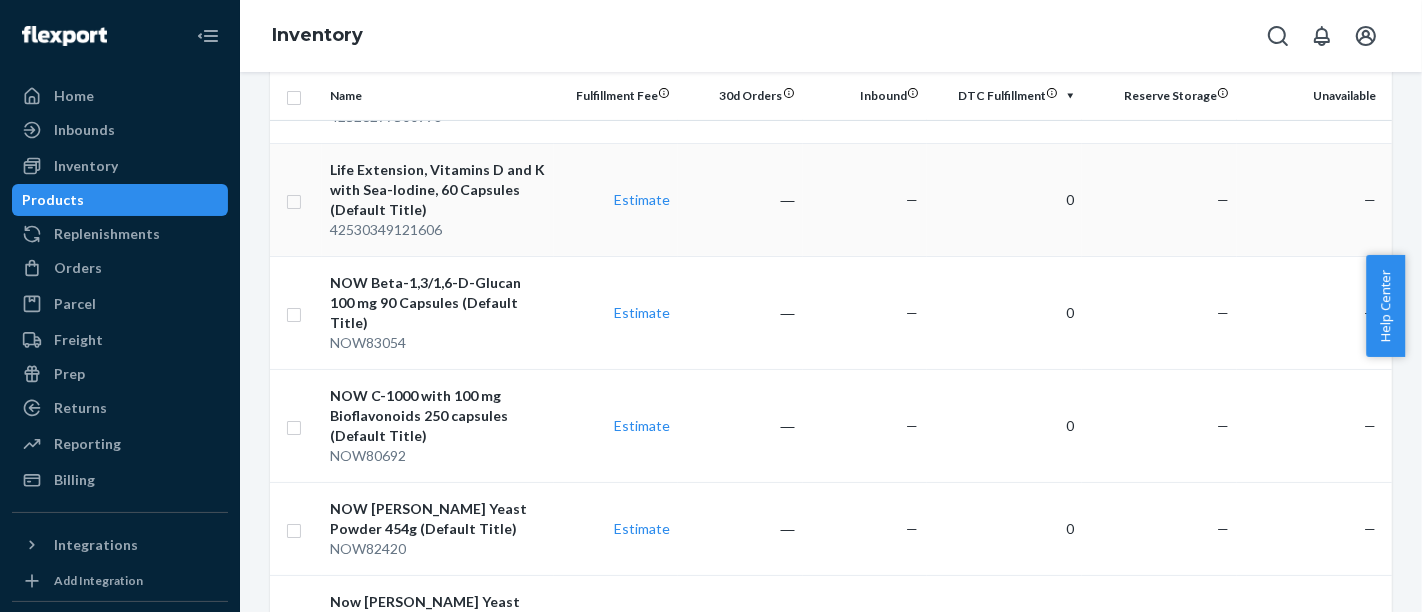 scroll, scrollTop: 0, scrollLeft: 0, axis: both 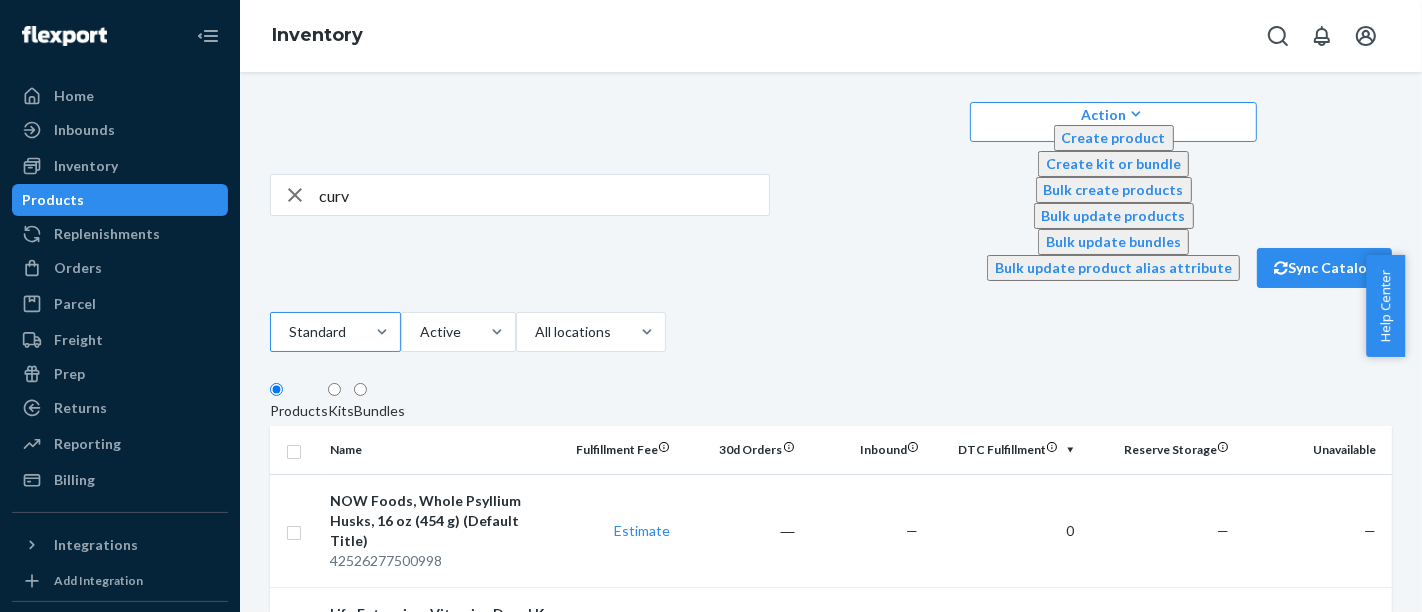 click at bounding box center (333, 332) 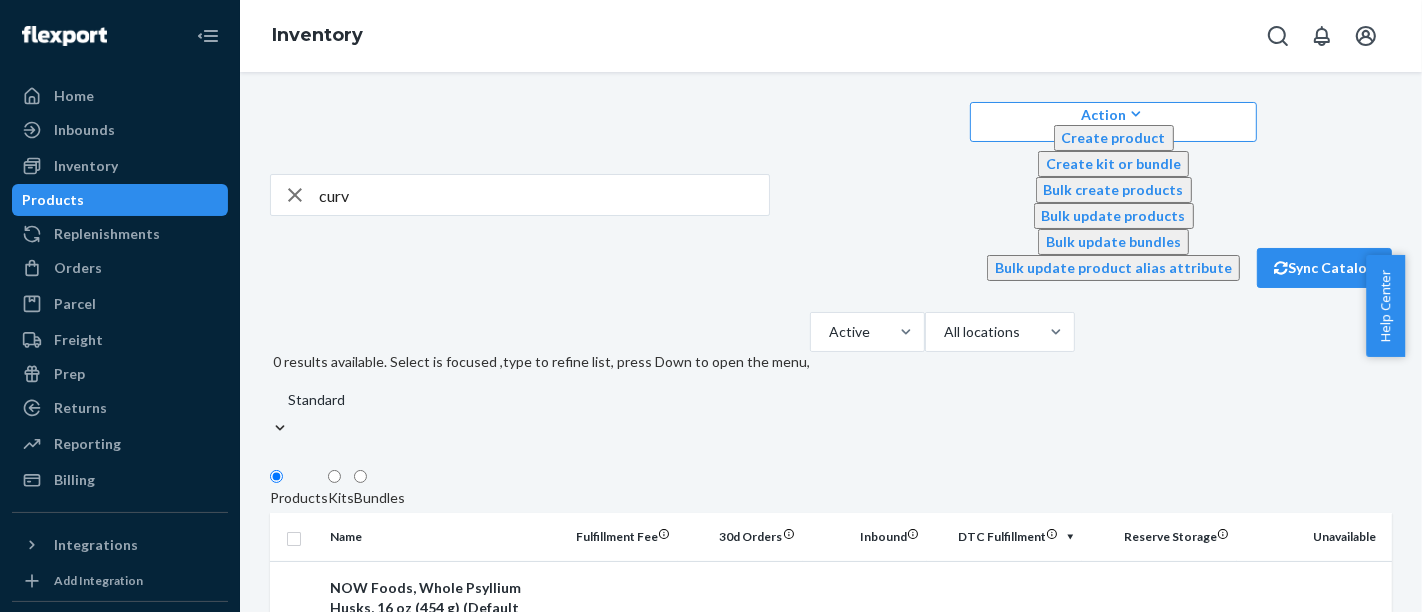 click at bounding box center (556, 400) 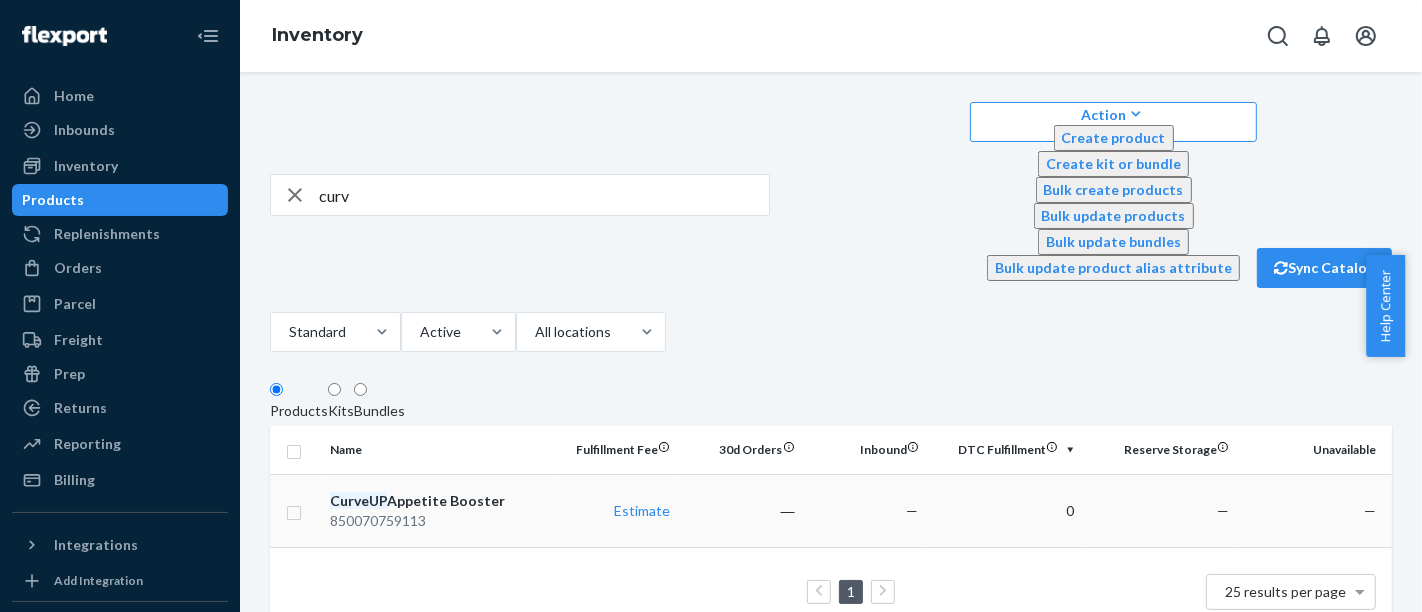click on "CurveUP  Appetite Booster" at bounding box center [438, 501] 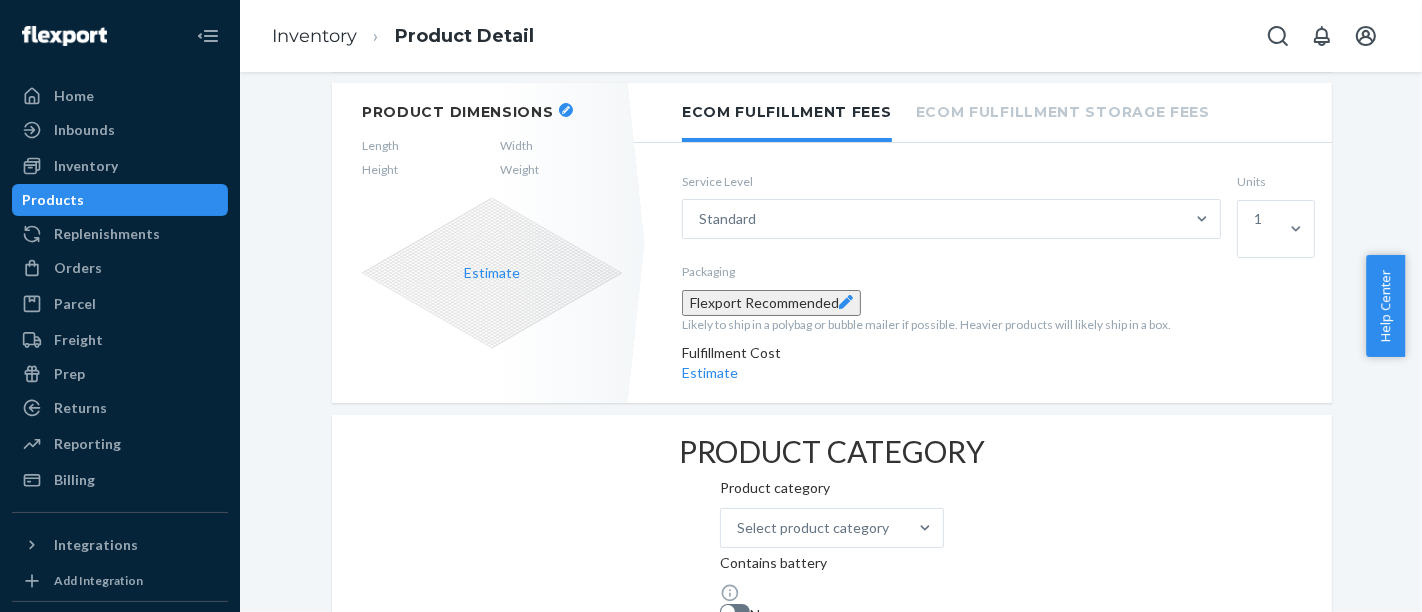 scroll, scrollTop: 333, scrollLeft: 0, axis: vertical 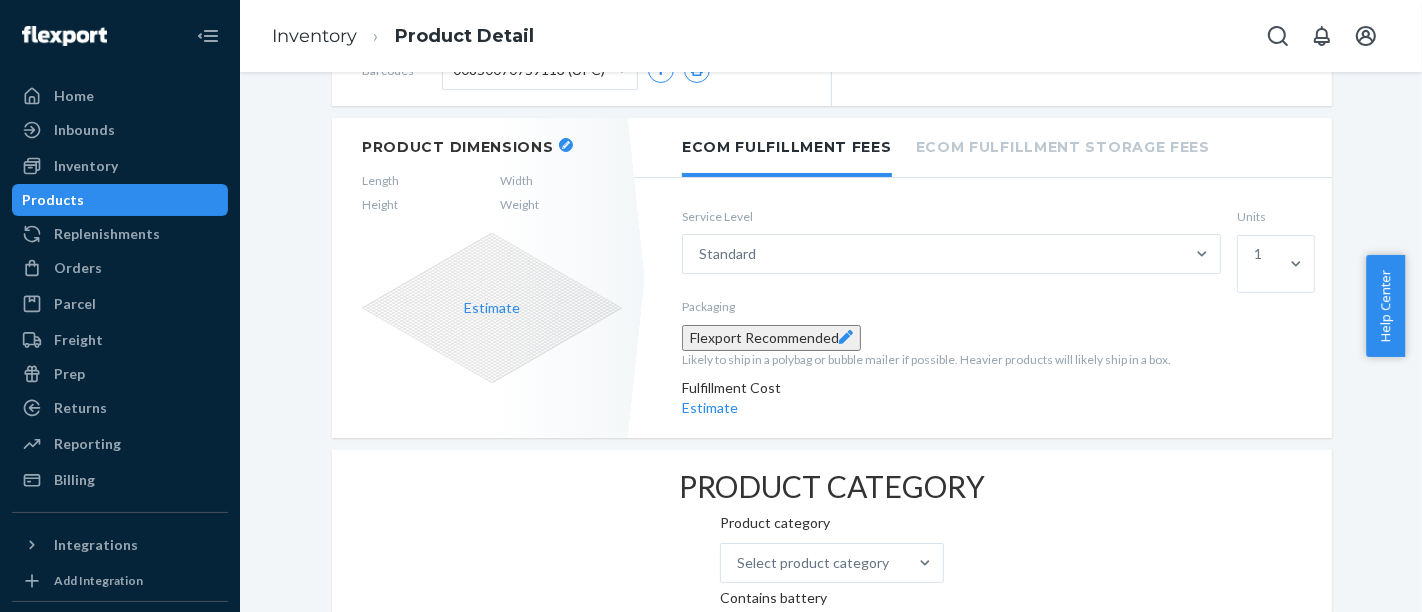 click 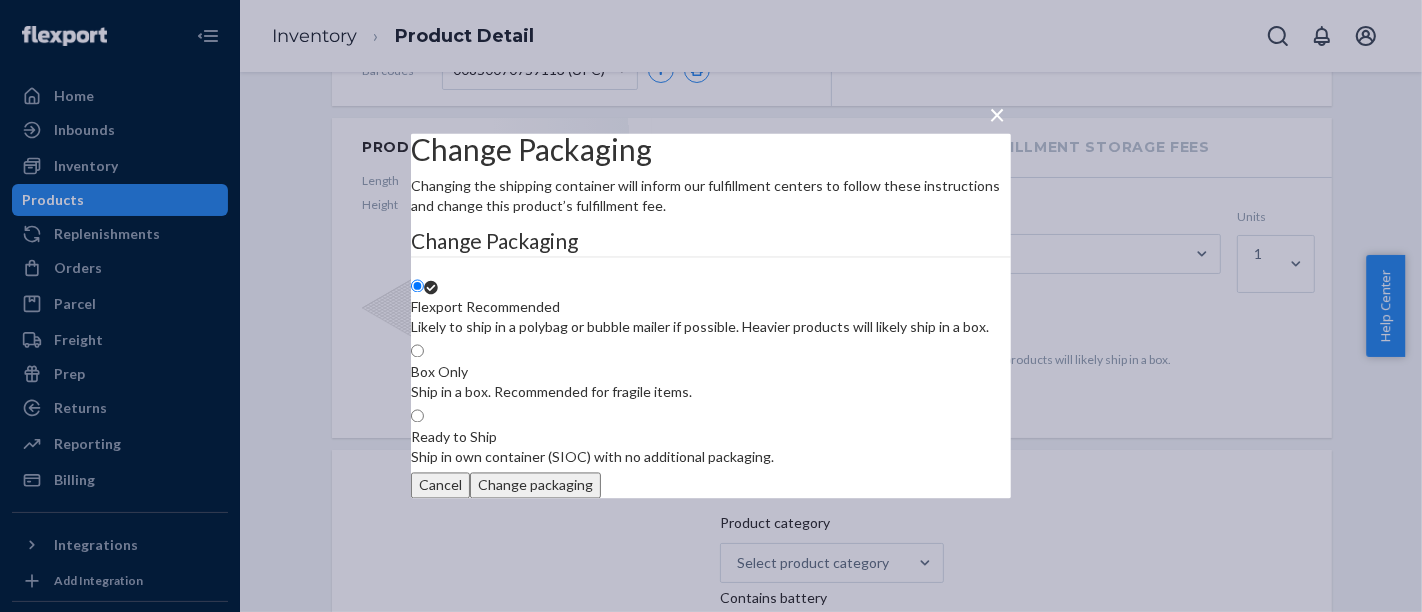 click on "× Change Packaging Changing the shipping container will inform our fulfillment centers to follow these instructions and change this product’s fulfillment fee. Change Packaging Flexport Recommended Likely to ship in a polybag or bubble mailer if possible. Heavier products will likely ship in a box. Box Only Ship in a box. Recommended for fragile items. Ready to Ship Ship in own container (SIOC) with no additional packaging. Cancel Change packaging" at bounding box center [711, 306] 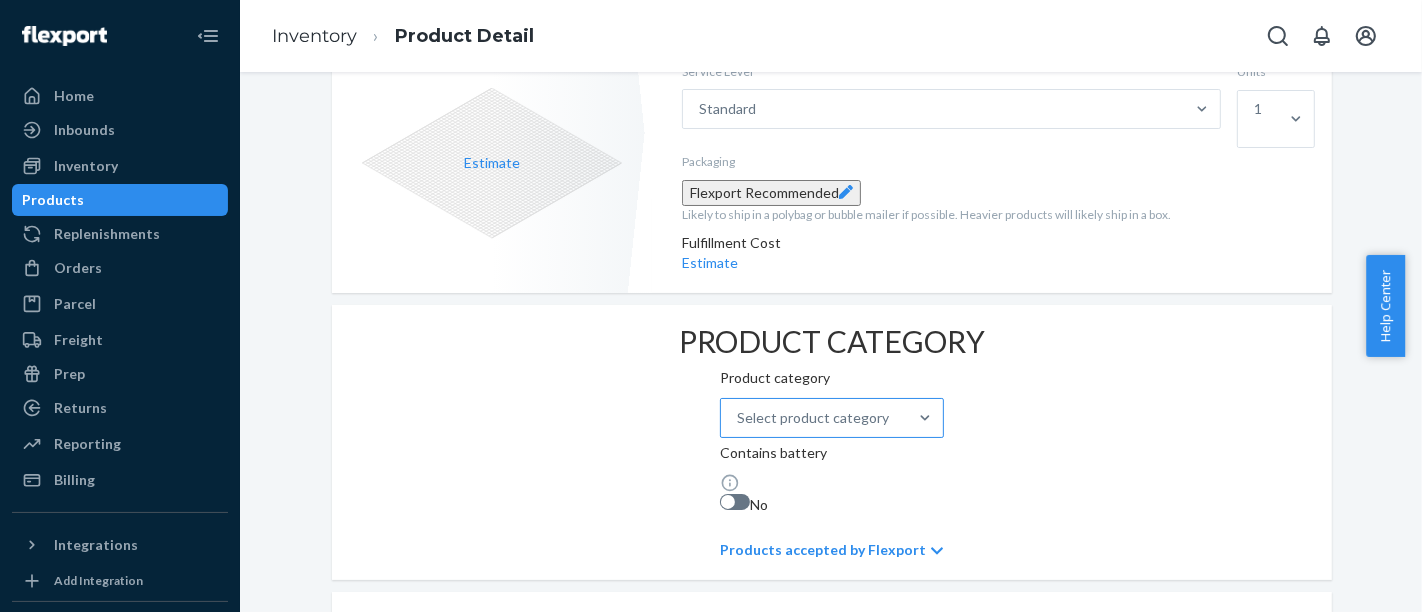 scroll, scrollTop: 444, scrollLeft: 0, axis: vertical 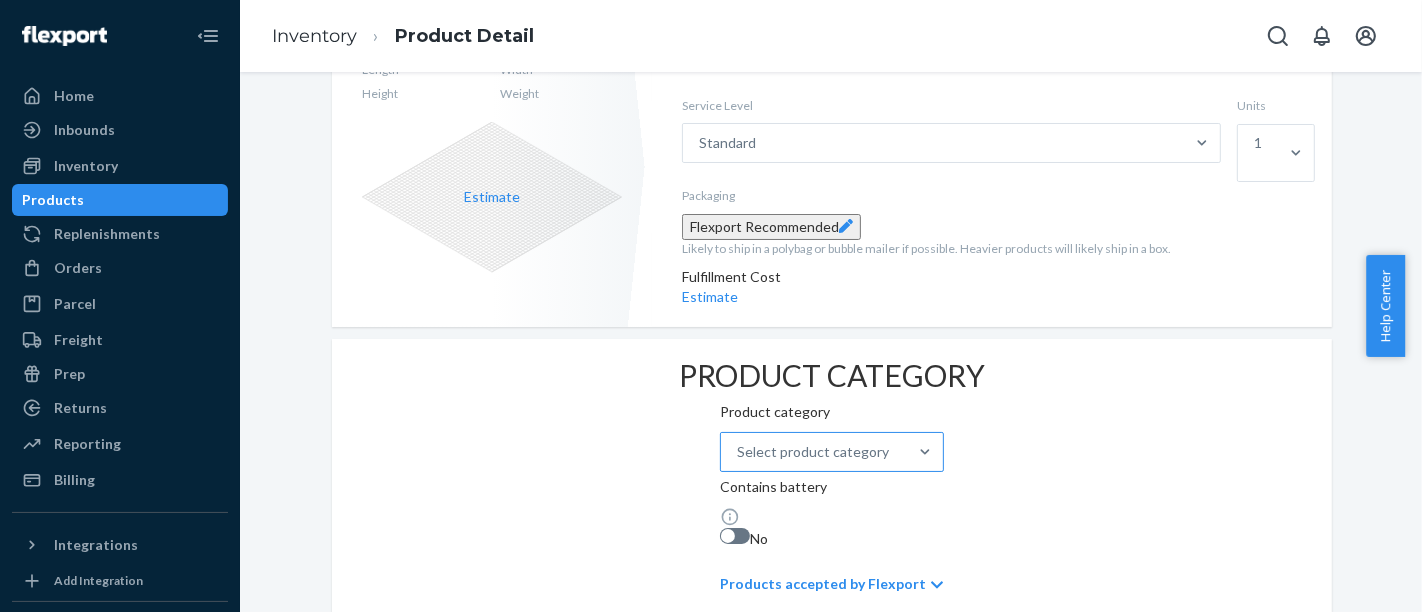 click on "Select product category" at bounding box center [814, 452] 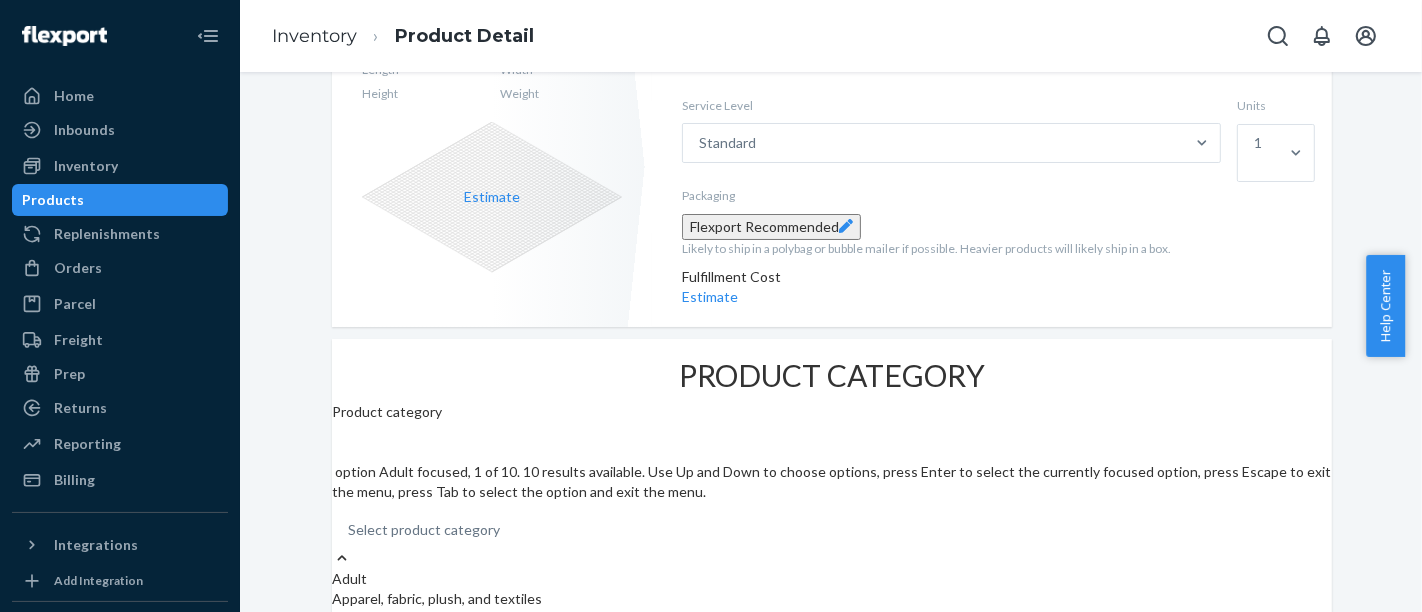 click on "CurveUP Appetite Booster Actions Add components Hide Create inbound identifiers & barcodes SKU 850070759113 DSKU DTDTJJ5ZVPE Barcodes 00850070759113 (UPC) Aliases Shopify Product Dimensions Length Width Height Weight Estimate Ecom Fulfillment Fees Ecom Fulfillment Storage Fees Service Level Standard Units 1 Packaging Flexport Recommended Likely to ship in a polybag or bubble mailer if possible. Heavier products will likely ship in a box. Fulfillment Cost Estimate PRODUCT CATEGORY Product category      option Adult focused, 1 of 10. 10 results available. Use Up and Down to choose options, press Enter to select the currently focused option, press Escape to exit the menu, press Tab to select the option and exit the menu. Select product category Adult Apparel, fabric, plush, and textiles Baby products Fragile or glass Liquids (non-glass) Perforated packaging Powder, pellets, granular Sharp Small Other (no special packaging) Contains battery No Products accepted by Flexport Customs Information Country Of Origin" at bounding box center [831, 889] 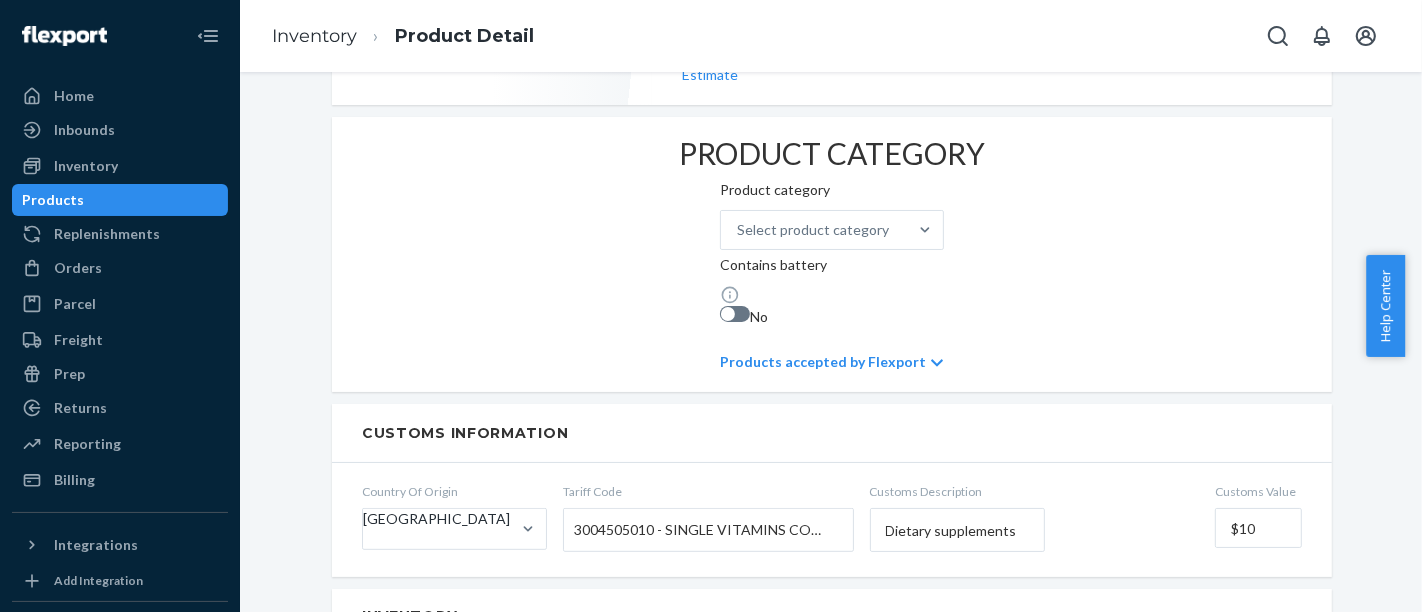 scroll, scrollTop: 777, scrollLeft: 0, axis: vertical 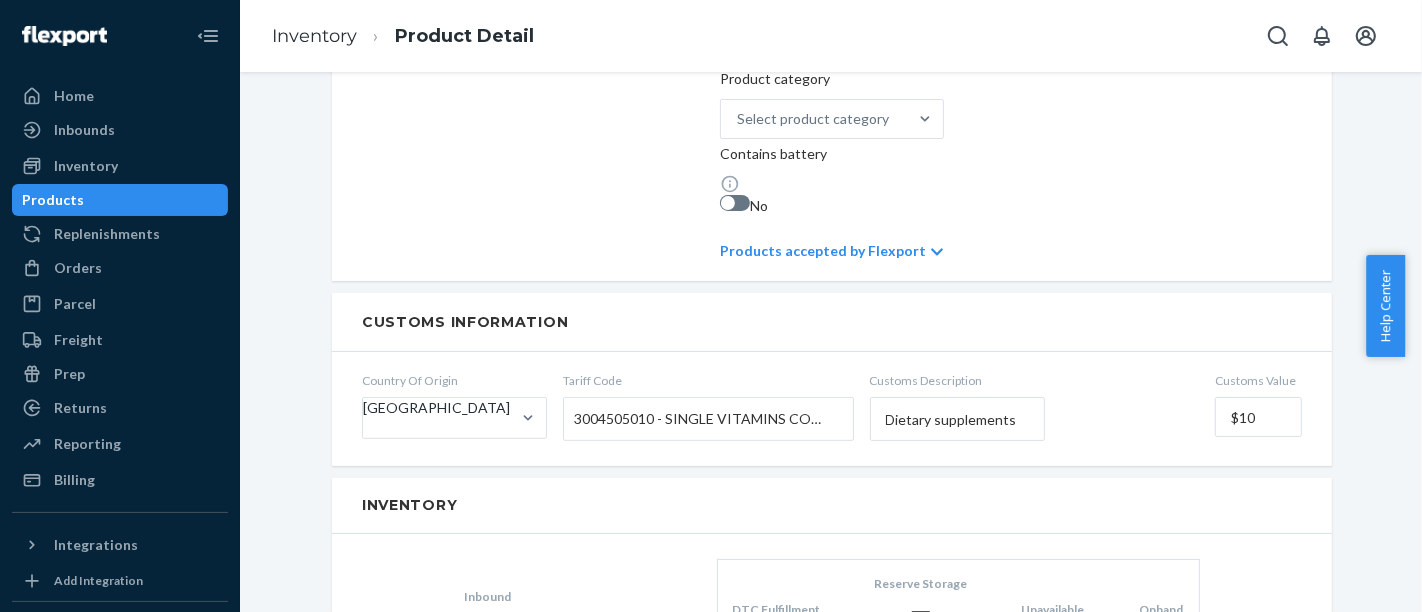 click 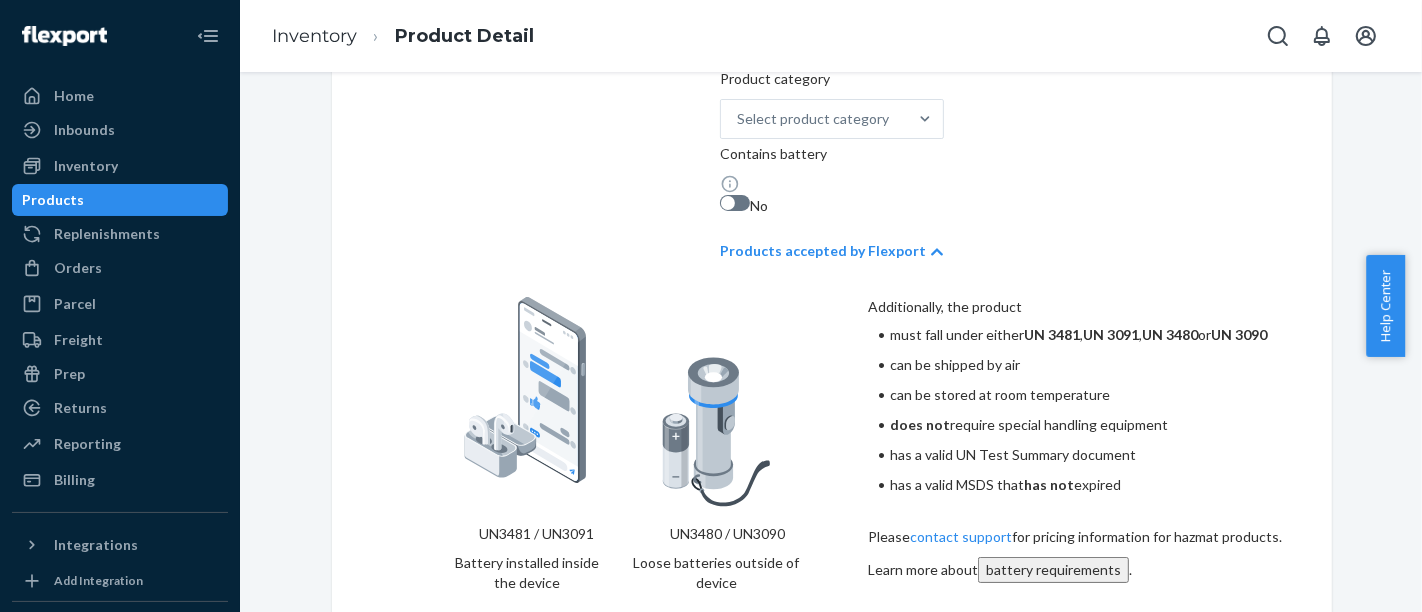 click 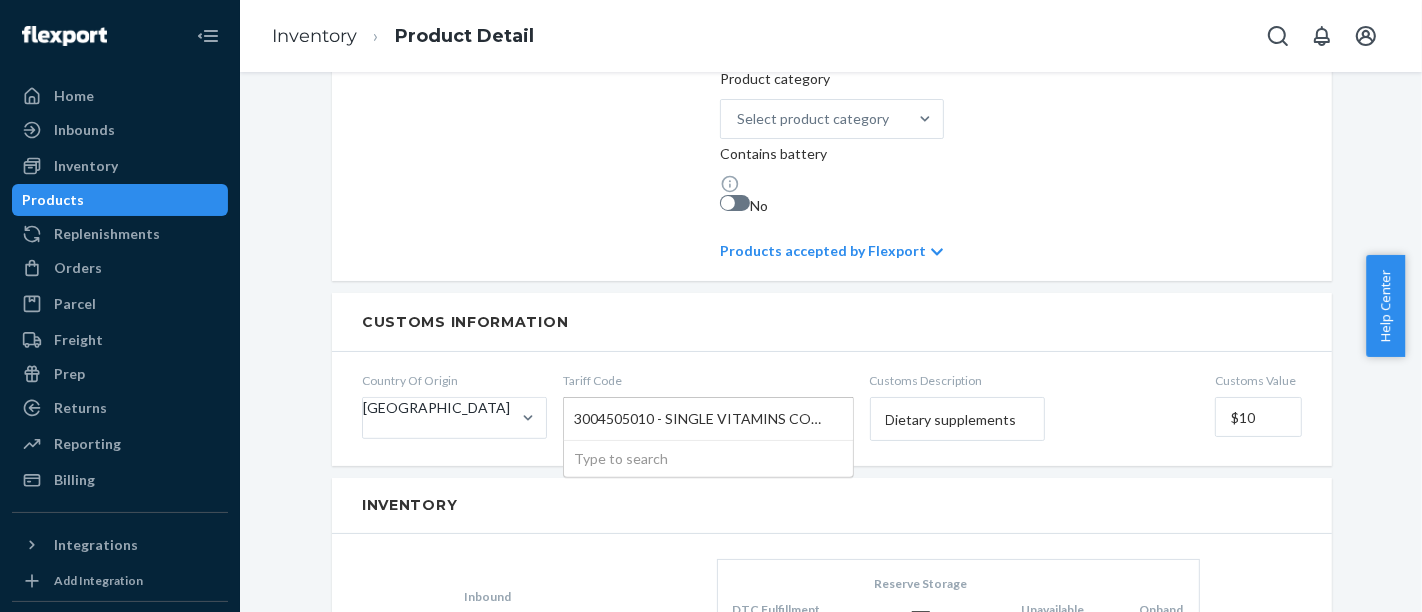 click on "3004505010 - SINGLE VITAMINS COMBINED WITH MINERALS OR OTHER NUTRIENTS" at bounding box center [703, 419] 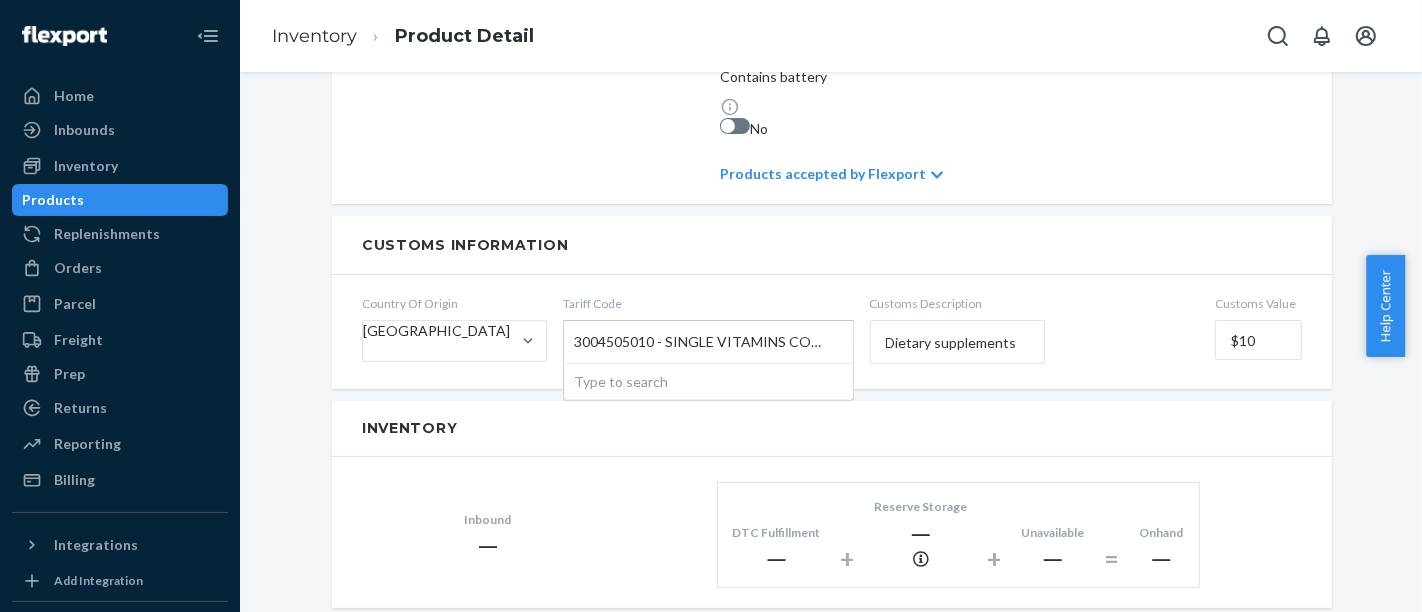scroll, scrollTop: 888, scrollLeft: 0, axis: vertical 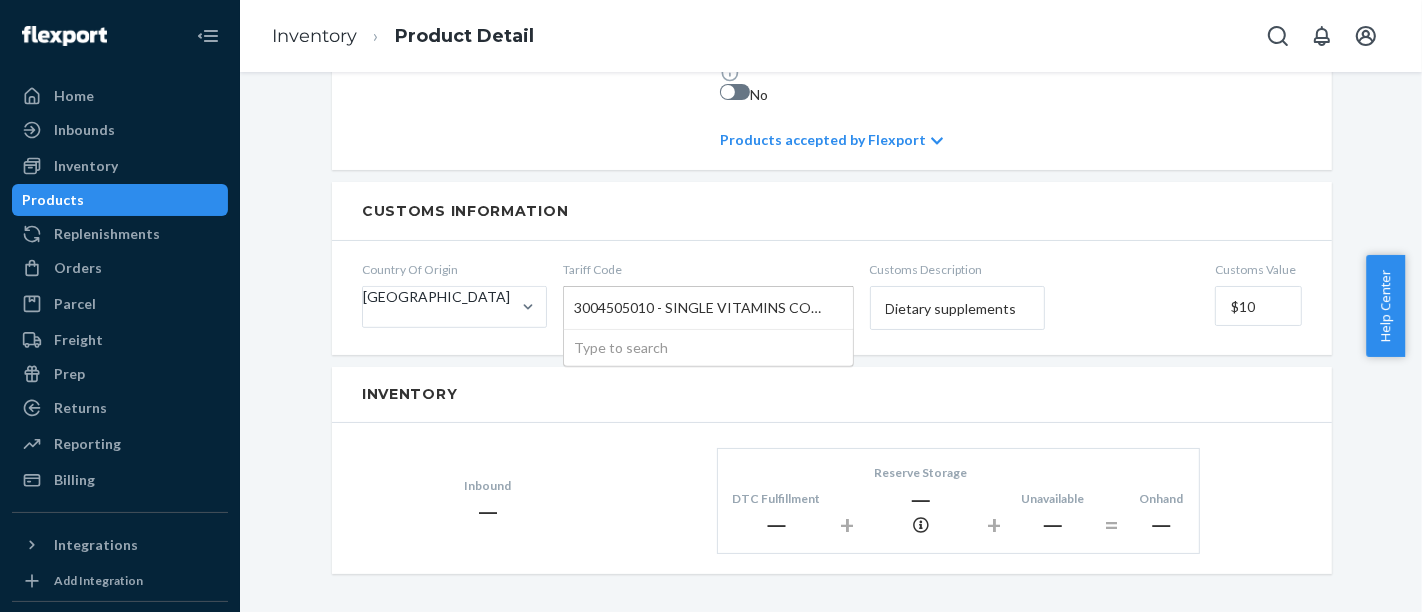 click on "CurveUP Appetite Booster Actions Add components Hide Create inbound identifiers & barcodes SKU 850070759113 DSKU DTDTJJ5ZVPE Barcodes 00850070759113 (UPC) Aliases Shopify Product Dimensions Length Width Height Weight Estimate Ecom Fulfillment Fees Ecom Fulfillment Storage Fees Service Level Standard Units 1 Packaging Flexport Recommended Likely to ship in a polybag or bubble mailer if possible. Heavier products will likely ship in a box. Fulfillment Cost Estimate PRODUCT CATEGORY Product category Select product category Contains battery No Products accepted by Flexport Customs Information Country Of Origin [GEOGRAPHIC_DATA] Tariff Code 3004505010 - SINGLE VITAMINS COMBINED WITH MINERALS OR OTHER NUTRIENTS Type to search Customs Description Dietary supplements Customs Value $10 Inventory Inbound ― DTC Fulfillment ― + Reserve Storage ― + Unavailable ― = Onhand ― Components Add components to make this product a kit or bundle. A kit A bundle  is a virtual group of products sold together. Add components ." at bounding box center (831, 297) 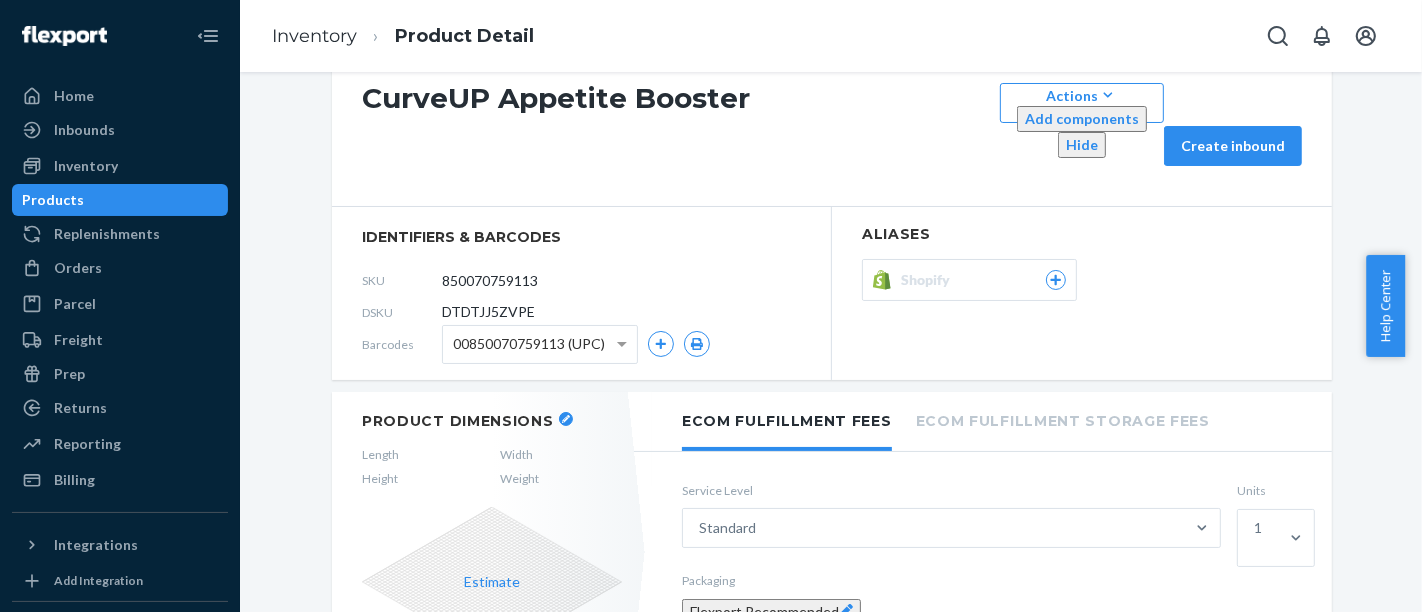 scroll, scrollTop: 0, scrollLeft: 0, axis: both 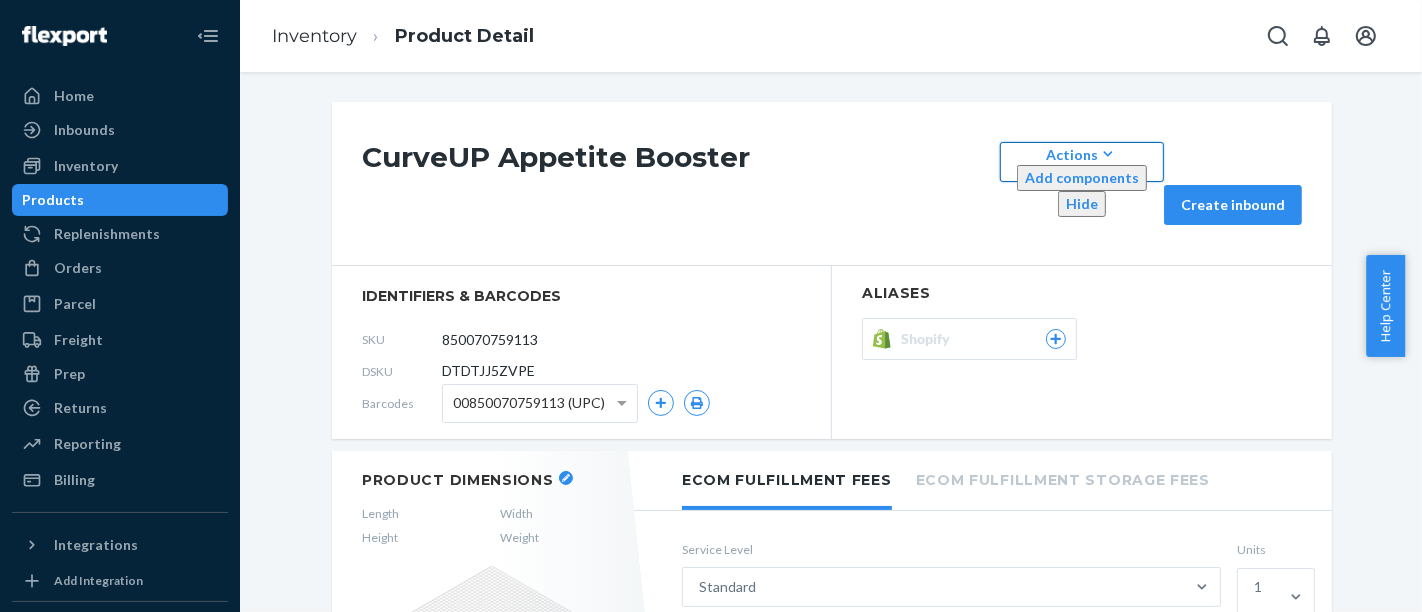 click on "Actions Add components Hide" at bounding box center (1082, 162) 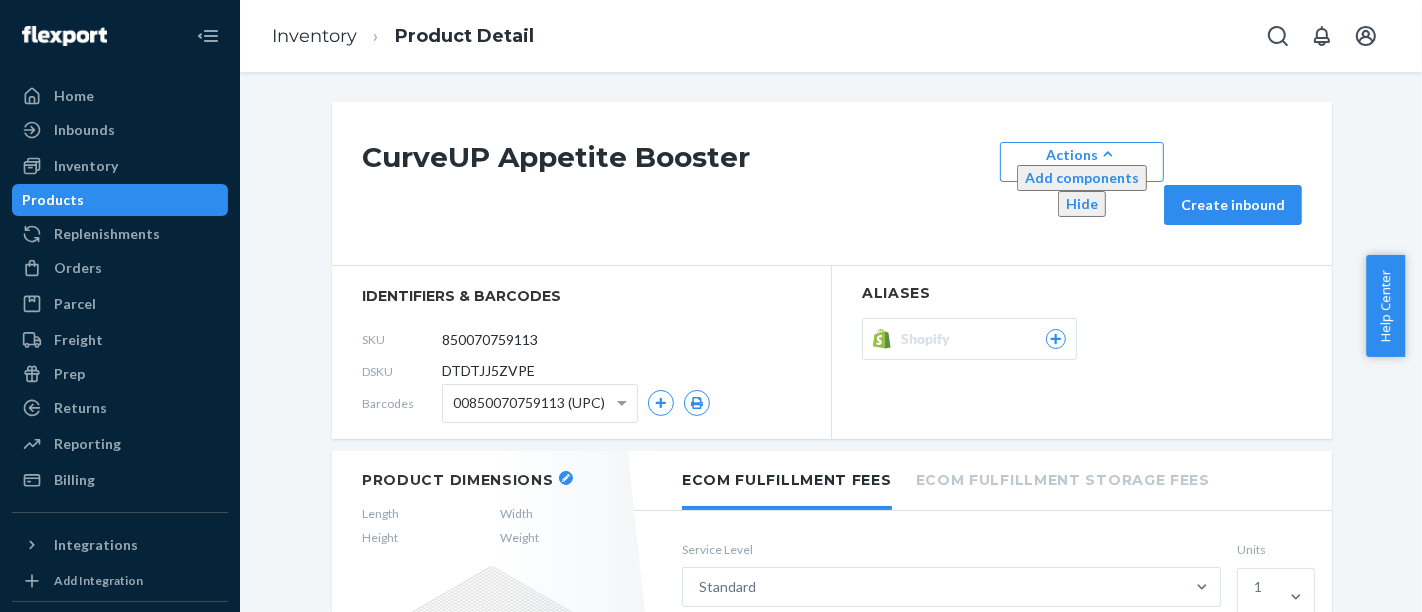 click on "CurveUP Appetite Booster Actions Add components Hide Create inbound identifiers & barcodes SKU 850070759113 DSKU DTDTJJ5ZVPE Barcodes 00850070759113 (UPC) Aliases Shopify Product Dimensions Length Width Height Weight Estimate Ecom Fulfillment Fees Ecom Fulfillment Storage Fees Service Level Standard Units 1 Packaging Flexport Recommended Likely to ship in a polybag or bubble mailer if possible. Heavier products will likely ship in a box. Fulfillment Cost Estimate PRODUCT CATEGORY Product category Select product category Contains battery No Products accepted by Flexport Customs Information Country Of Origin [GEOGRAPHIC_DATA] Tariff Code 3004505010 - SINGLE VITAMINS COMBINED WITH MINERALS OR OTHER NUTRIENTS Customs Description Dietary supplements Customs Value $10 Inventory Inbound ― DTC Fulfillment ― + Reserve Storage ― + Unavailable ― = Onhand ― Components Add components to make this product a kit or bundle. A kit  is a single product with multiple components, assembled by Flexport Prep for a fee. ." at bounding box center [831, 342] 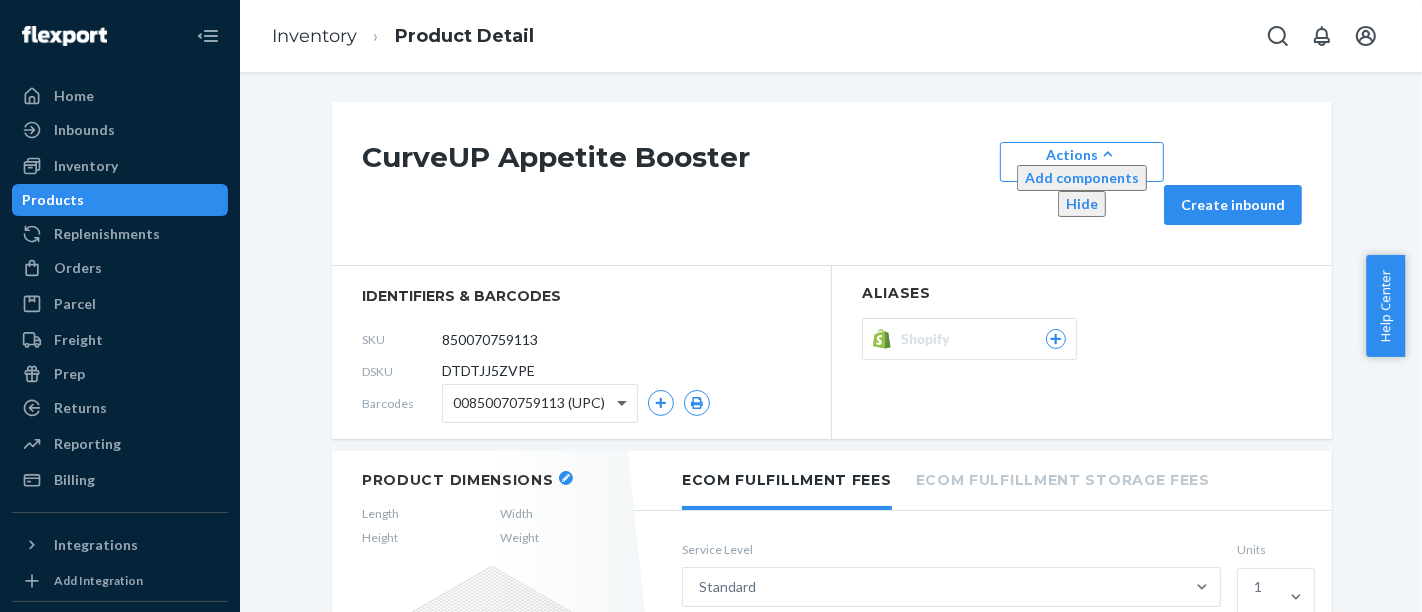 click at bounding box center (624, 403) 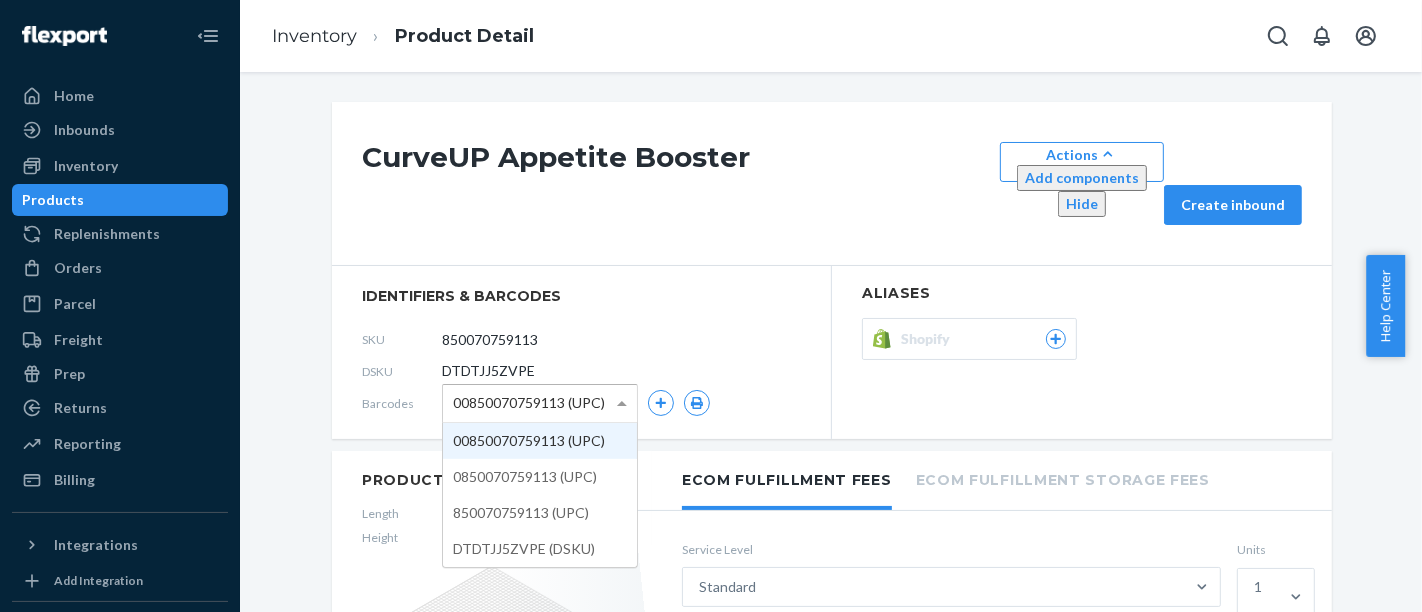 click at bounding box center (622, 403) 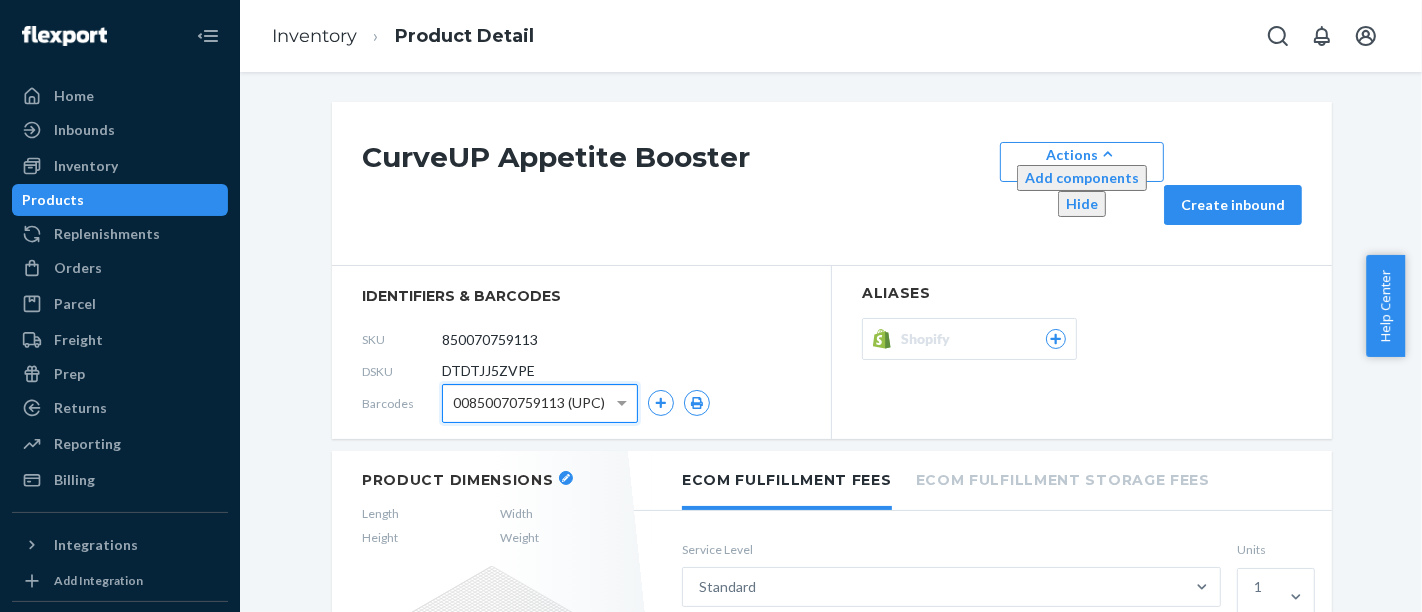 scroll, scrollTop: 111, scrollLeft: 0, axis: vertical 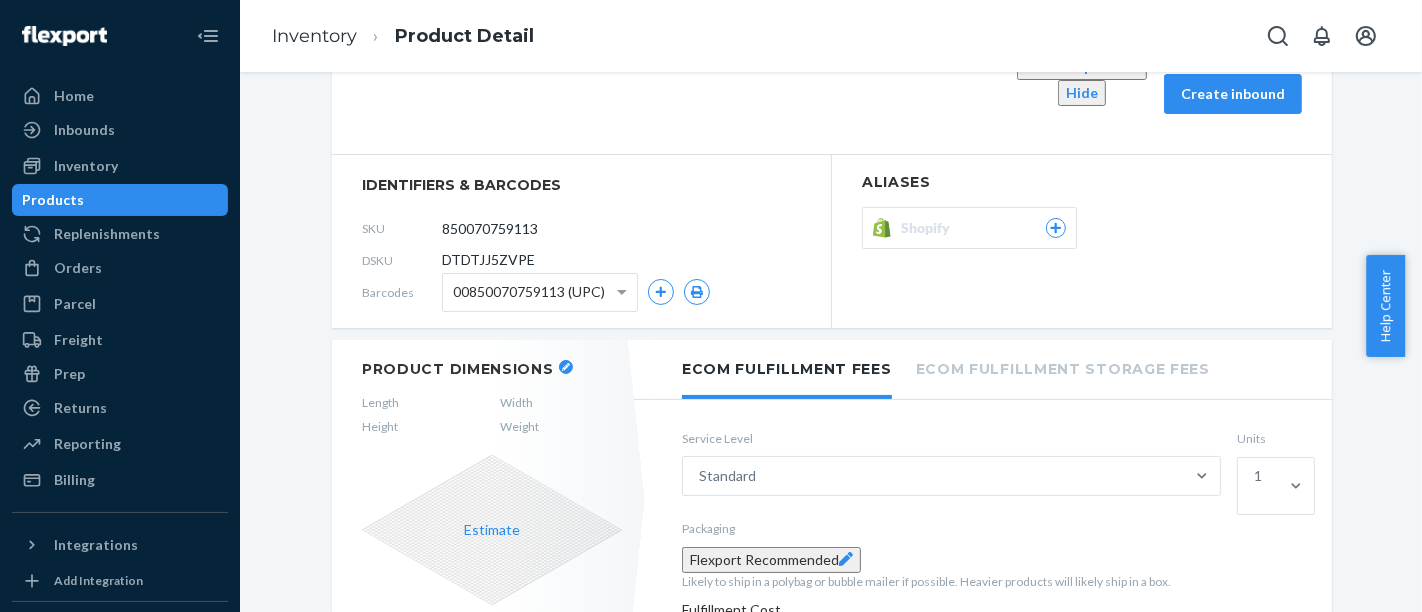 click on "Ecom Fulfillment Storage Fees" at bounding box center (1063, 367) 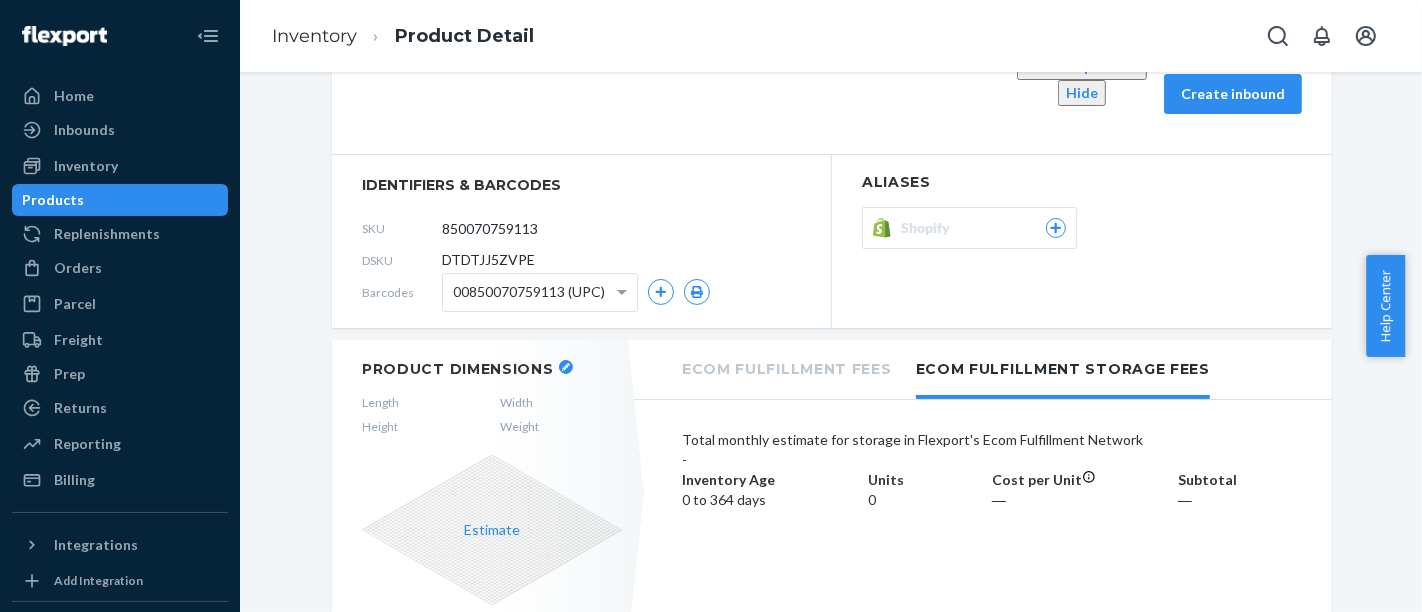 click on "Ecom Fulfillment Fees" at bounding box center [787, 367] 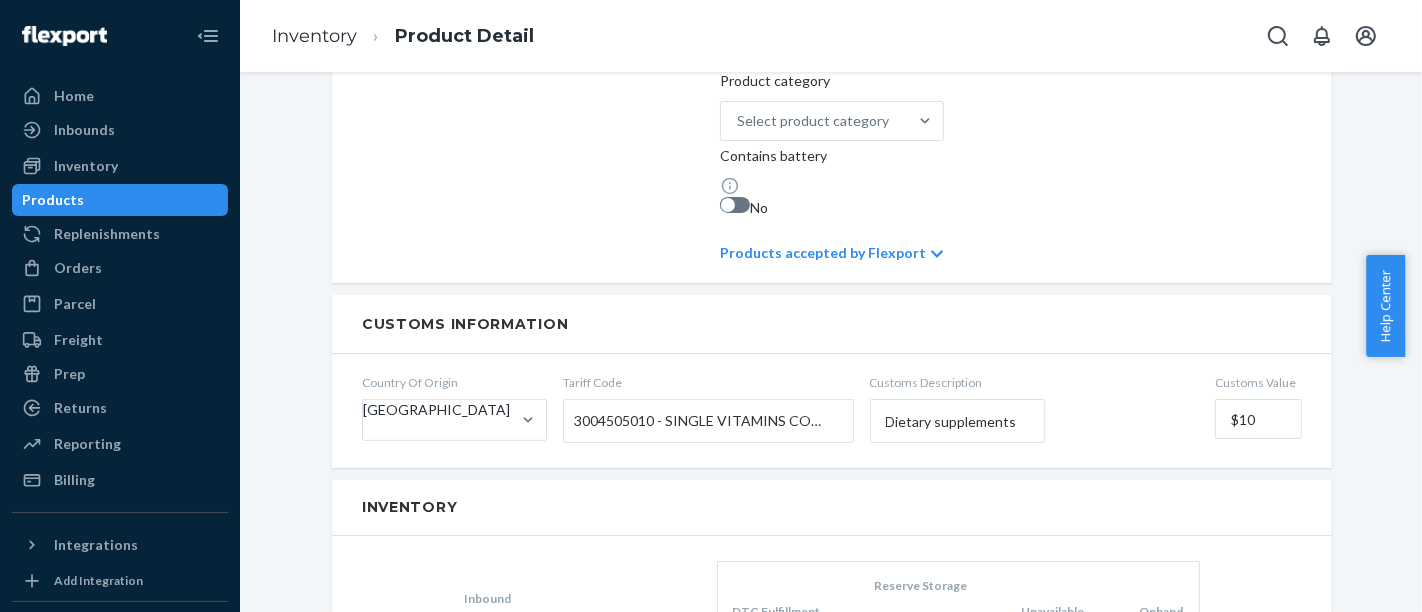 scroll, scrollTop: 777, scrollLeft: 0, axis: vertical 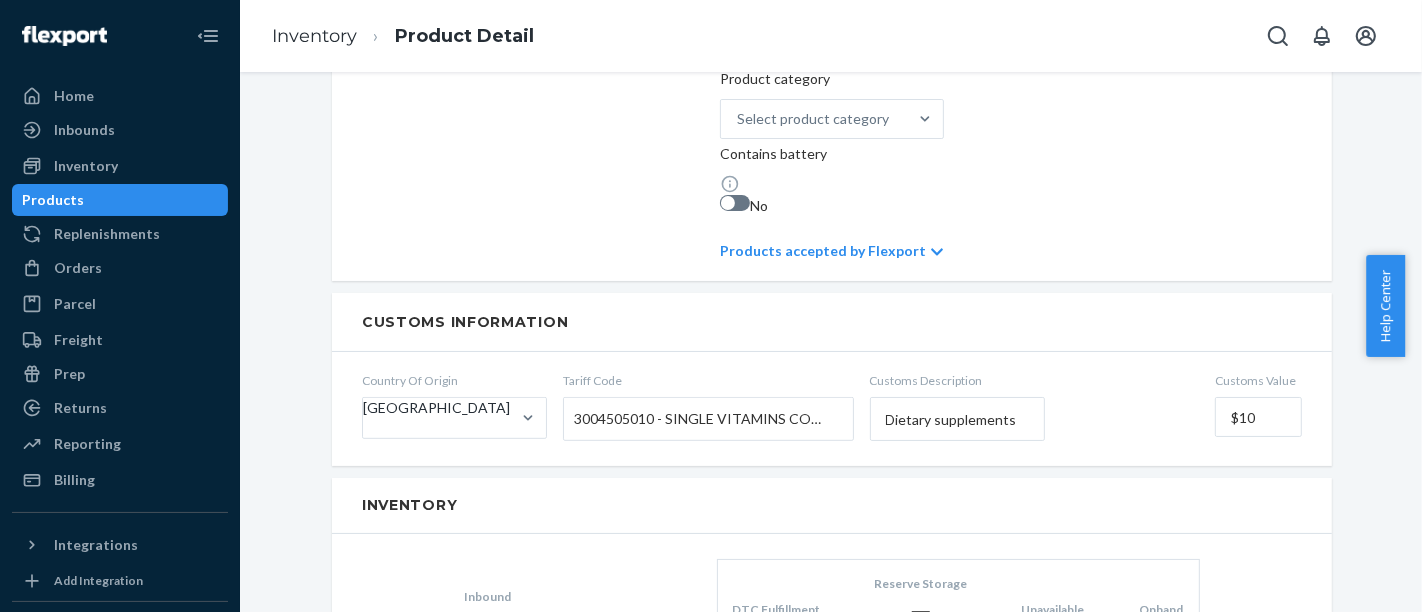 click on "3004505010 - SINGLE VITAMINS COMBINED WITH MINERALS OR OTHER NUTRIENTS" at bounding box center (703, 419) 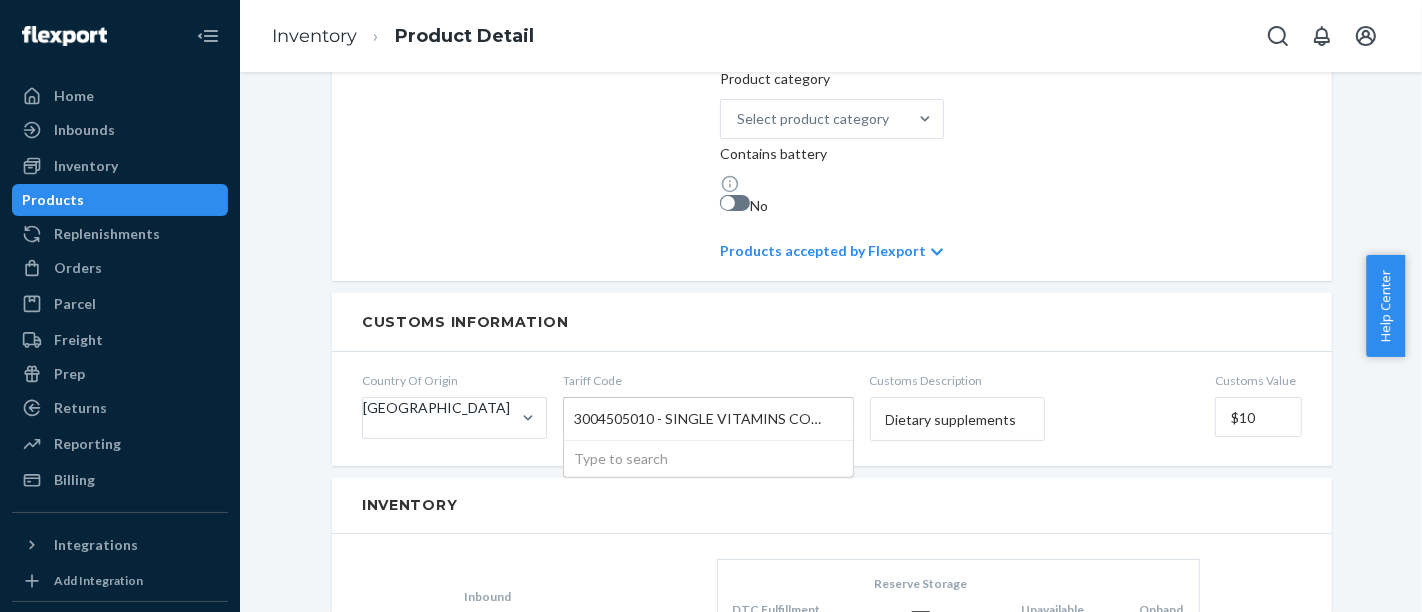 click on "3004505010 - SINGLE VITAMINS COMBINED WITH MINERALS OR OTHER NUTRIENTS" at bounding box center [703, 419] 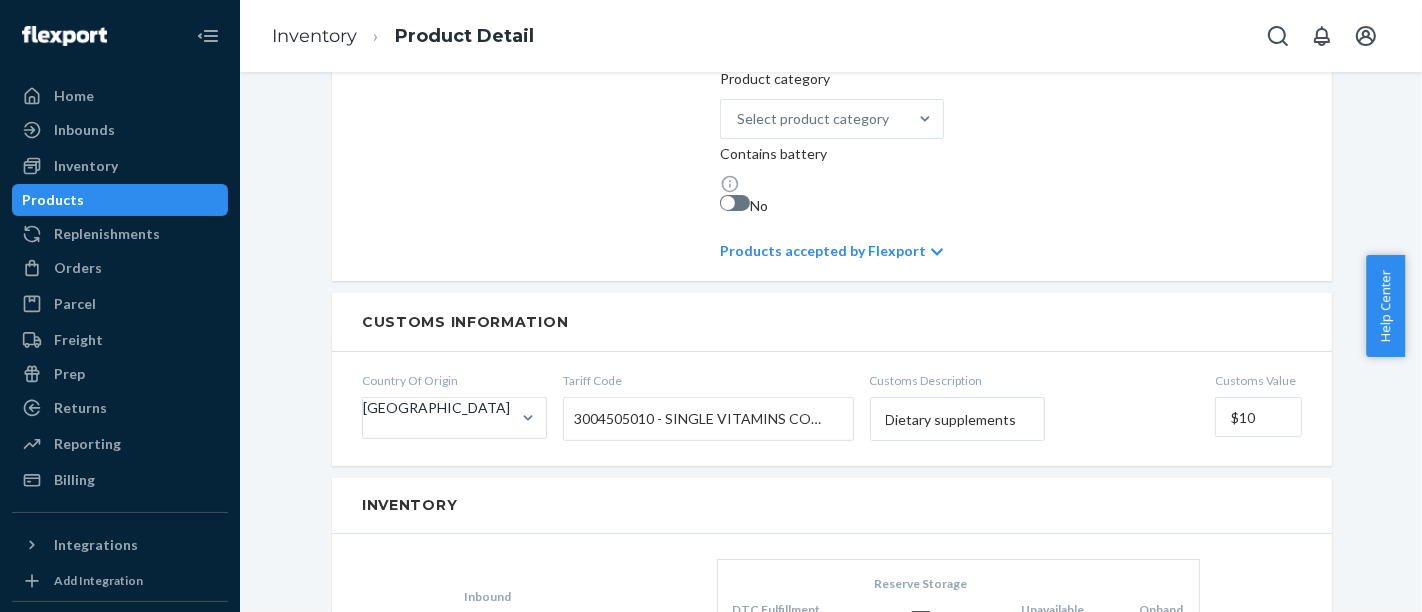 click on "CurveUP Appetite Booster Actions Add components Hide Create inbound identifiers & barcodes SKU 850070759113 DSKU DTDTJJ5ZVPE Barcodes 00850070759113 (UPC) Aliases Shopify Product Dimensions Length Width Height Weight Estimate Ecom Fulfillment Fees Ecom Fulfillment Storage Fees Service Level Standard Units 1 Packaging Flexport Recommended Likely to ship in a polybag or bubble mailer if possible. Heavier products will likely ship in a box. Fulfillment Cost Estimate PRODUCT CATEGORY Product category Select product category Contains battery No Products accepted by Flexport Customs Information Country Of Origin [GEOGRAPHIC_DATA] Tariff Code 3004505010 - SINGLE VITAMINS COMBINED WITH MINERALS OR OTHER NUTRIENTS Customs Description Dietary supplements Customs Value $10 Inventory Inbound ― DTC Fulfillment ― + Reserve Storage ― + Unavailable ― = Onhand ― Components Add components to make this product a kit or bundle. A kit  is a single product with multiple components, assembled by Flexport Prep for a fee. ." at bounding box center (831, 408) 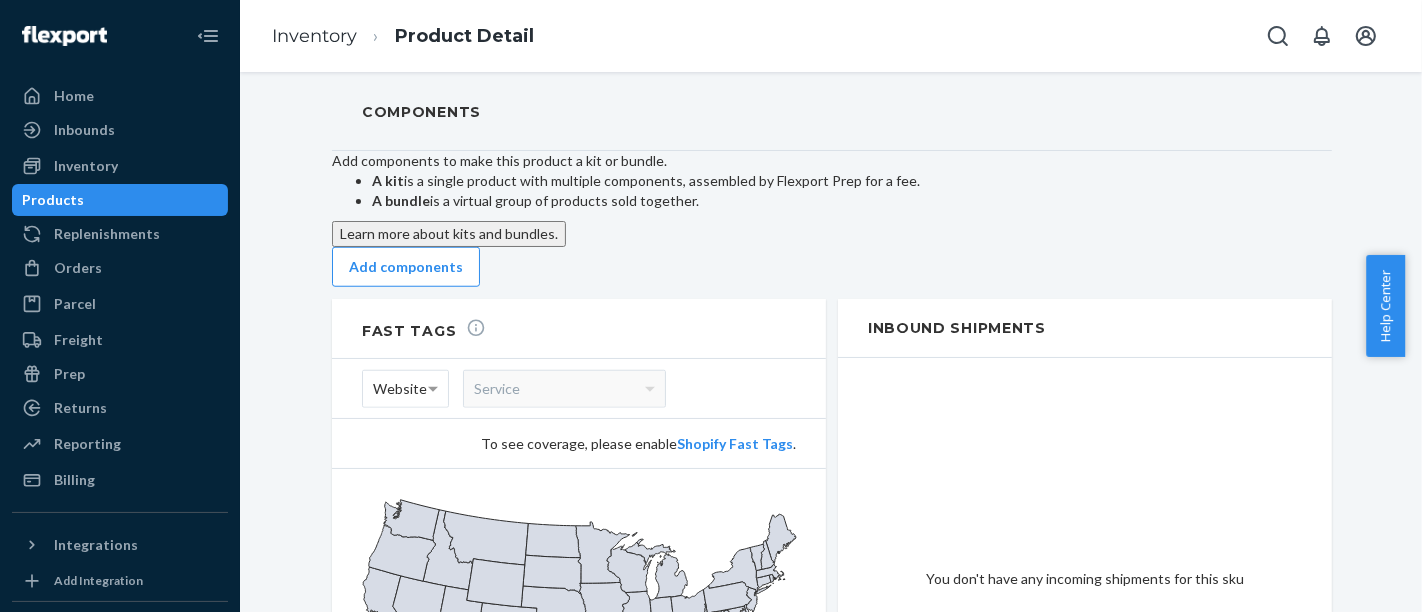scroll, scrollTop: 1444, scrollLeft: 0, axis: vertical 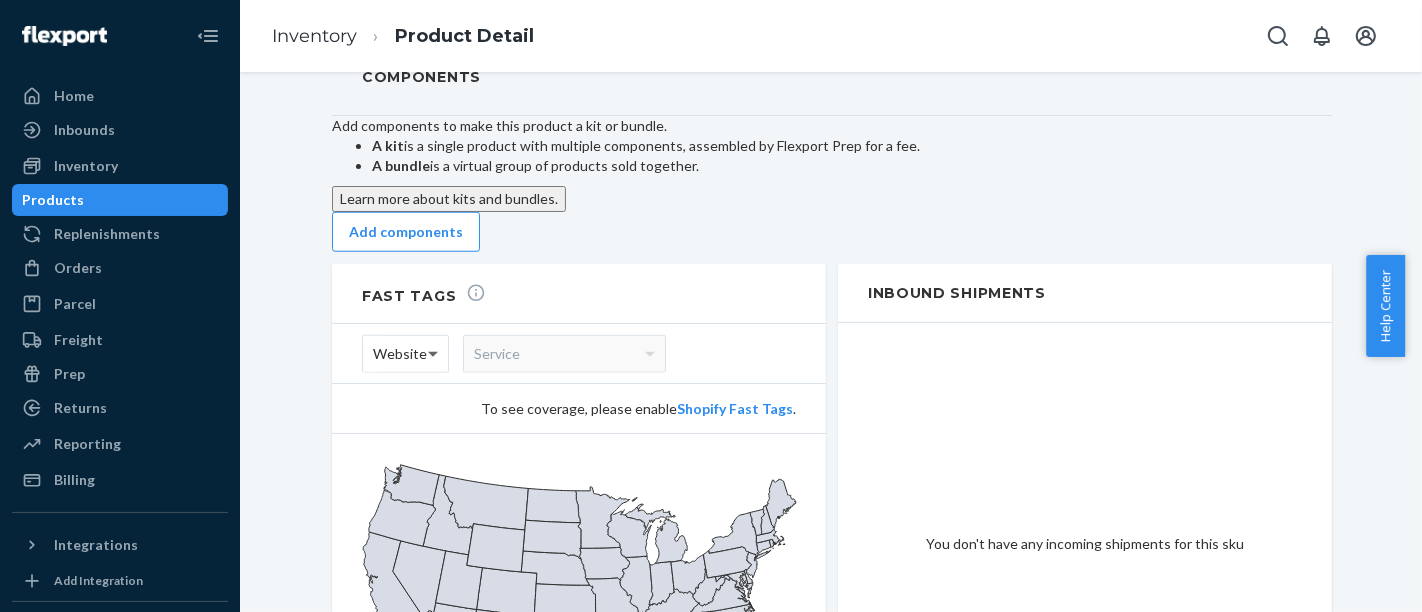 click at bounding box center [435, 354] 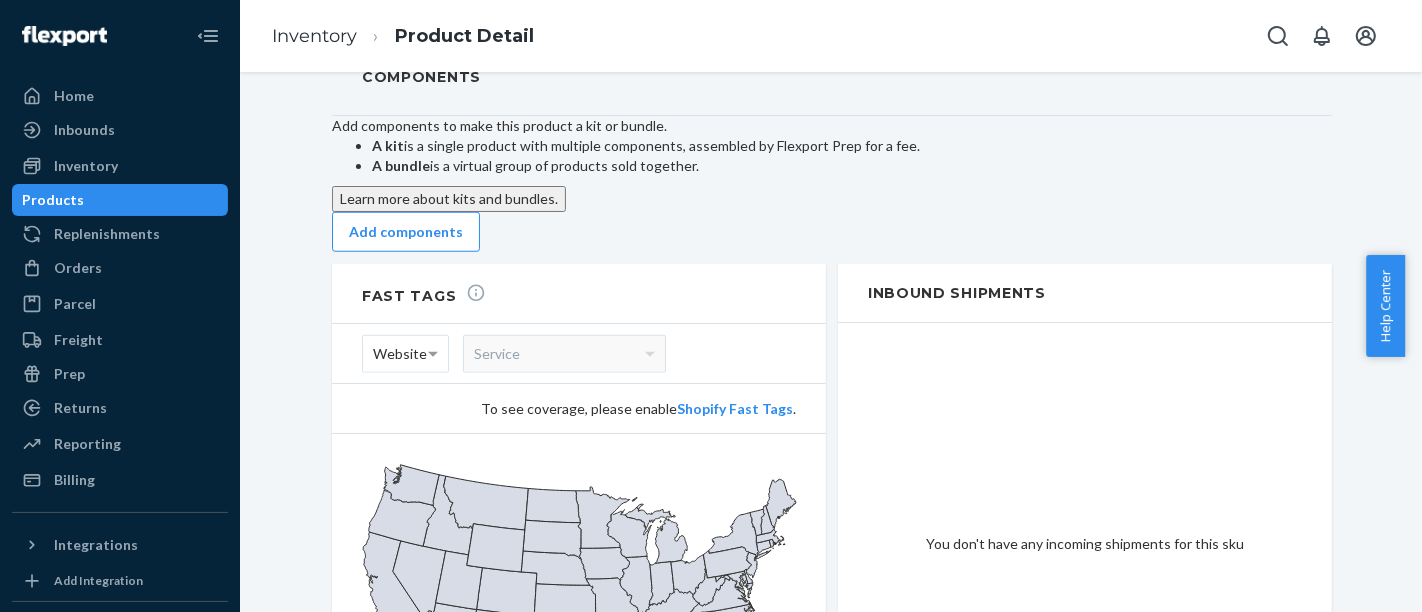 click on "CurveUP Appetite Booster Actions Add components Hide Create inbound identifiers & barcodes SKU 850070759113 DSKU DTDTJJ5ZVPE Barcodes 00850070759113 (UPC) Aliases Shopify Product Dimensions Length Width Height Weight Estimate Ecom Fulfillment Fees Ecom Fulfillment Storage Fees Service Level Standard Units 1 Packaging Flexport Recommended Likely to ship in a polybag or bubble mailer if possible. Heavier products will likely ship in a box. Fulfillment Cost Estimate PRODUCT CATEGORY Product category Select product category Contains battery No Products accepted by Flexport Customs Information Country Of Origin [GEOGRAPHIC_DATA] Tariff Code 3004505010 - SINGLE VITAMINS COMBINED WITH MINERALS OR OTHER NUTRIENTS Customs Description Dietary supplements Customs Value $10 Inventory Inbound ― DTC Fulfillment ― + Reserve Storage ― + Unavailable ― = Onhand ― Components Add components to make this product a kit or bundle. A kit  is a single product with multiple components, assembled by Flexport Prep for a fee. ." at bounding box center (831, -259) 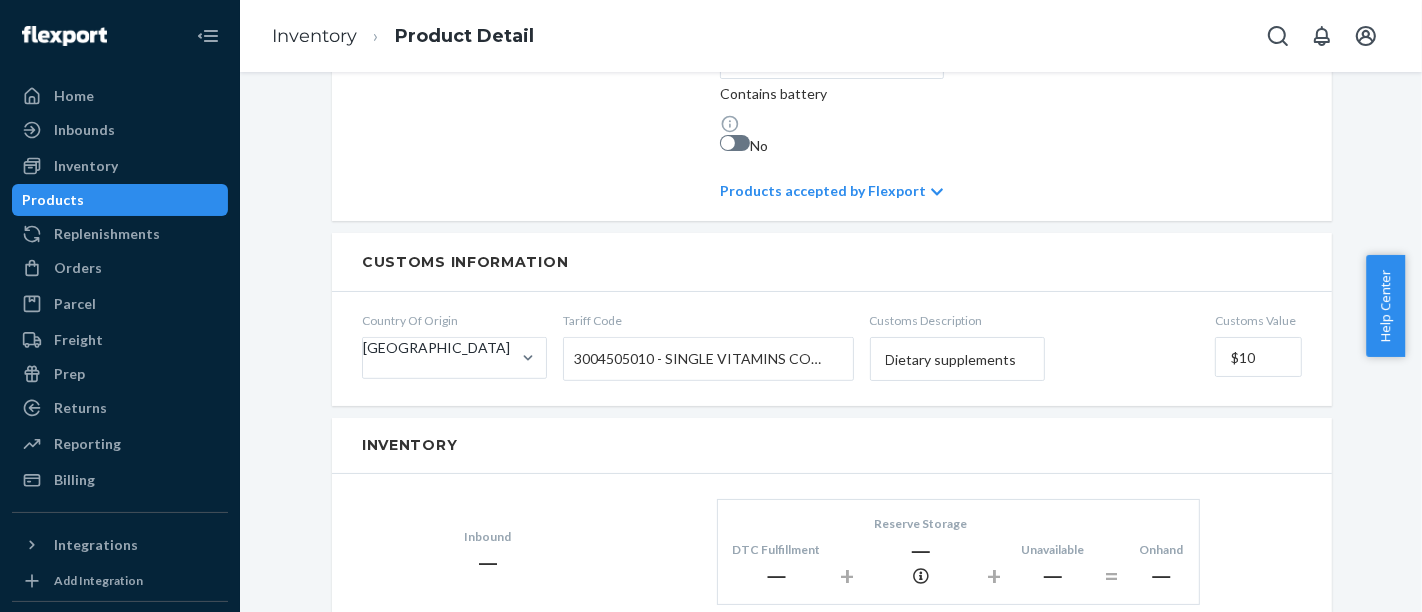 scroll, scrollTop: 0, scrollLeft: 0, axis: both 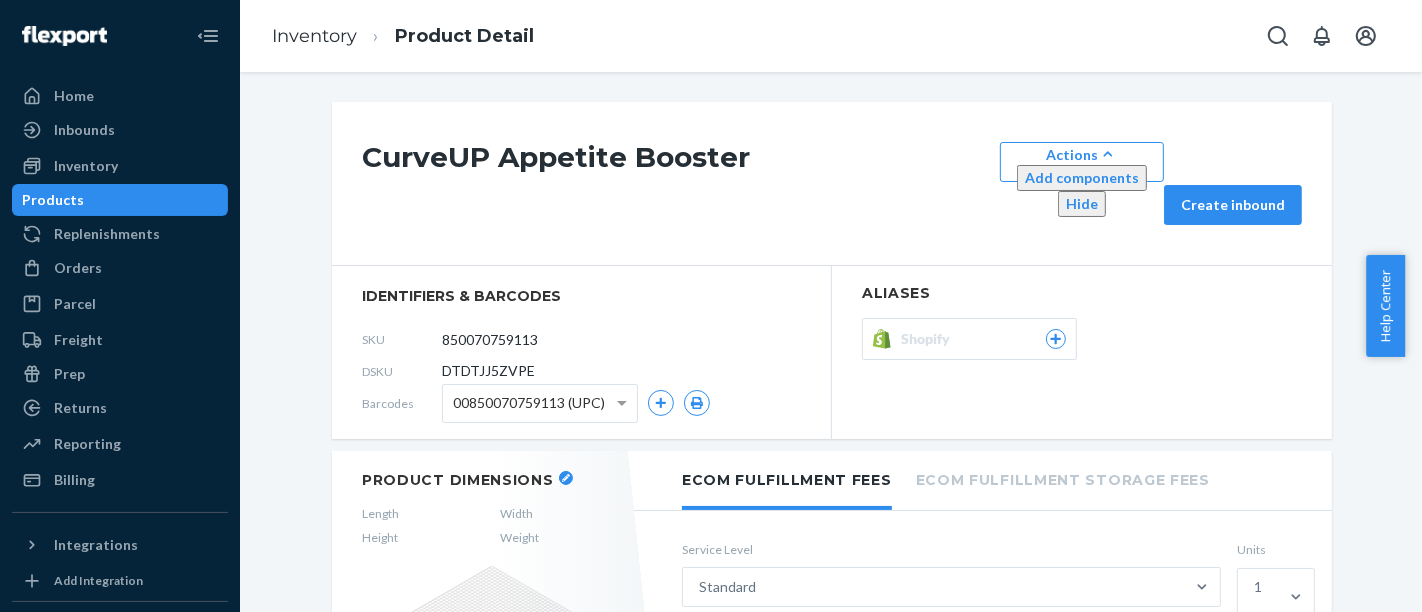 click on "DTDTJJ5ZVPE" at bounding box center (488, 371) 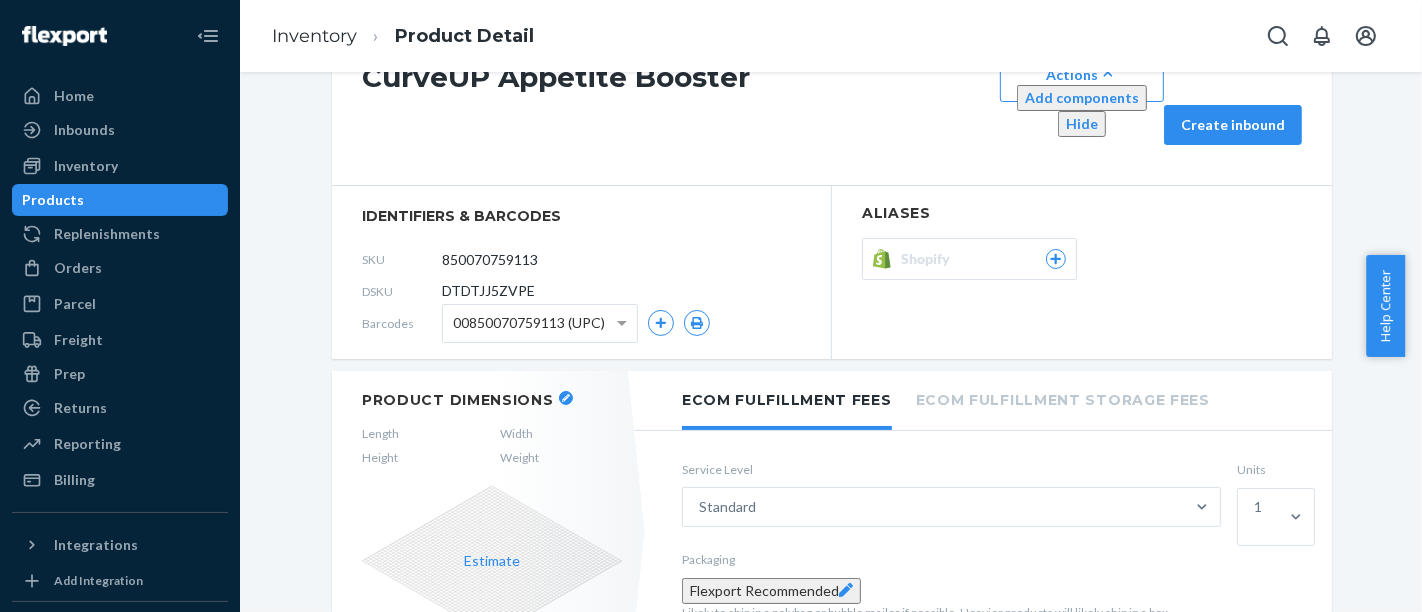 scroll, scrollTop: 0, scrollLeft: 0, axis: both 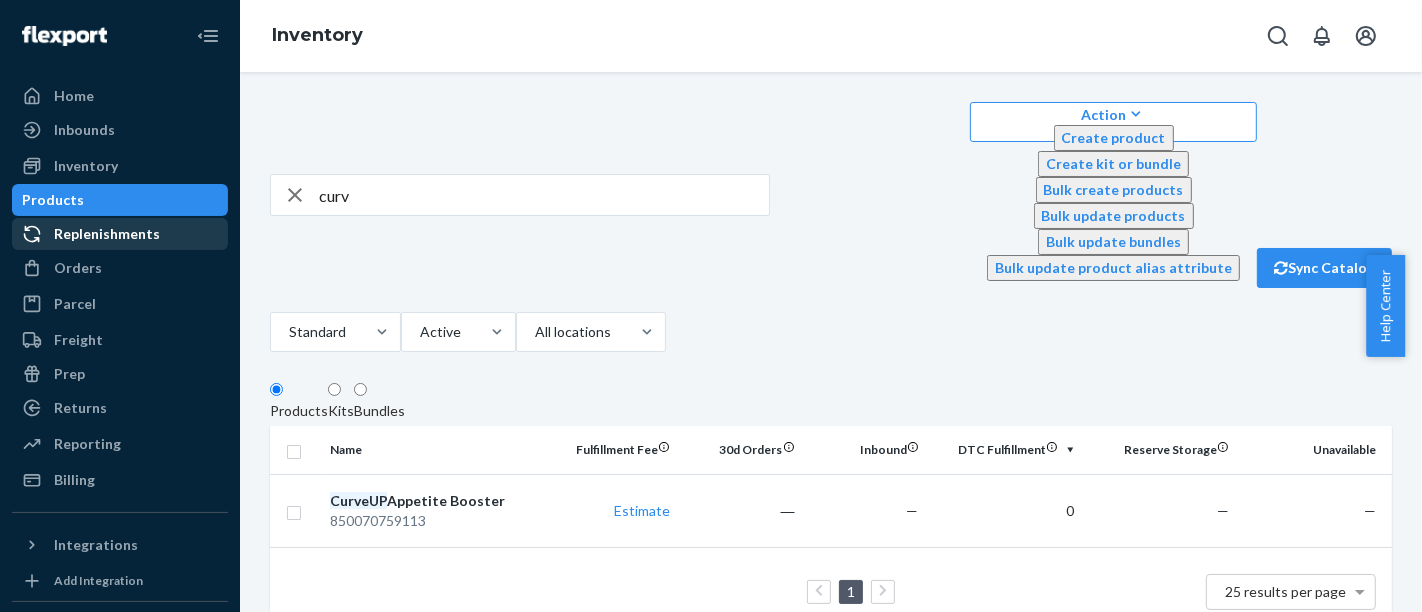 click on "Replenishments" at bounding box center [107, 234] 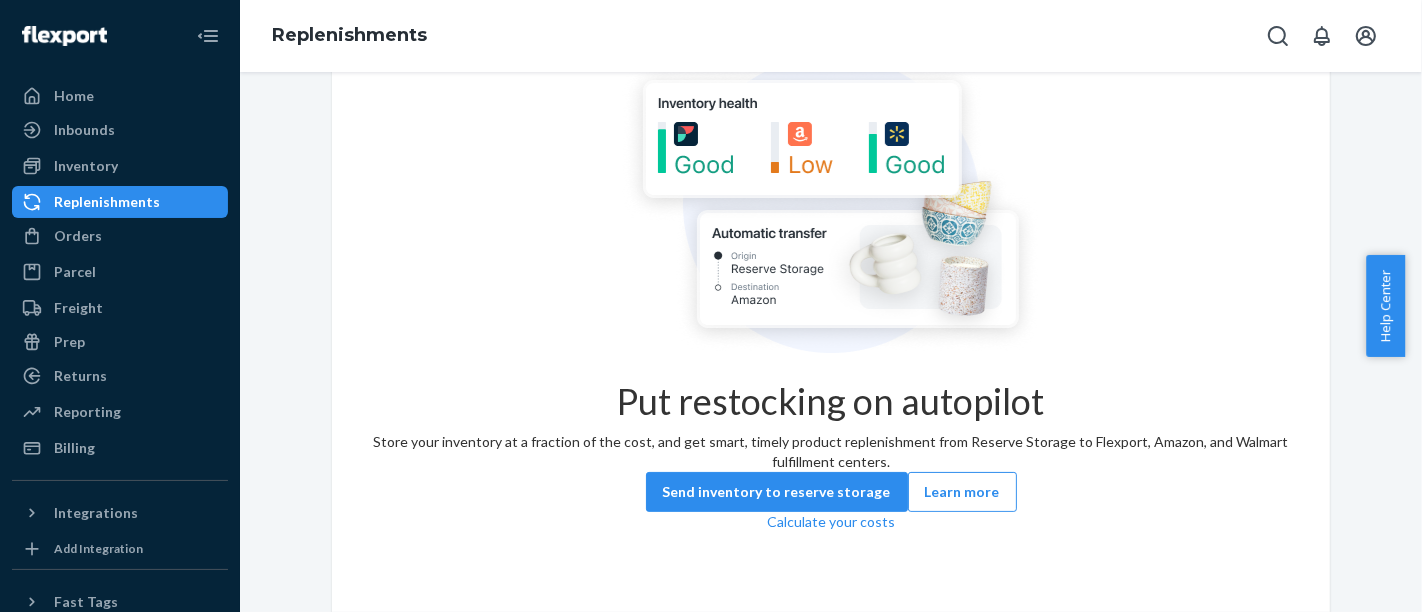 scroll, scrollTop: 0, scrollLeft: 0, axis: both 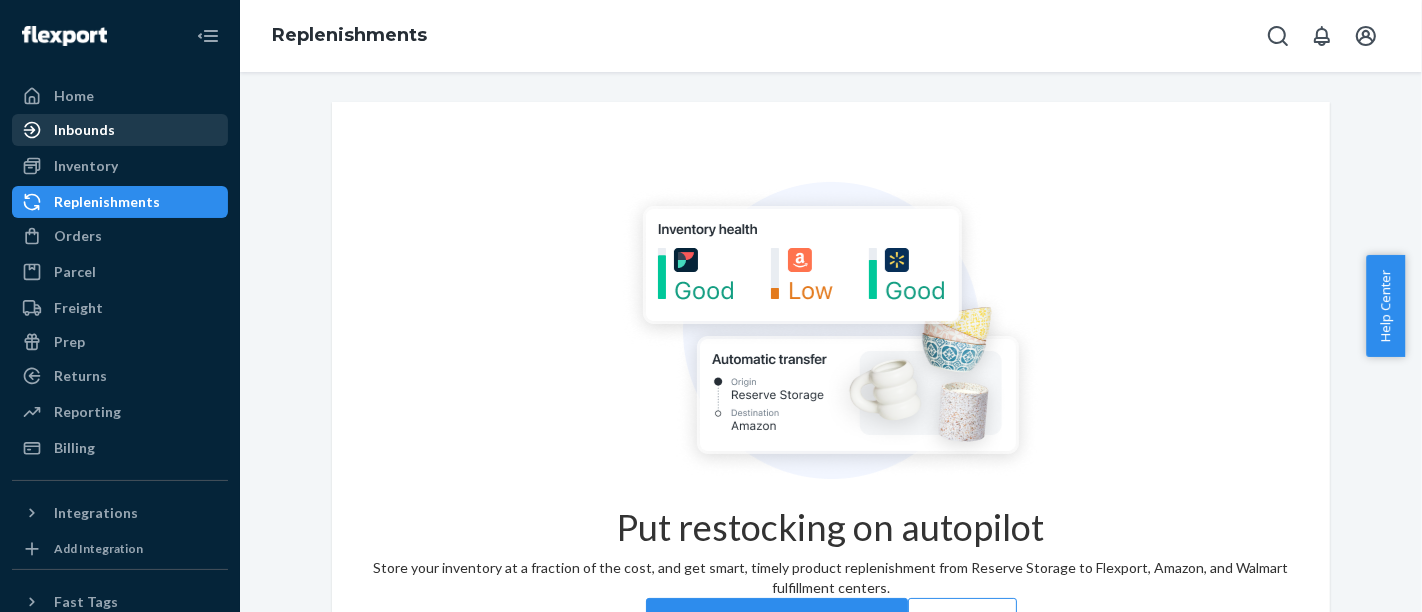 click on "Inbounds" at bounding box center [84, 130] 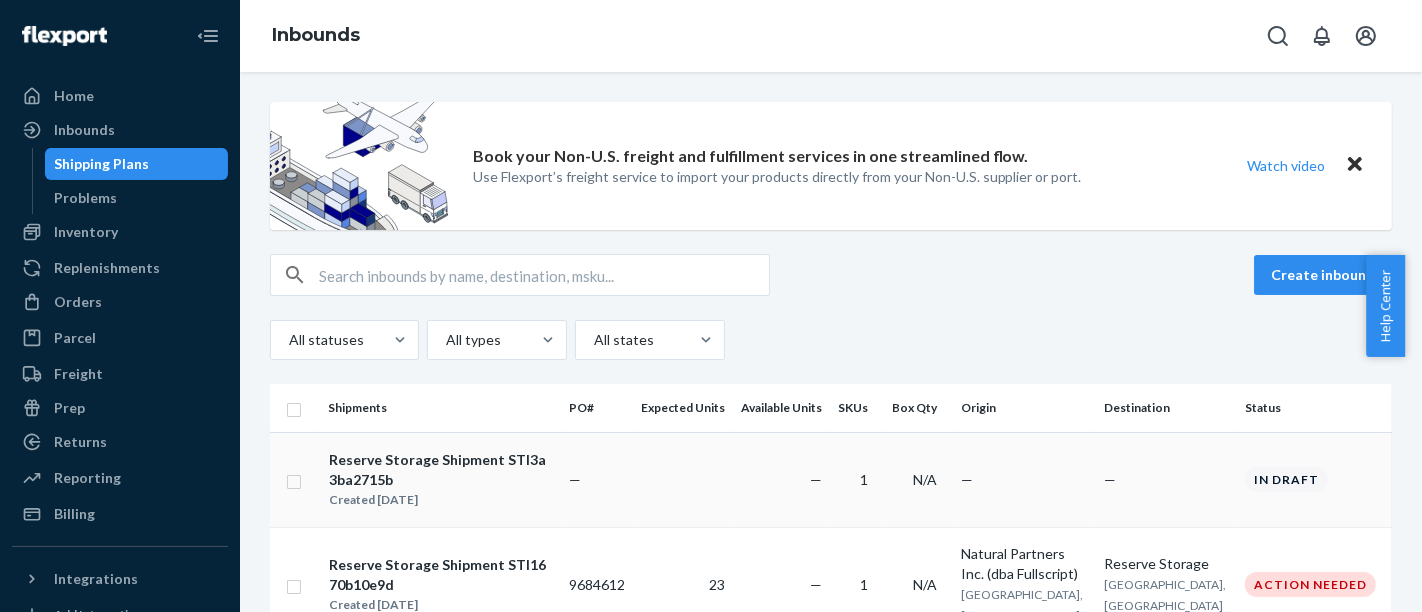click on "Reserve Storage Shipment STI3a3ba2715b" at bounding box center (440, 470) 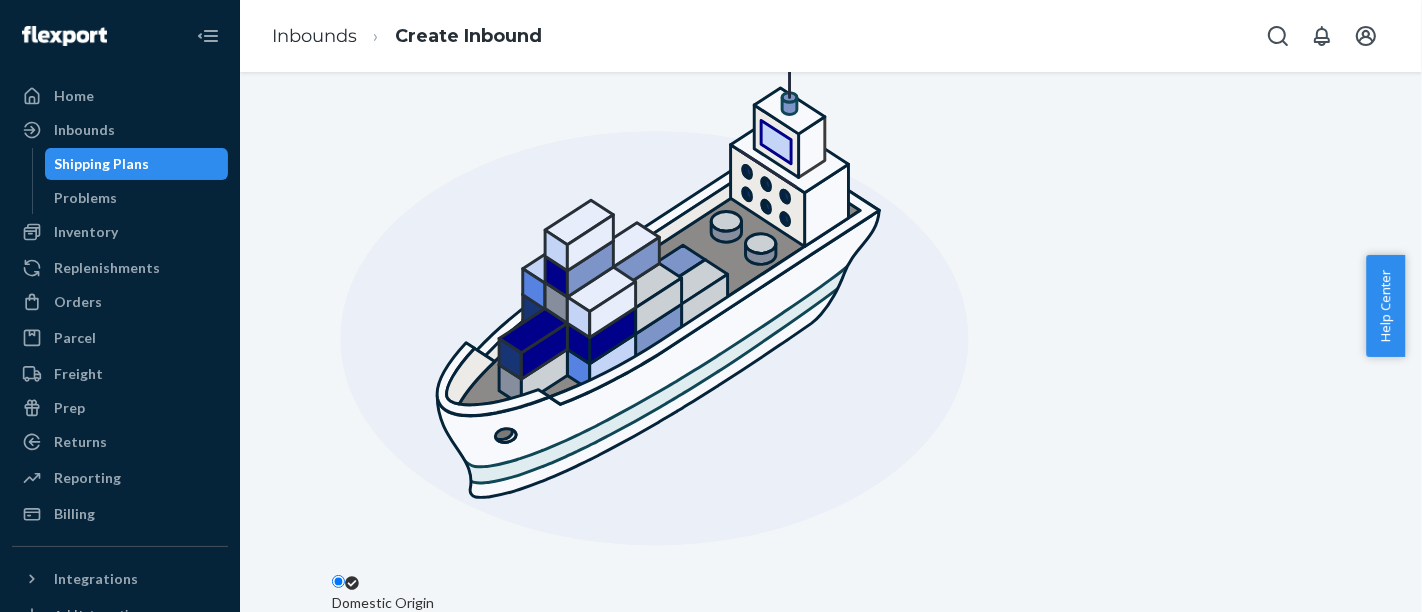 scroll, scrollTop: 446, scrollLeft: 0, axis: vertical 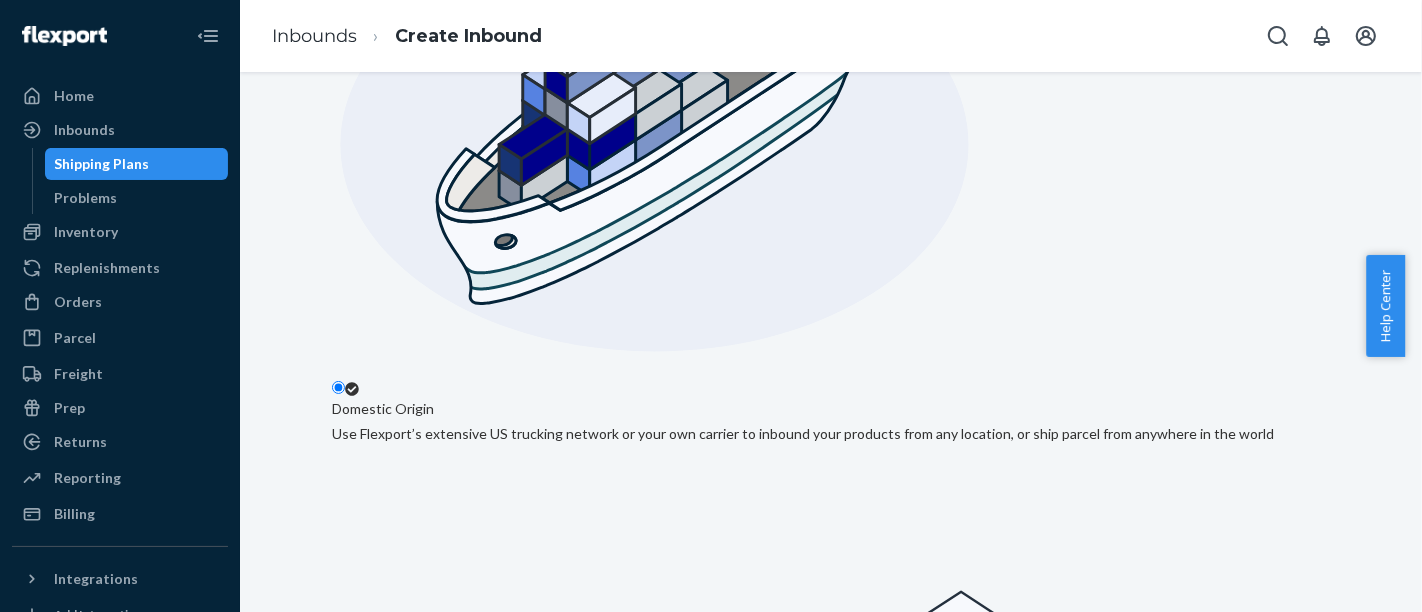click on "Next" at bounding box center [366, 1774] 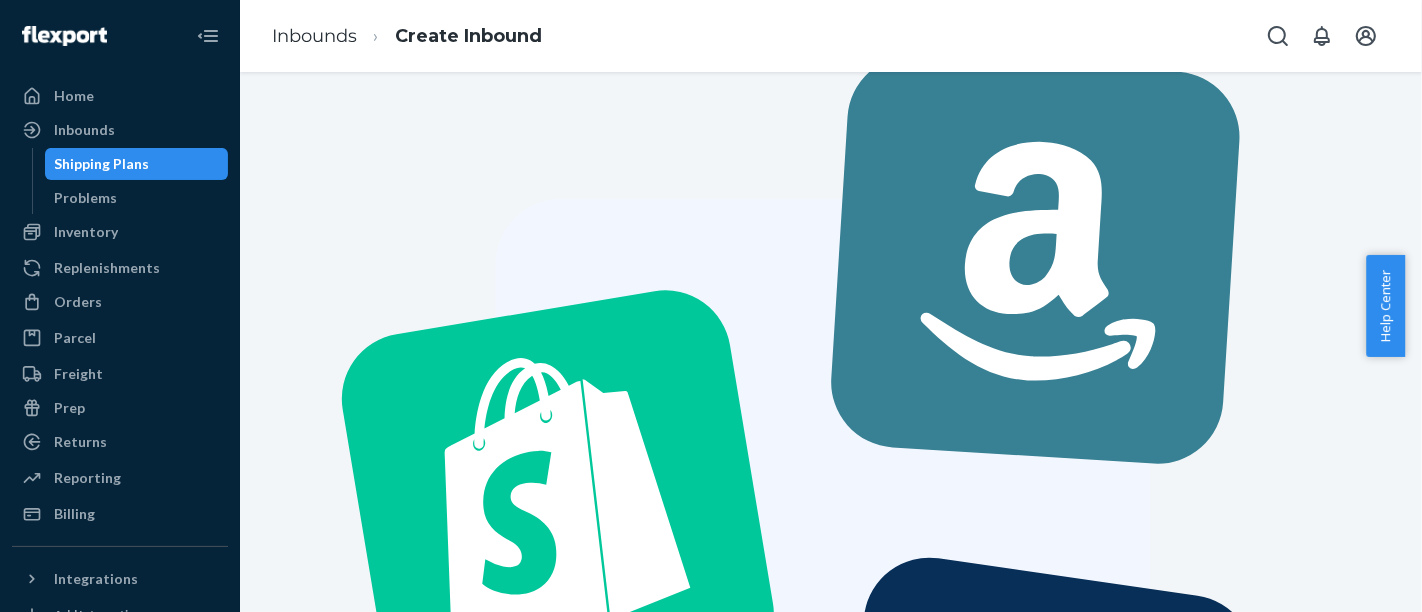 scroll, scrollTop: 222, scrollLeft: 0, axis: vertical 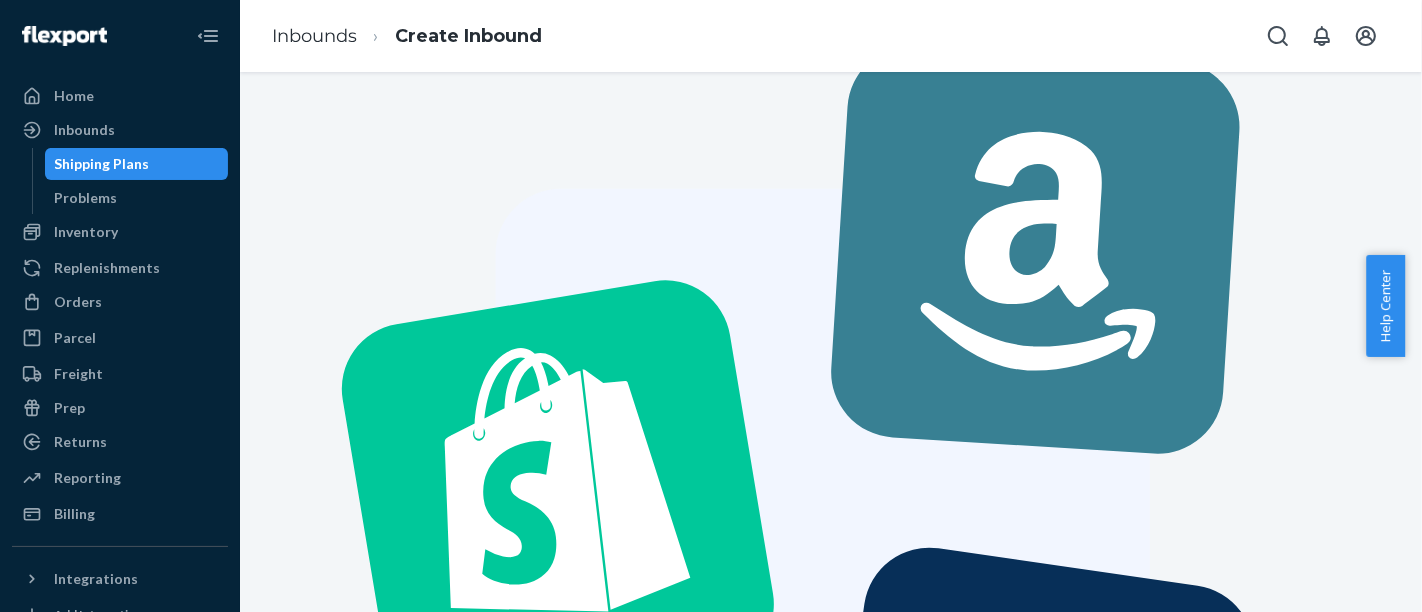click on "Next" at bounding box center [366, 1560] 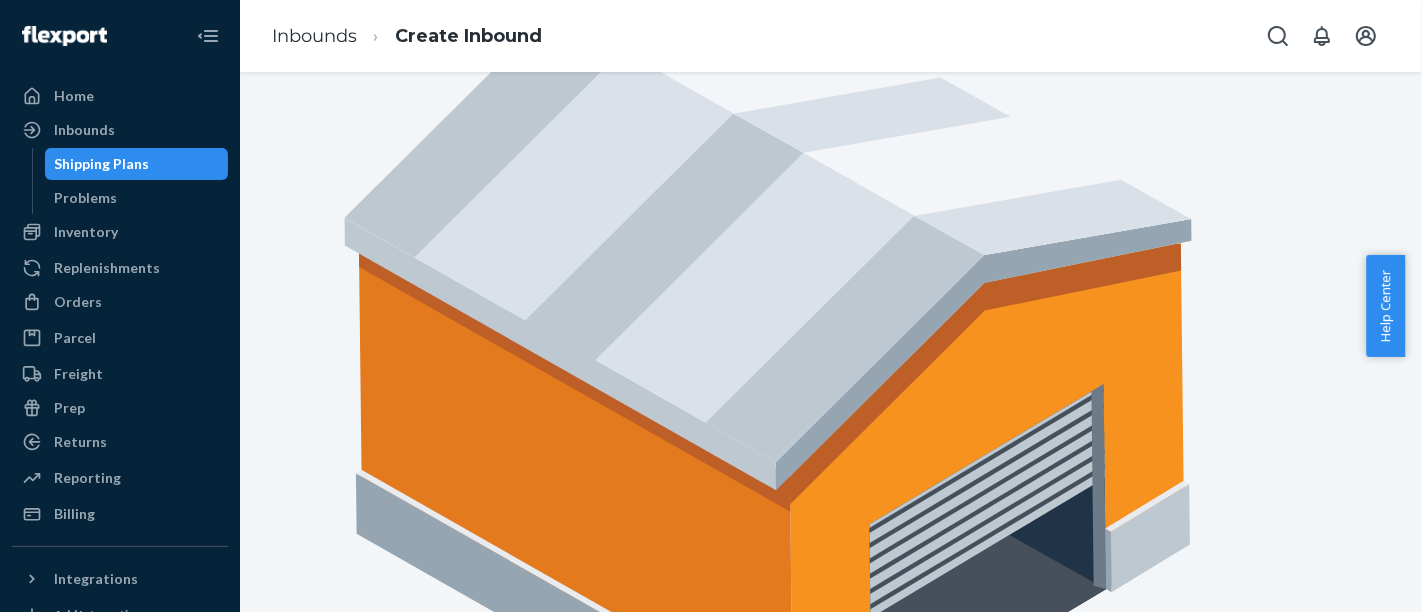 scroll, scrollTop: 265, scrollLeft: 0, axis: vertical 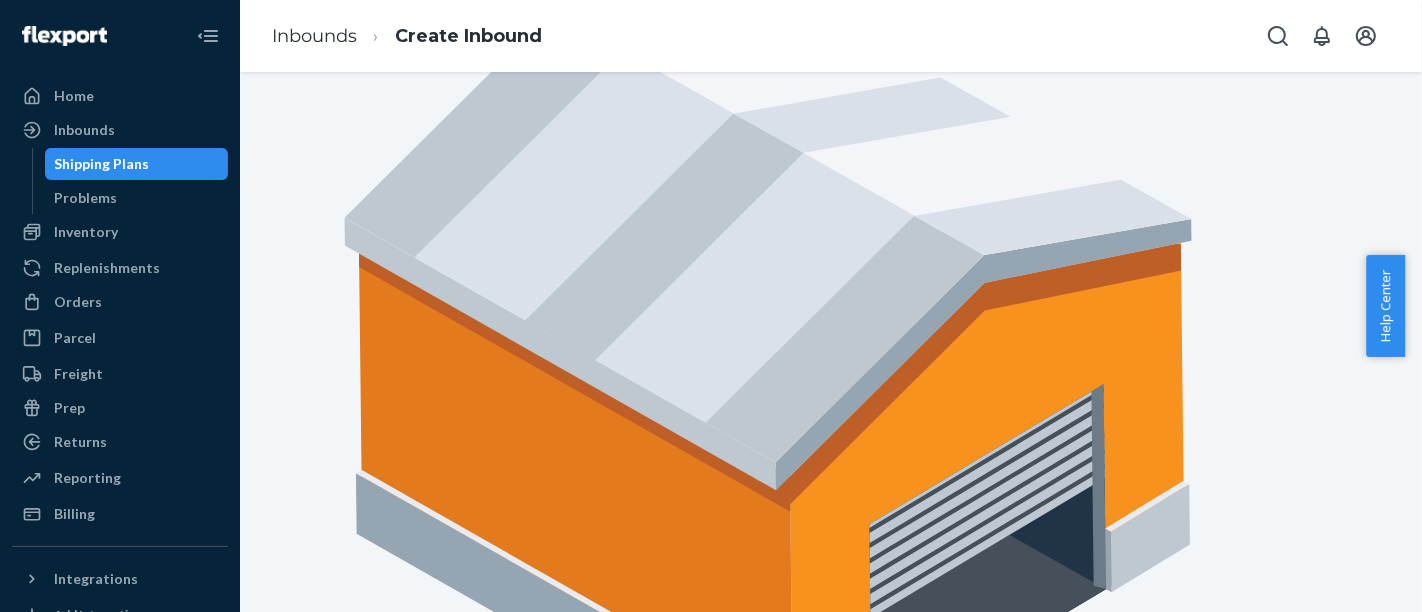 click on "Next" at bounding box center (366, 3294) 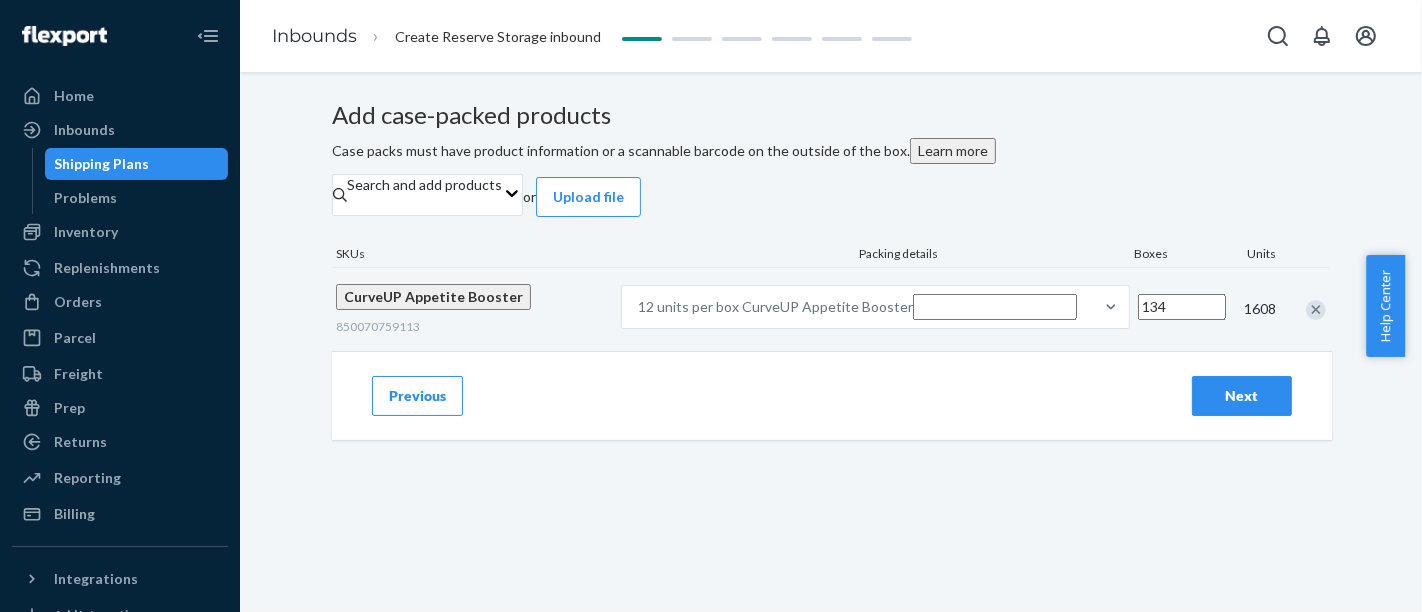 scroll, scrollTop: 0, scrollLeft: 0, axis: both 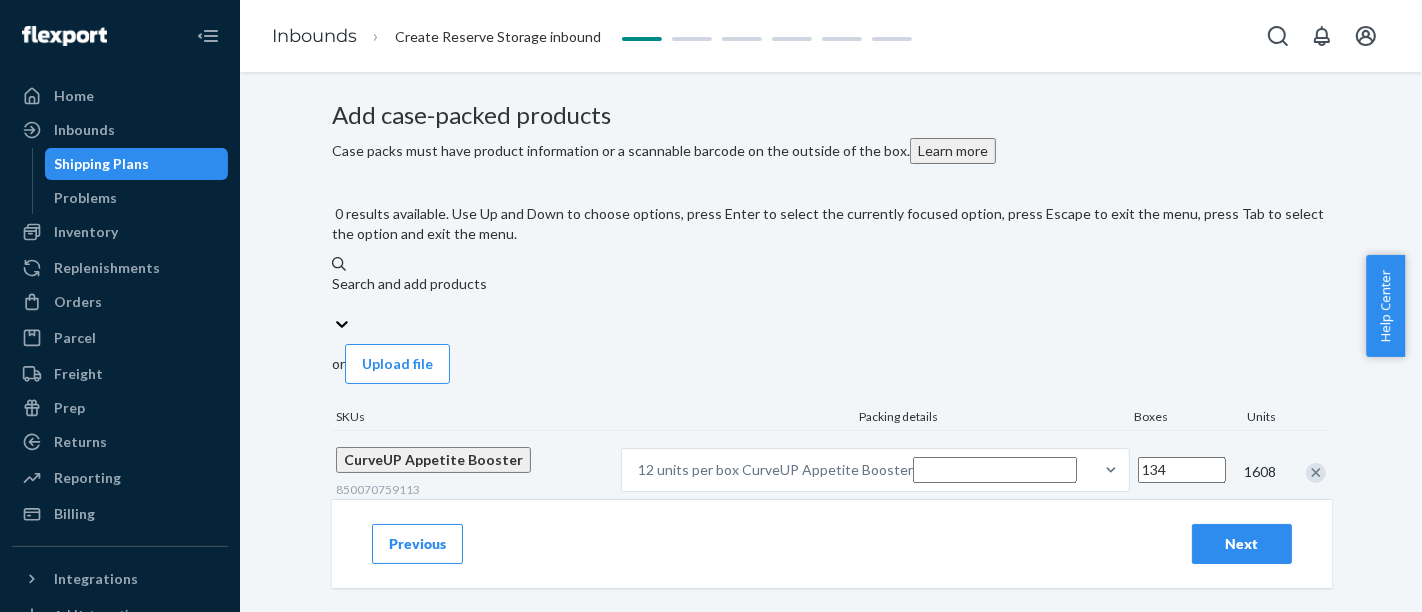 click on "Search and add products" at bounding box center [831, 284] 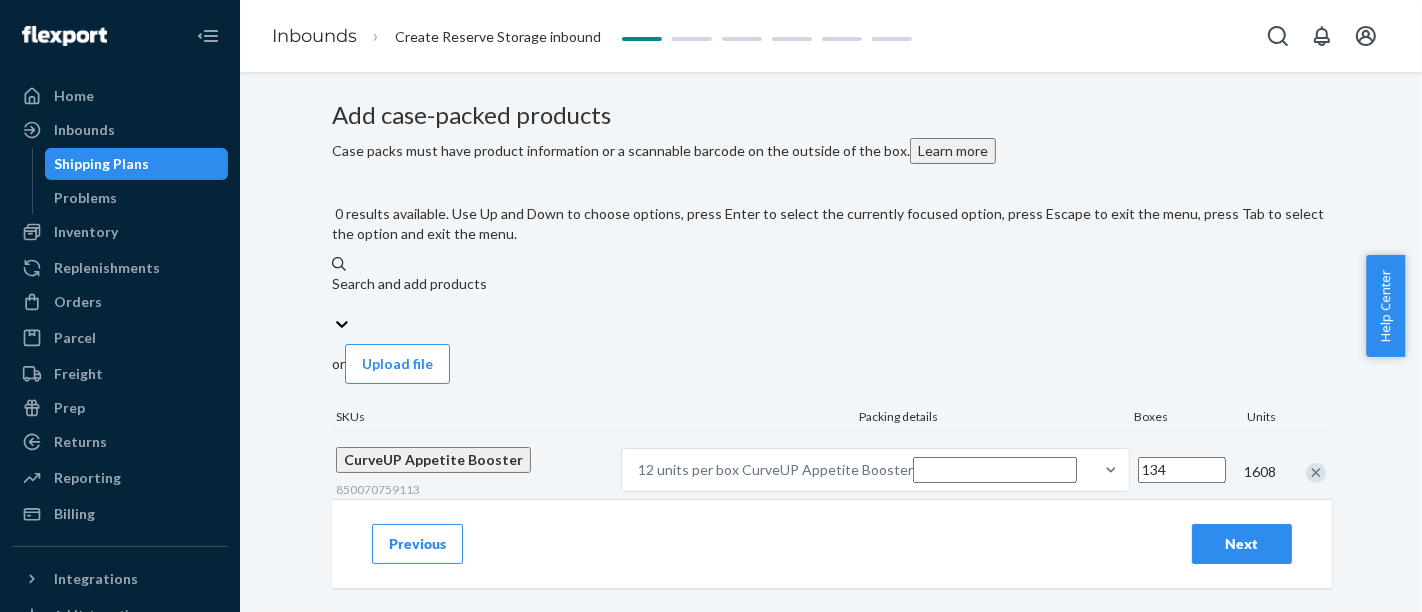 click on "Search and add products" at bounding box center (831, 294) 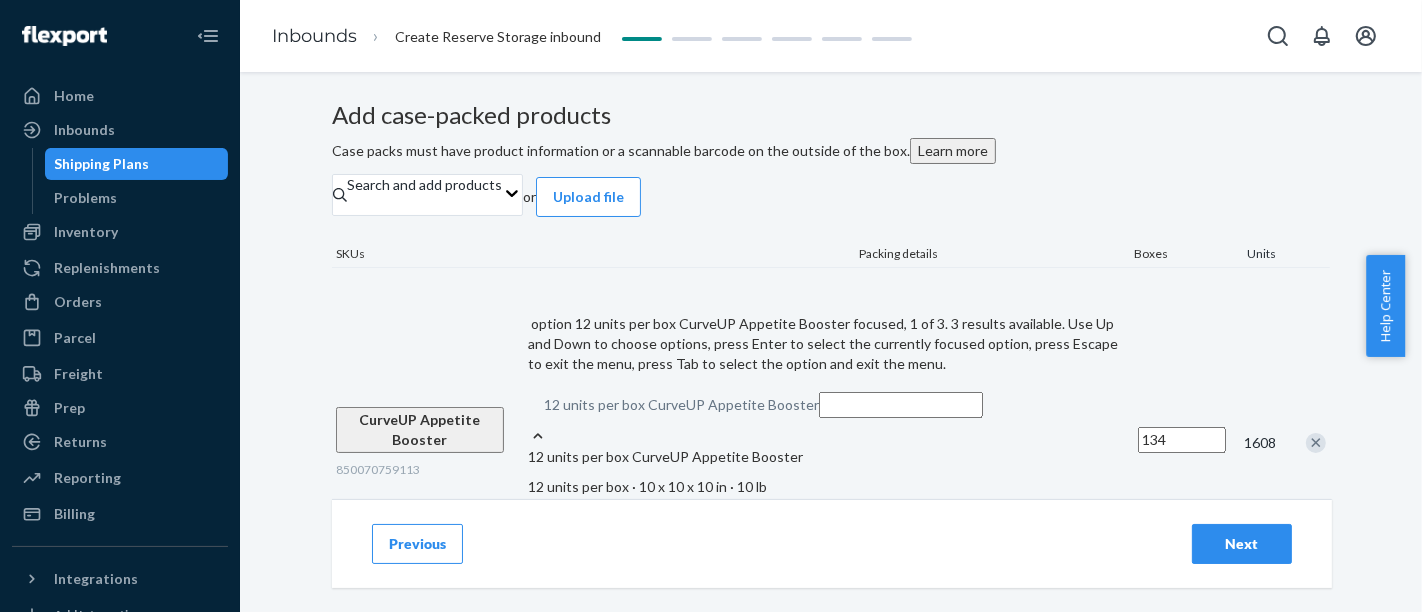 scroll, scrollTop: 111, scrollLeft: 0, axis: vertical 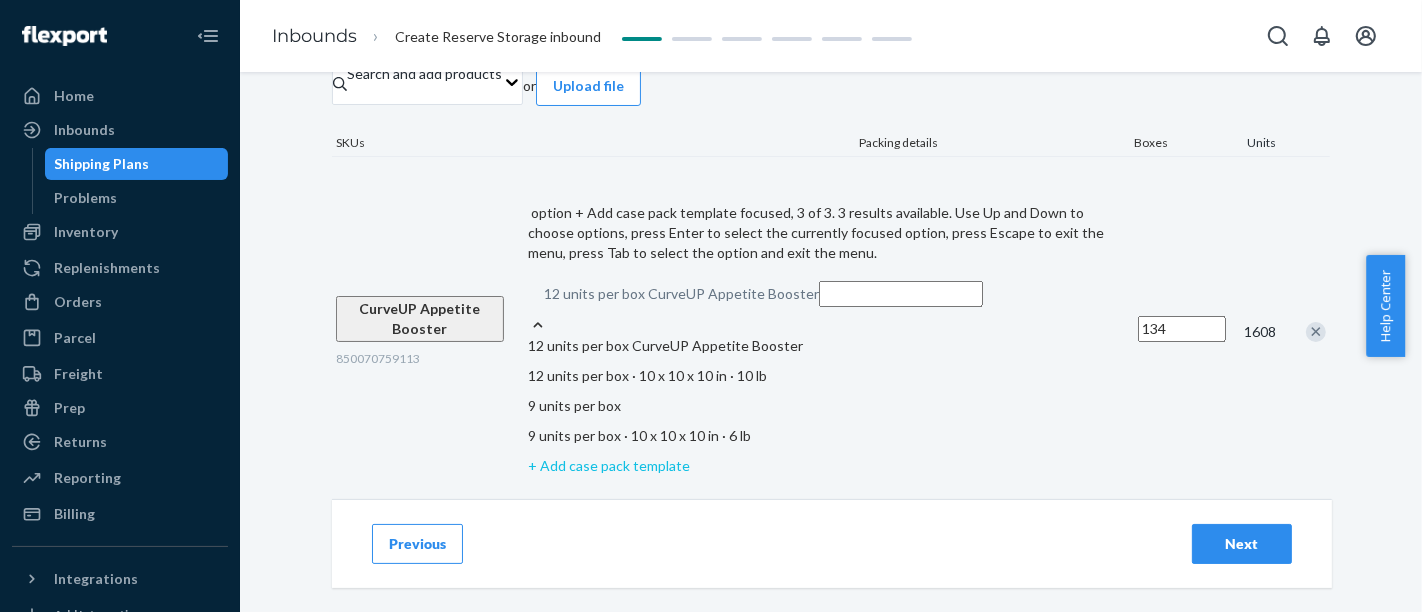 click on "+ Add case pack template" at bounding box center [829, 466] 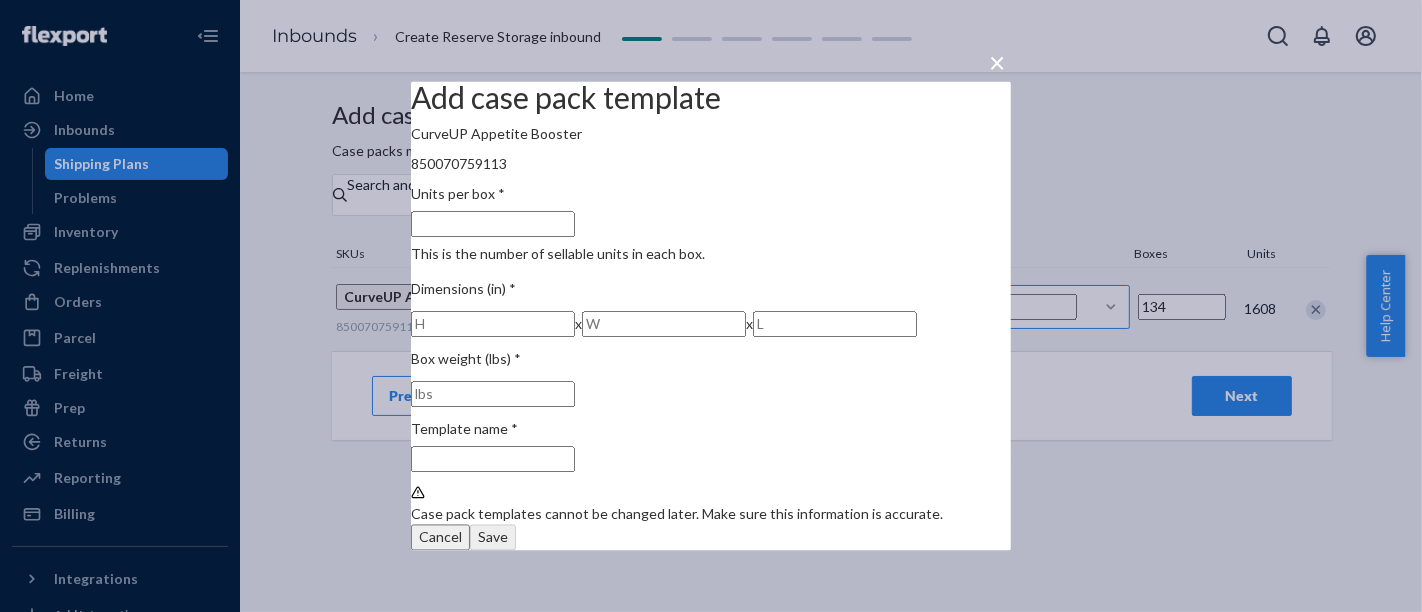 scroll, scrollTop: 0, scrollLeft: 0, axis: both 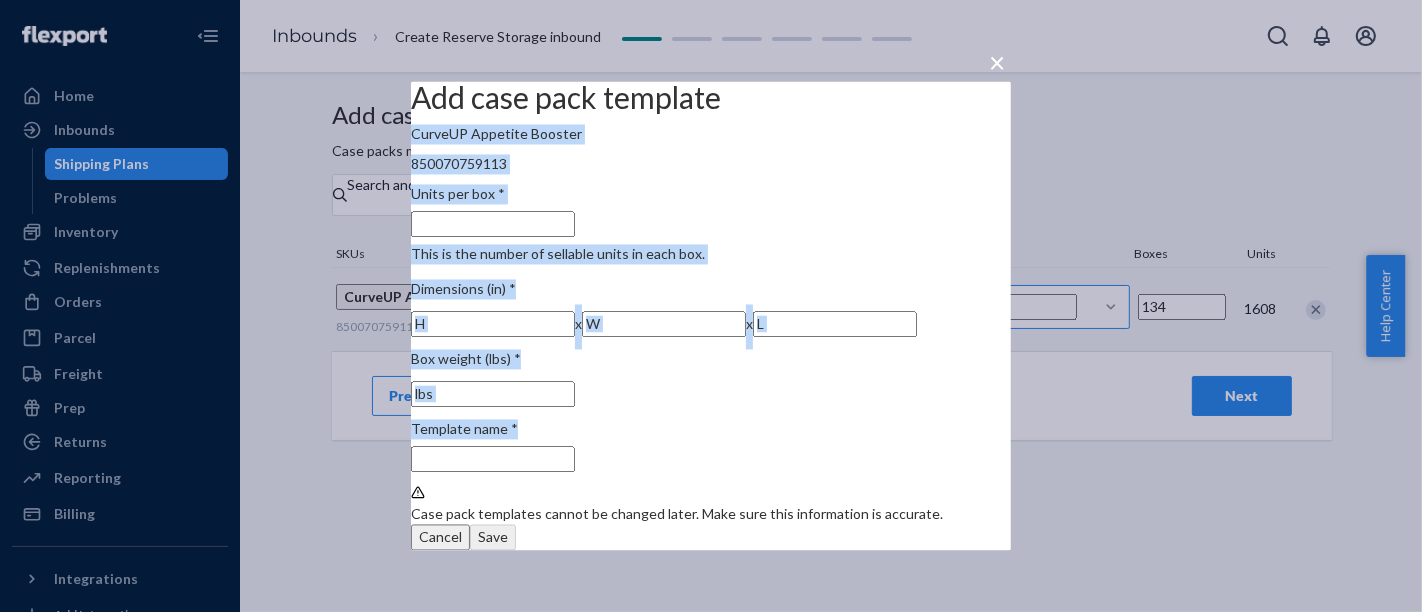 drag, startPoint x: 502, startPoint y: 97, endPoint x: 738, endPoint y: 413, distance: 394.40082 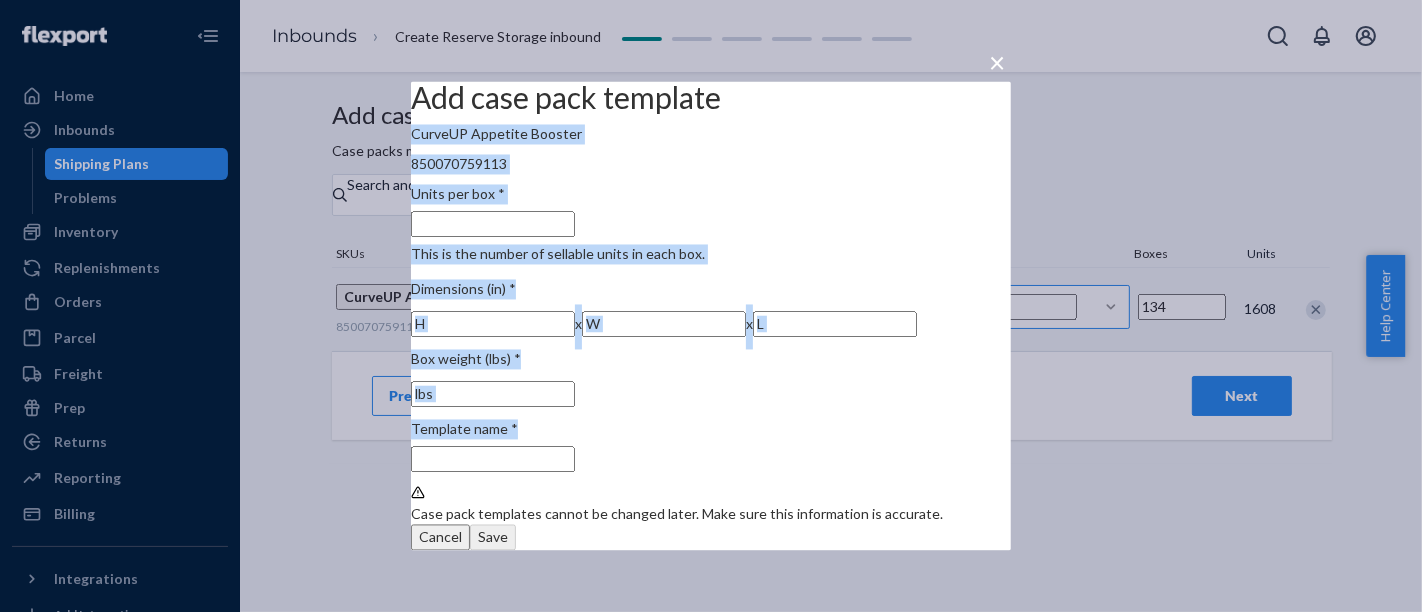 click on "Add case pack template CurveUP Appetite Booster 850070759113 Units per box * This is the number of sellable units in each box. Dimensions (in) * x x Box weight (lbs) * Template name * Case pack templates cannot be changed later. Make sure this information is accurate. Cancel Save" at bounding box center (711, 316) 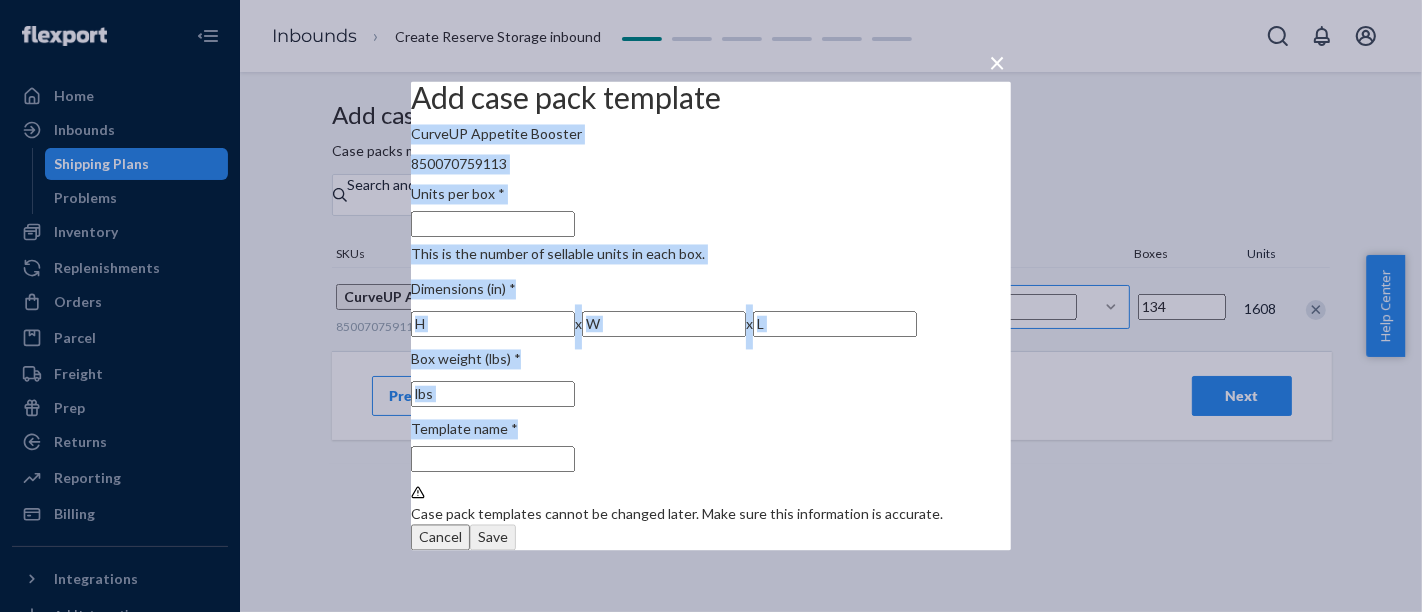 copy on "CurveUP Appetite Booster 850070759113 Units per box * This is the number of sellable units in each box. Dimensions (in) * x x Box weight (lbs) * Template name *" 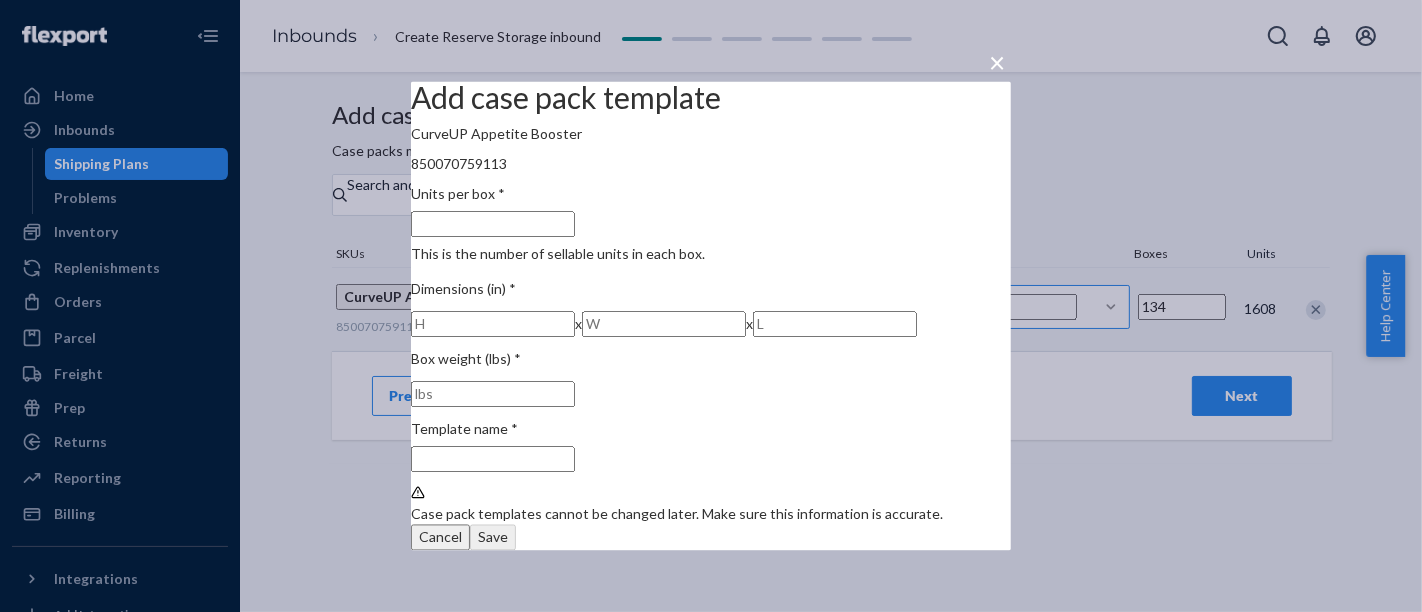 click on "Case pack templates cannot be changed later. Make sure this information is accurate." at bounding box center (677, 514) 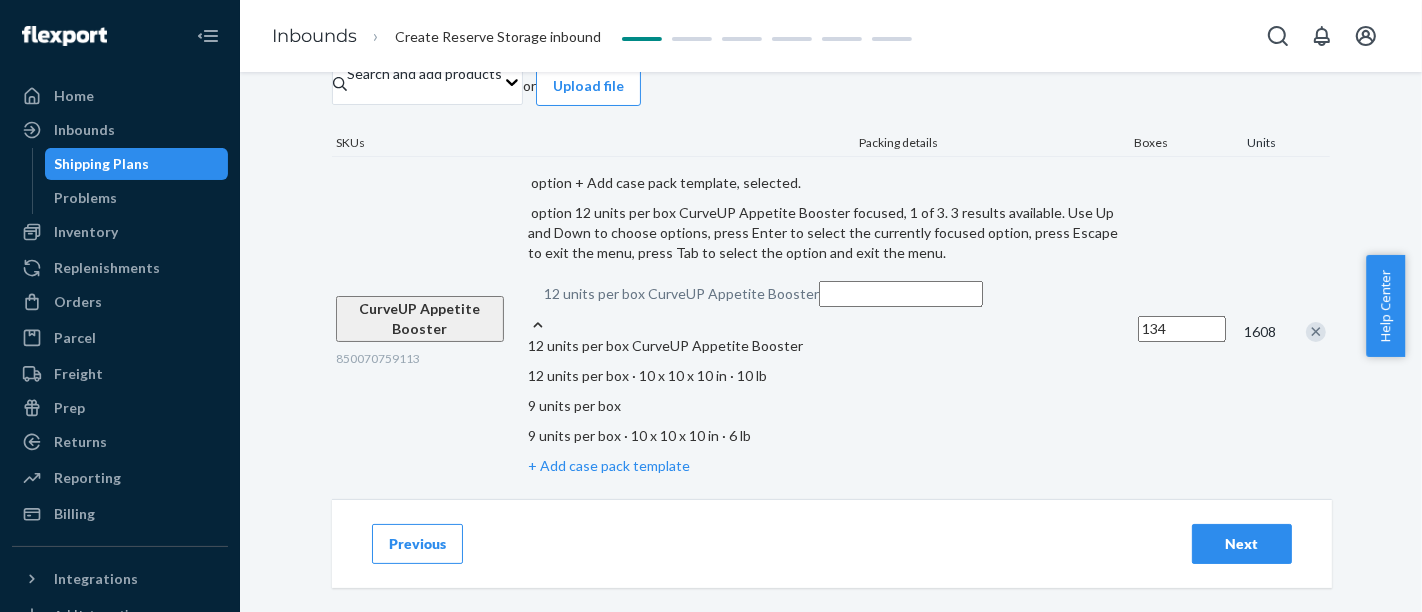 click on "12 units per box CurveUP Appetite Booster" at bounding box center (681, 294) 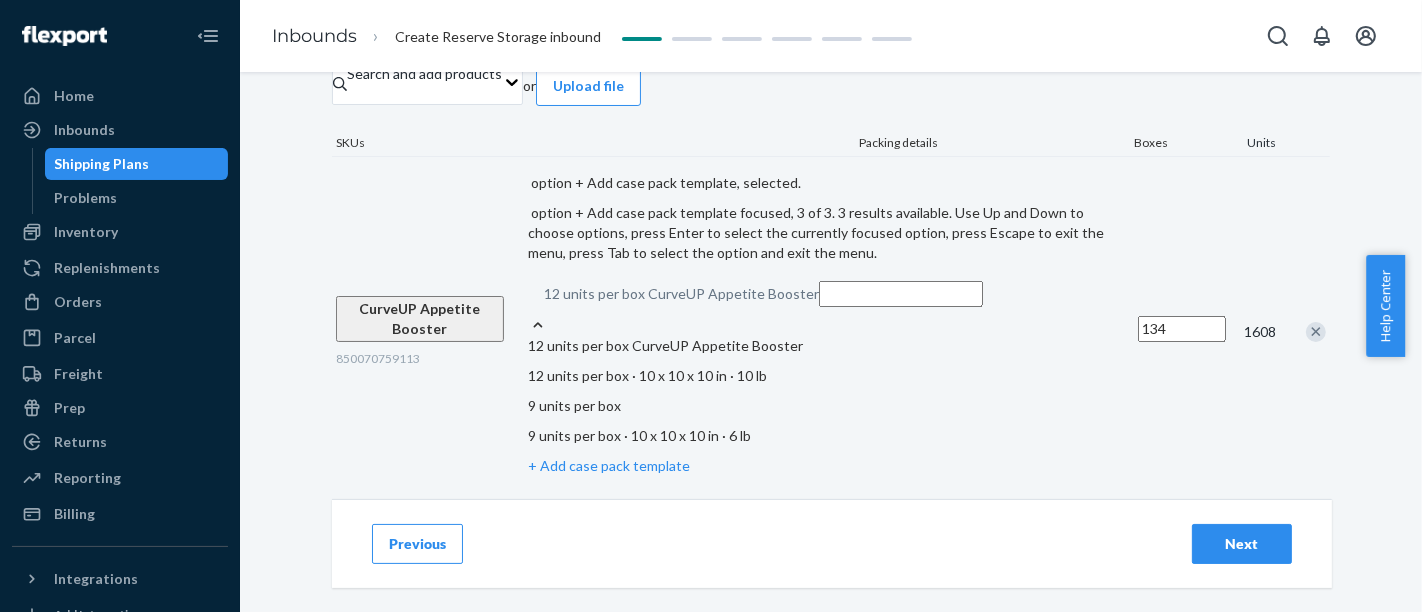 click on "+ Add case pack template" at bounding box center [829, 466] 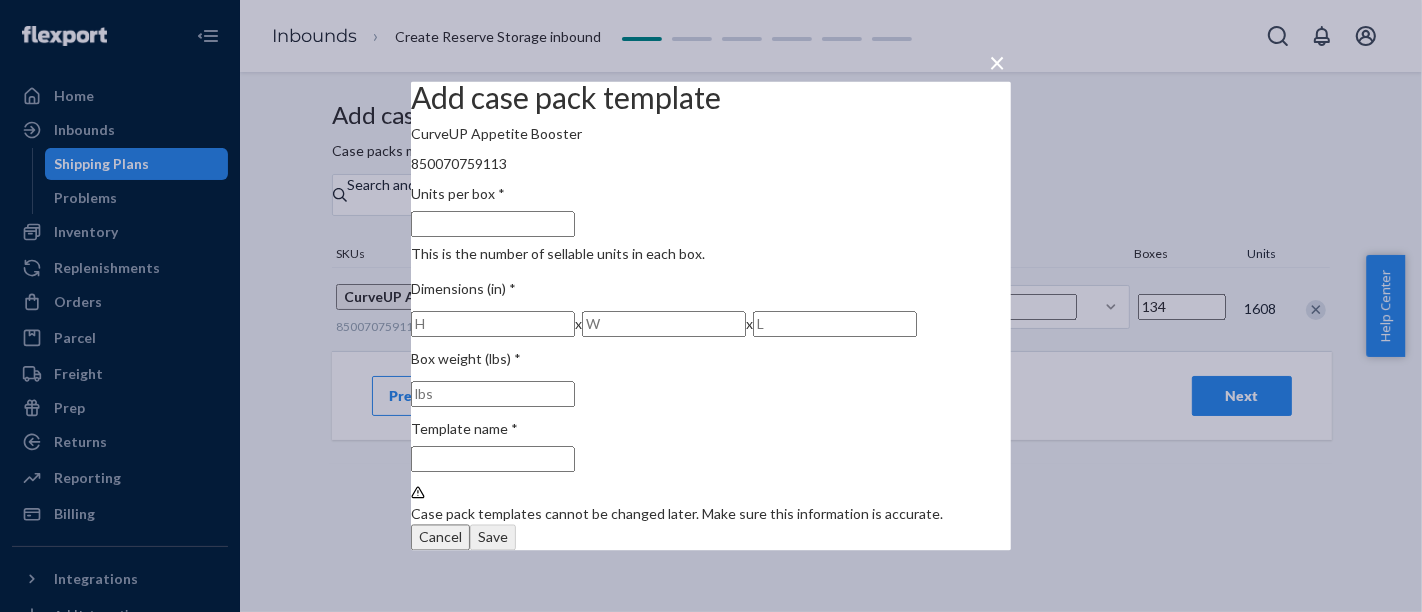 scroll, scrollTop: 0, scrollLeft: 0, axis: both 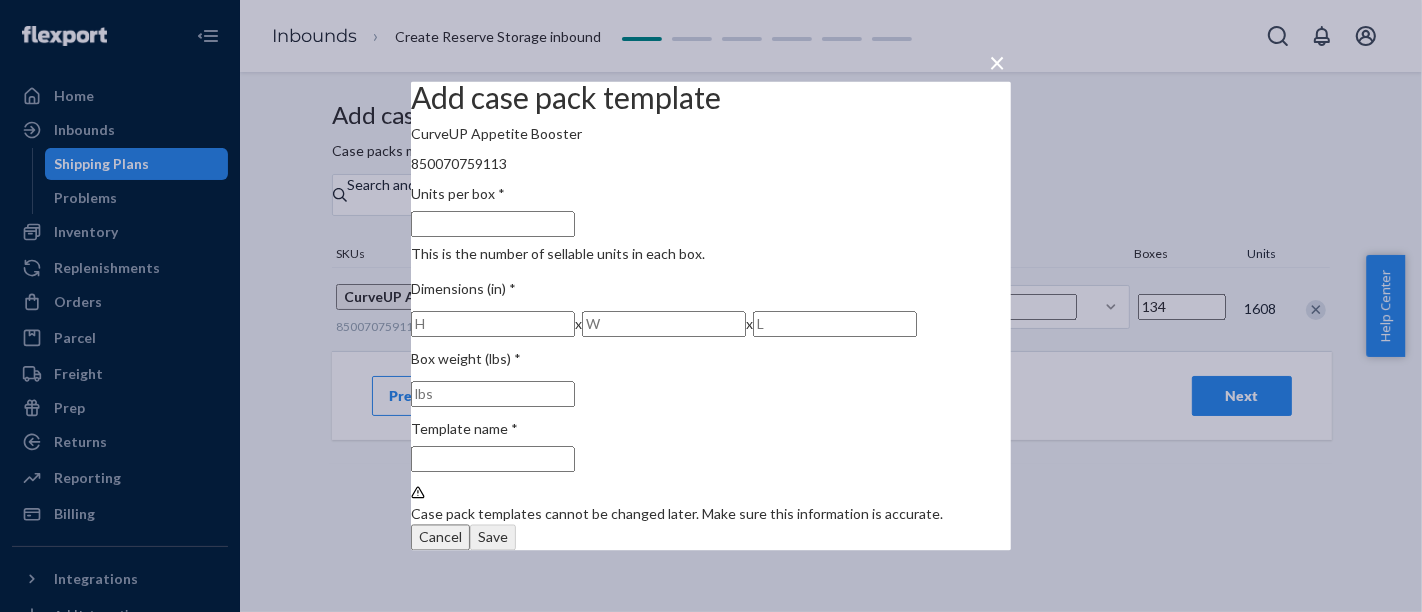 click on "Units per box * This is the number of sellable units in each box." at bounding box center (493, 225) 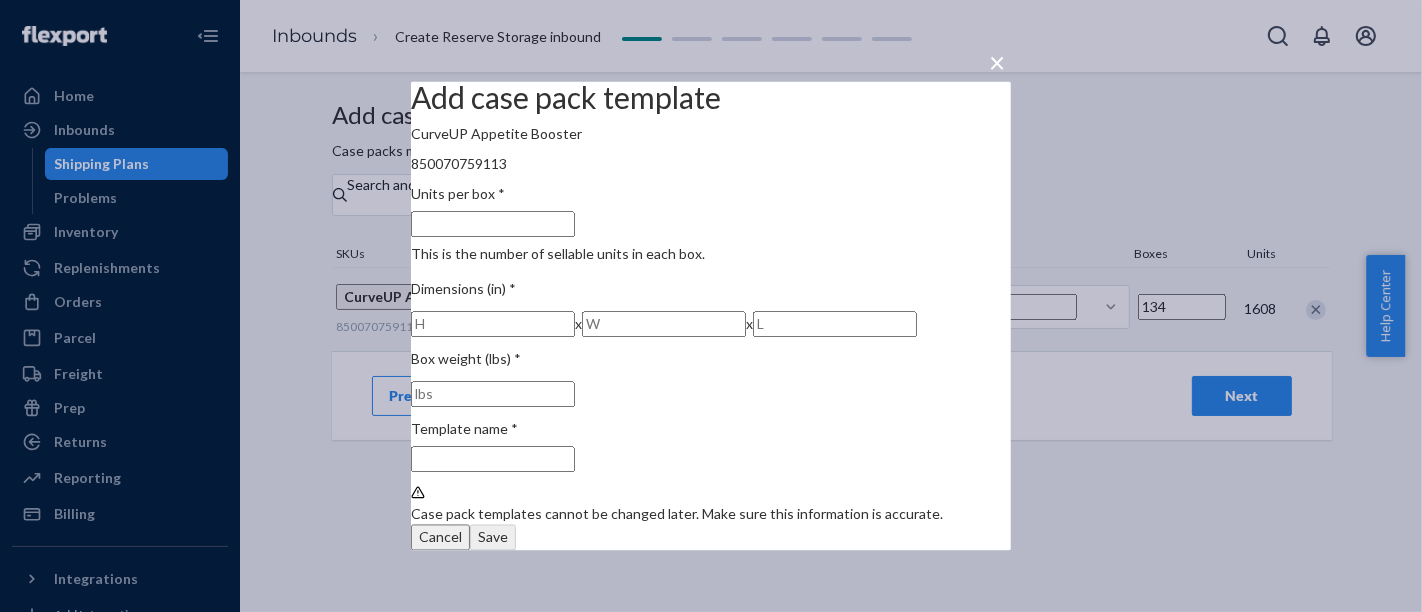 type on "1" 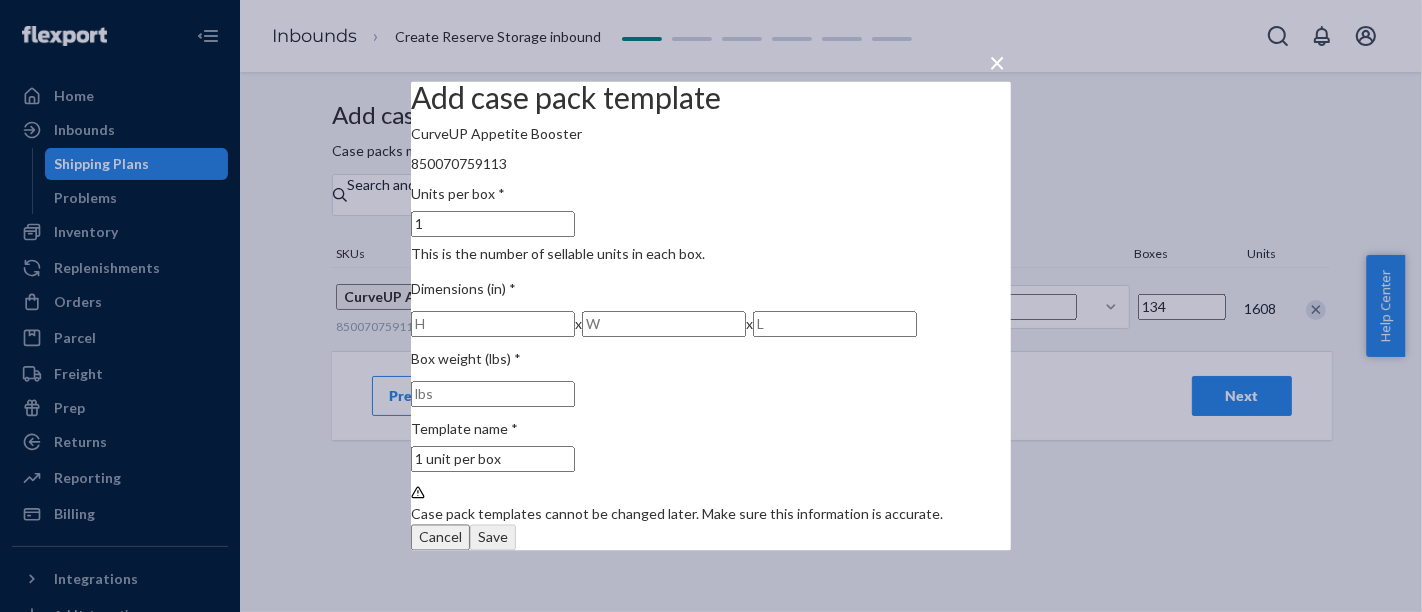 type on "12" 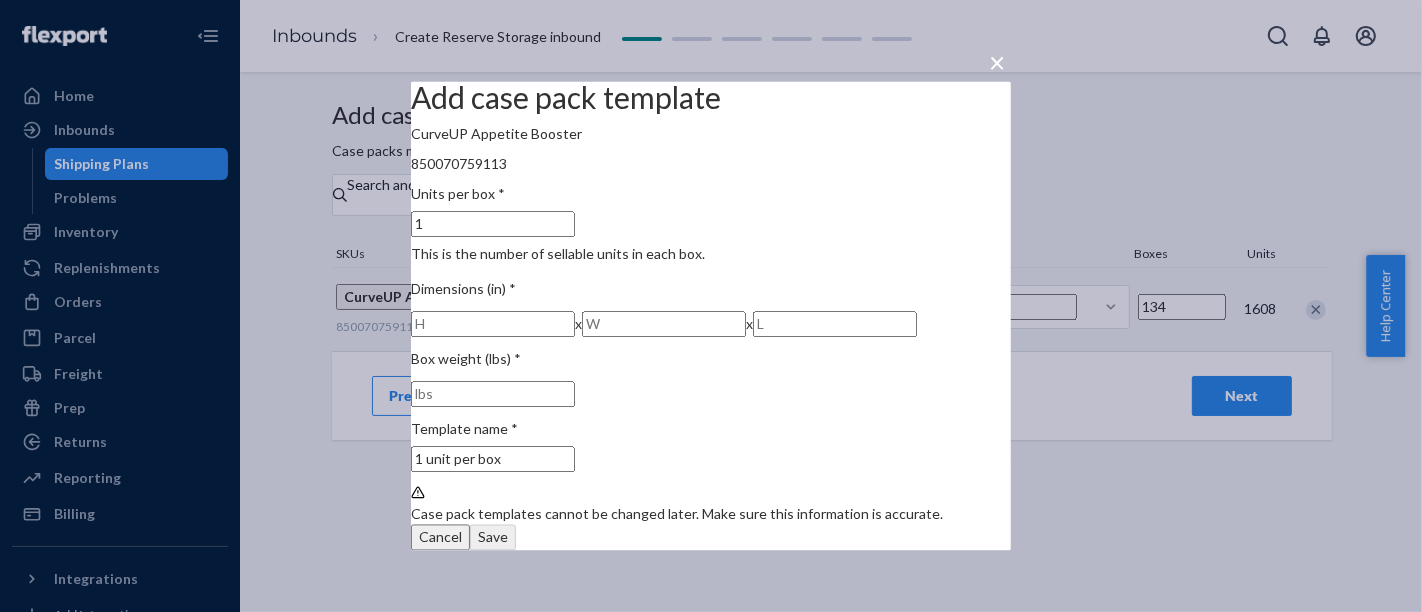 type on "12 units per box" 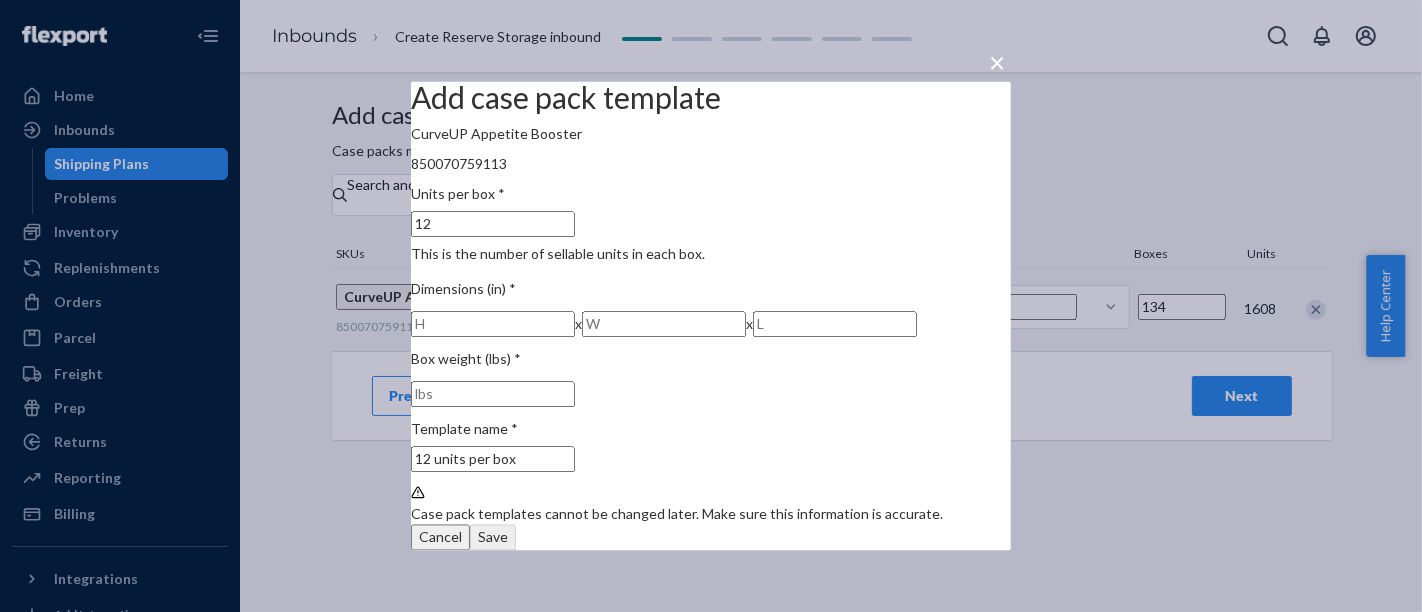 type on "12" 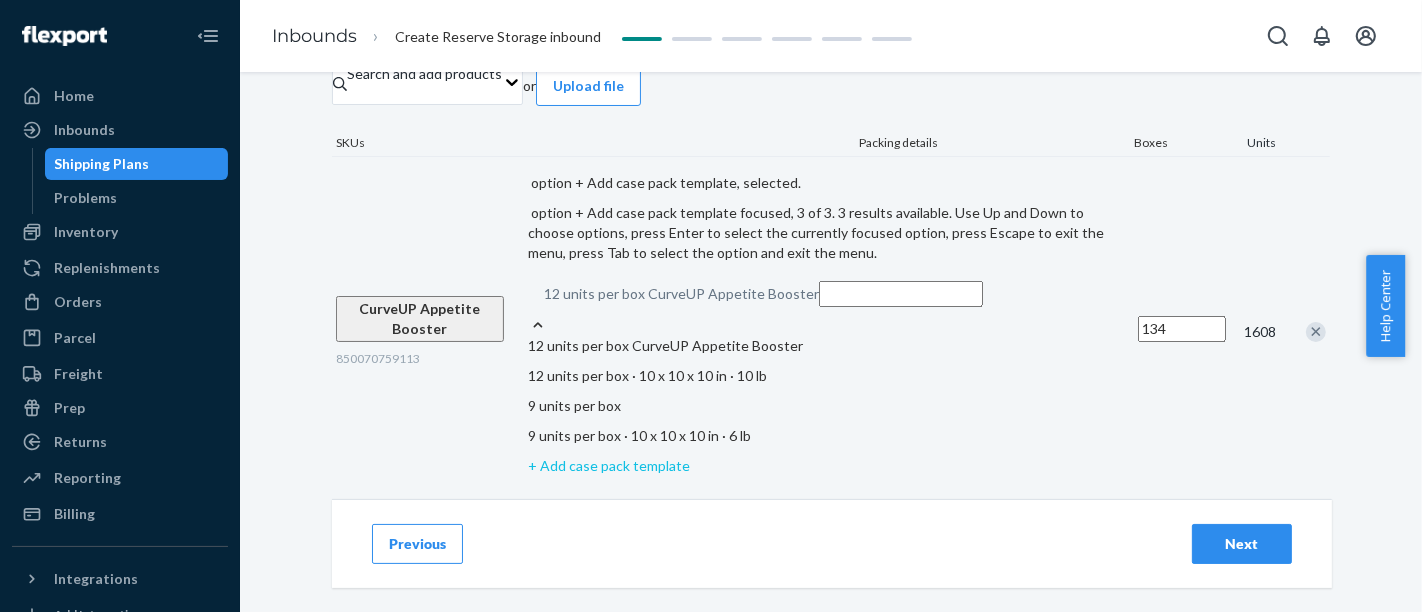 click on "+ Add case pack template" at bounding box center [829, 466] 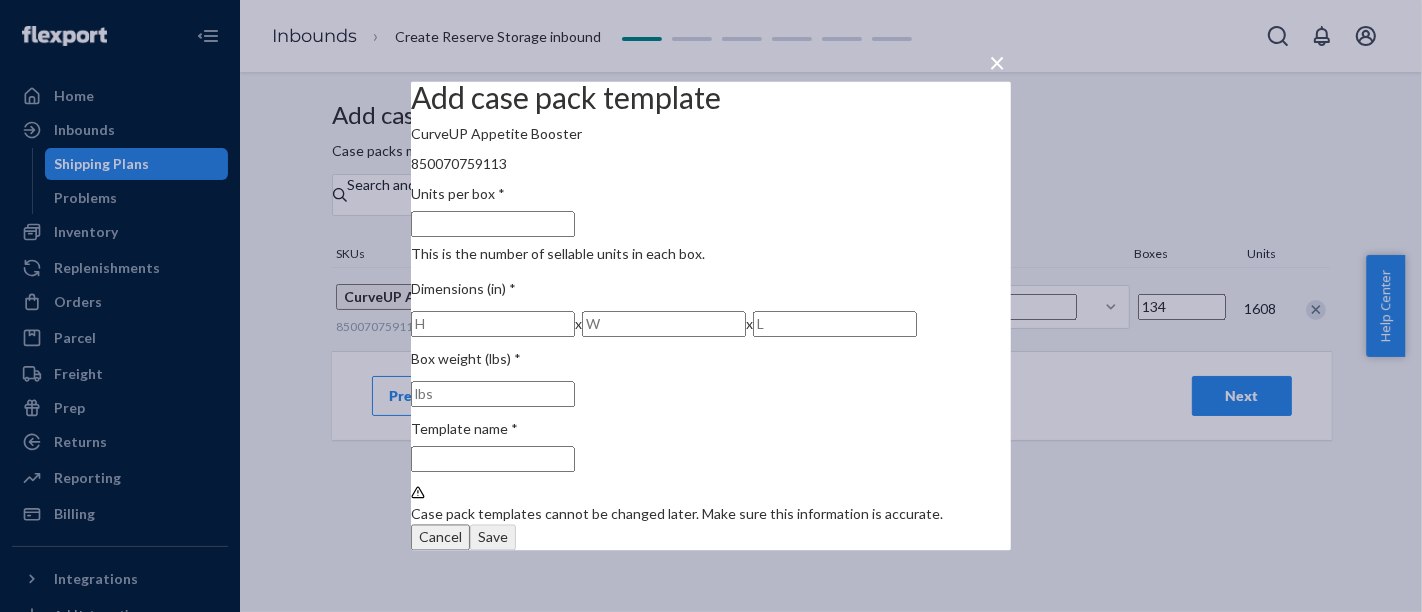 scroll, scrollTop: 18, scrollLeft: 0, axis: vertical 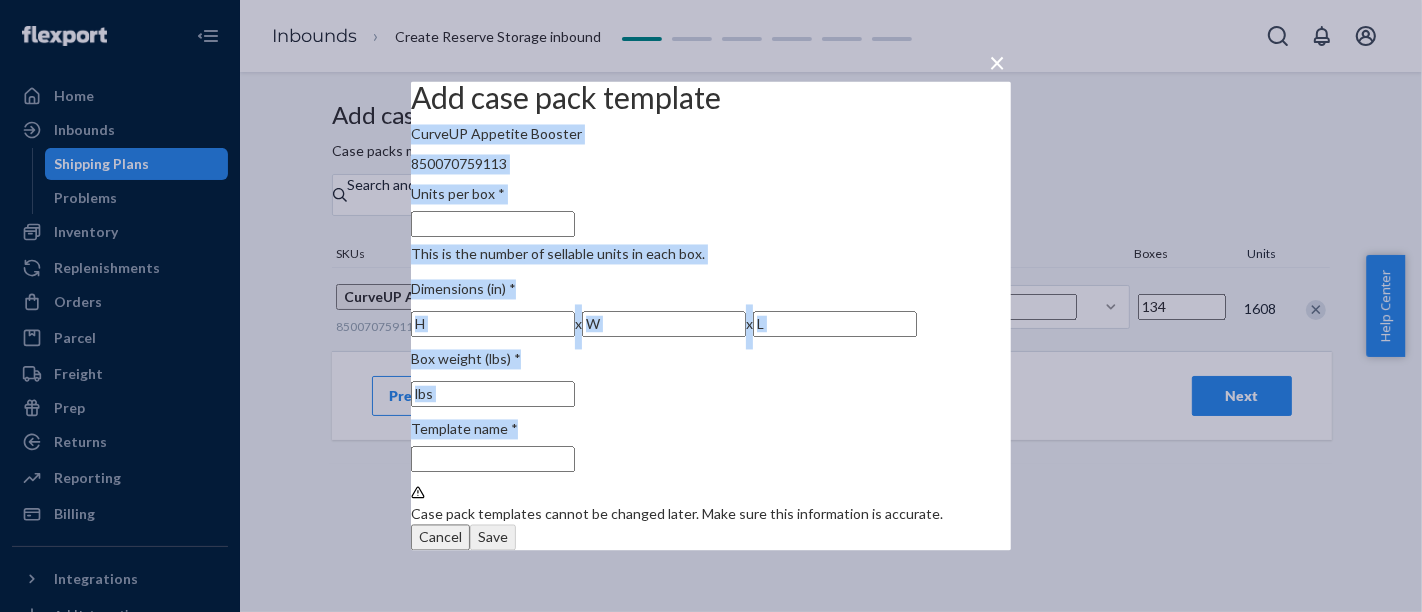drag, startPoint x: 502, startPoint y: 78, endPoint x: 896, endPoint y: 321, distance: 462.90927 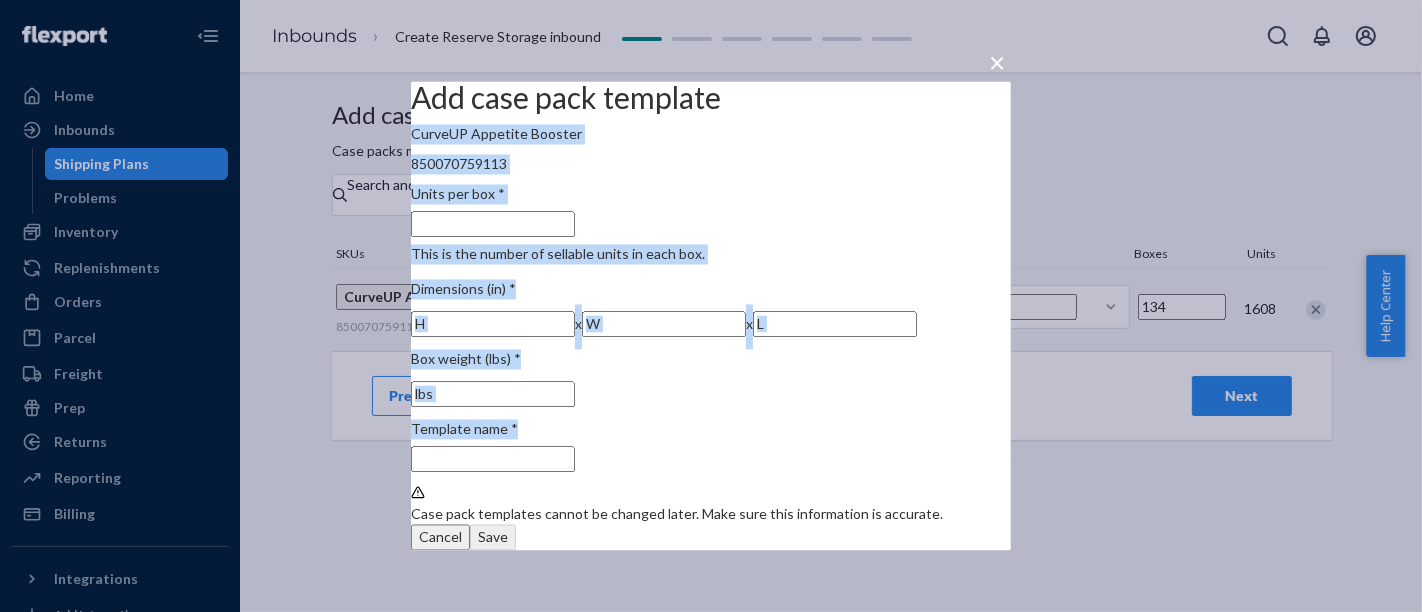 copy on "CurveUP Appetite Booster 850070759113 Units per box * This is the number of sellable units in each box. Dimensions (in) * x x Box weight (lbs) * Template name *" 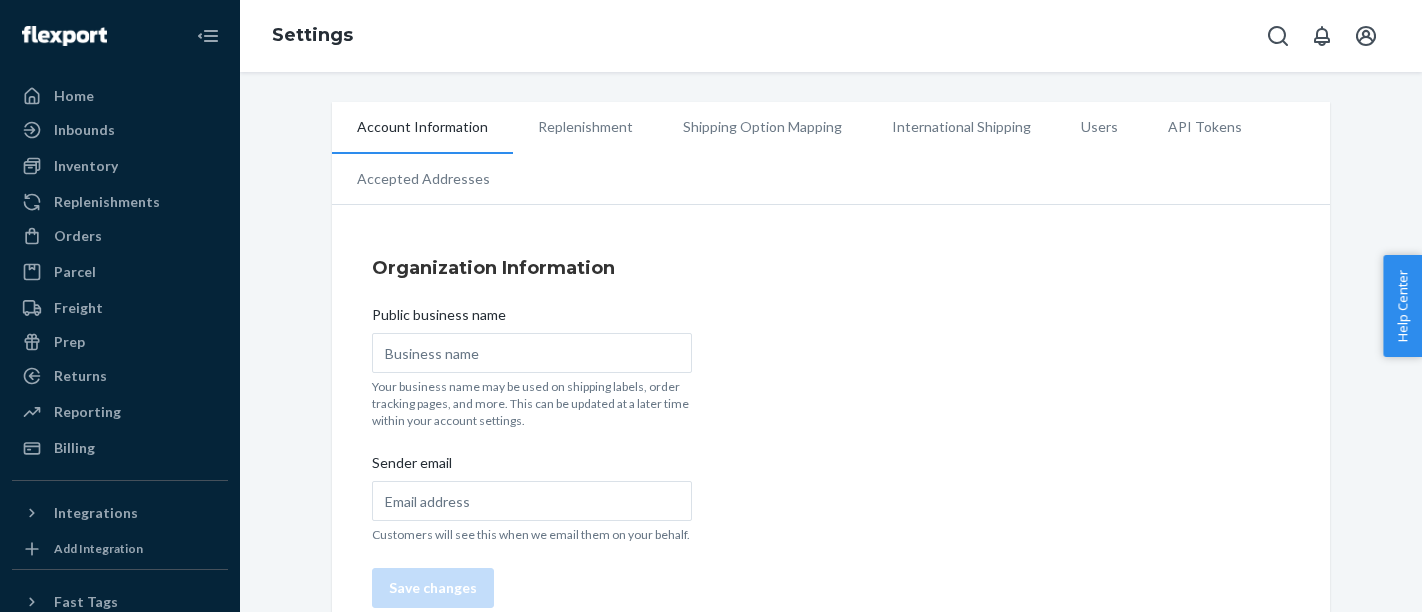 scroll, scrollTop: 0, scrollLeft: 0, axis: both 